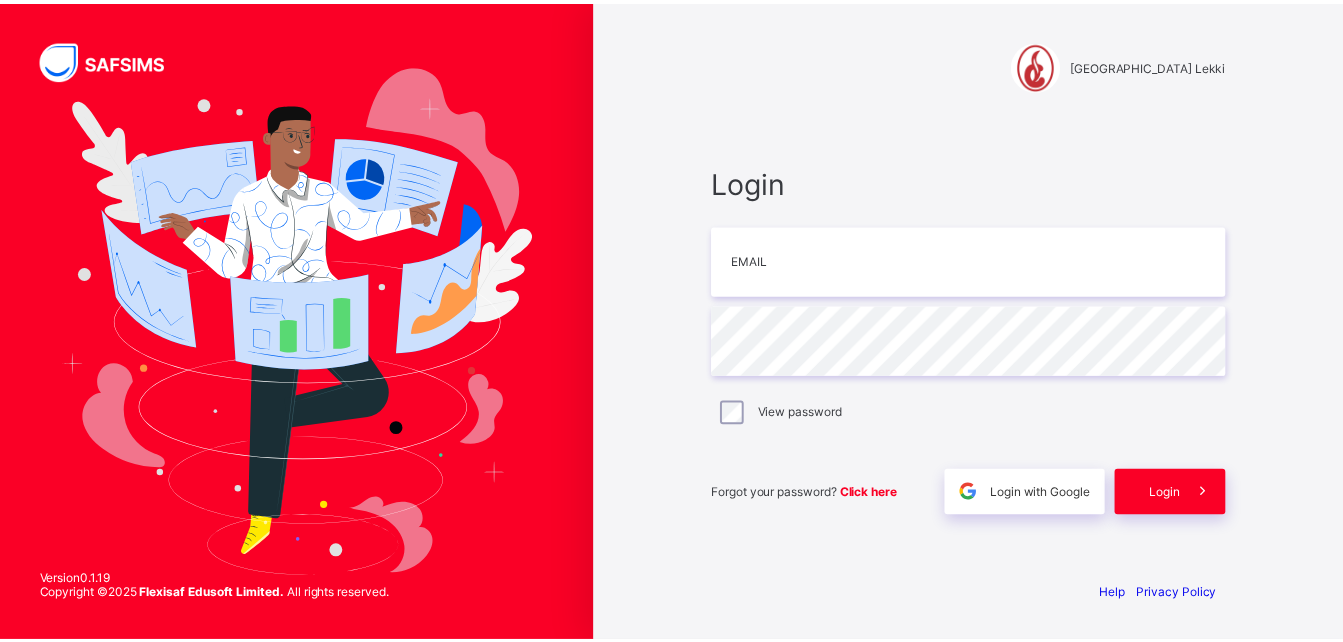 scroll, scrollTop: 0, scrollLeft: 0, axis: both 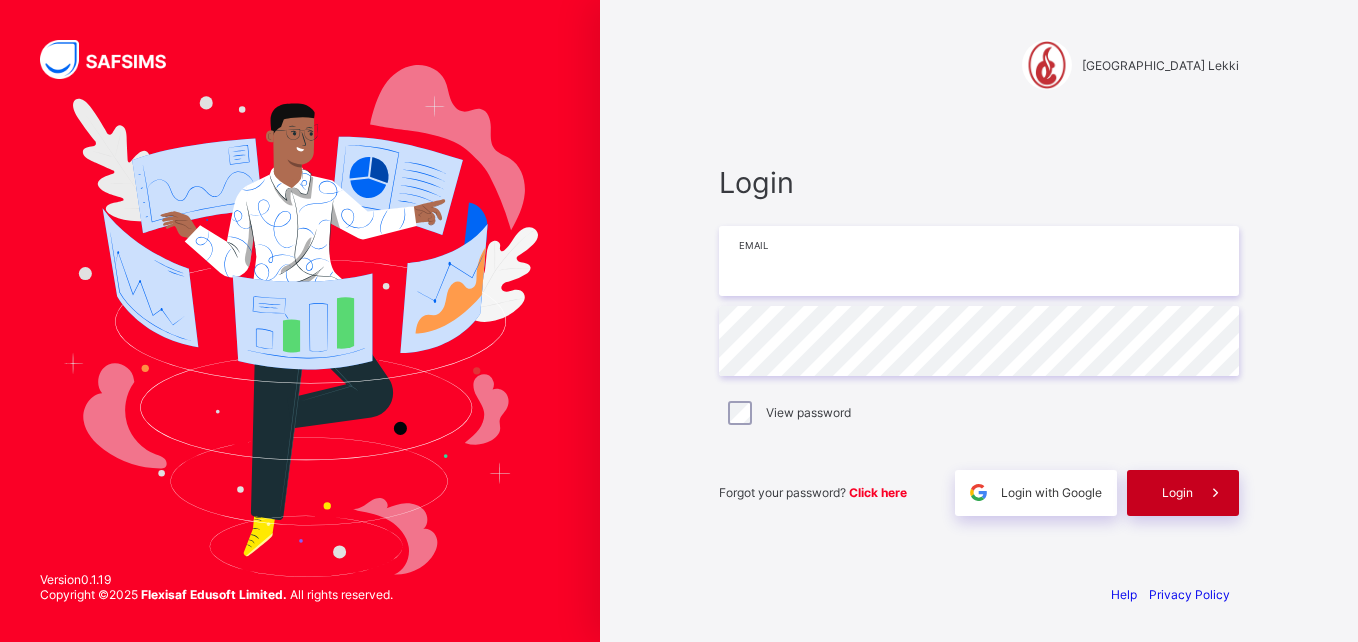 type on "**********" 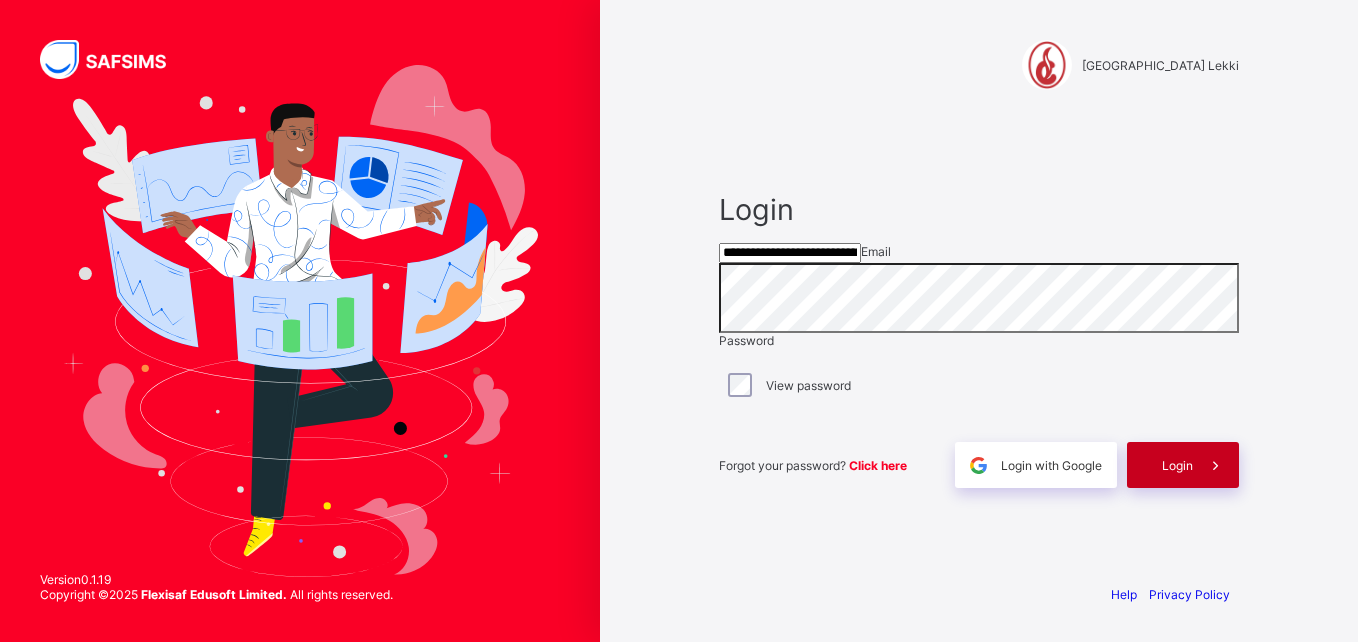 click on "Login" at bounding box center [1183, 465] 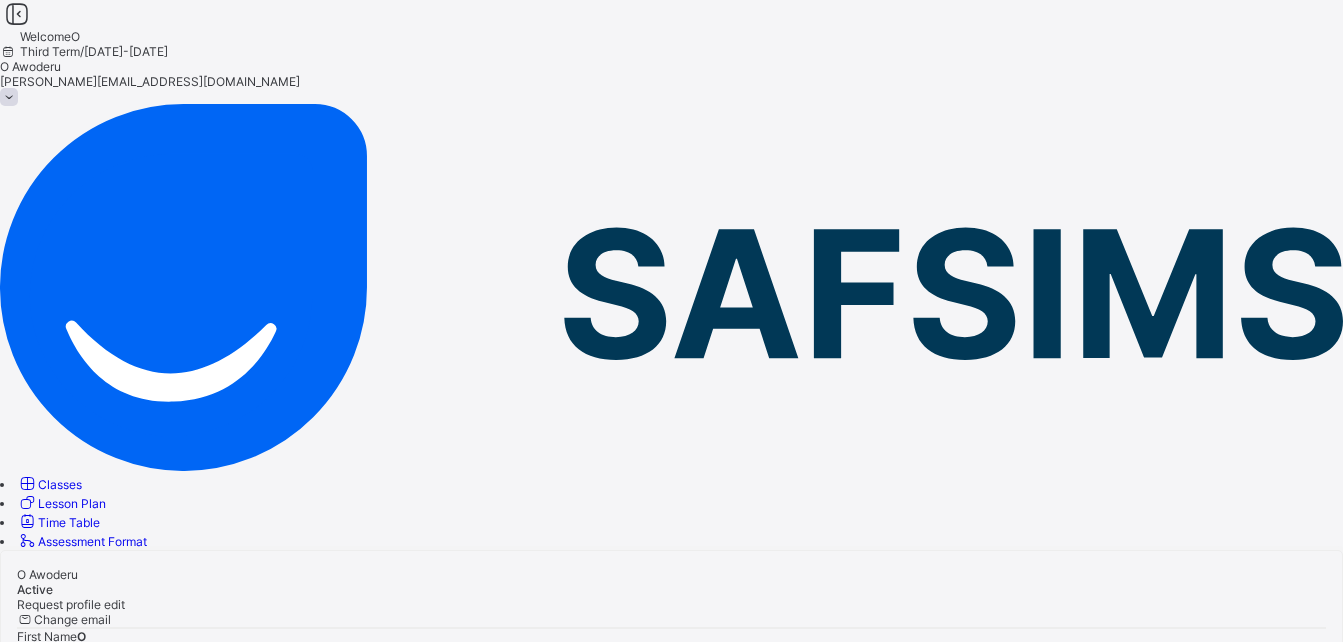 click on "Classes" at bounding box center [60, 484] 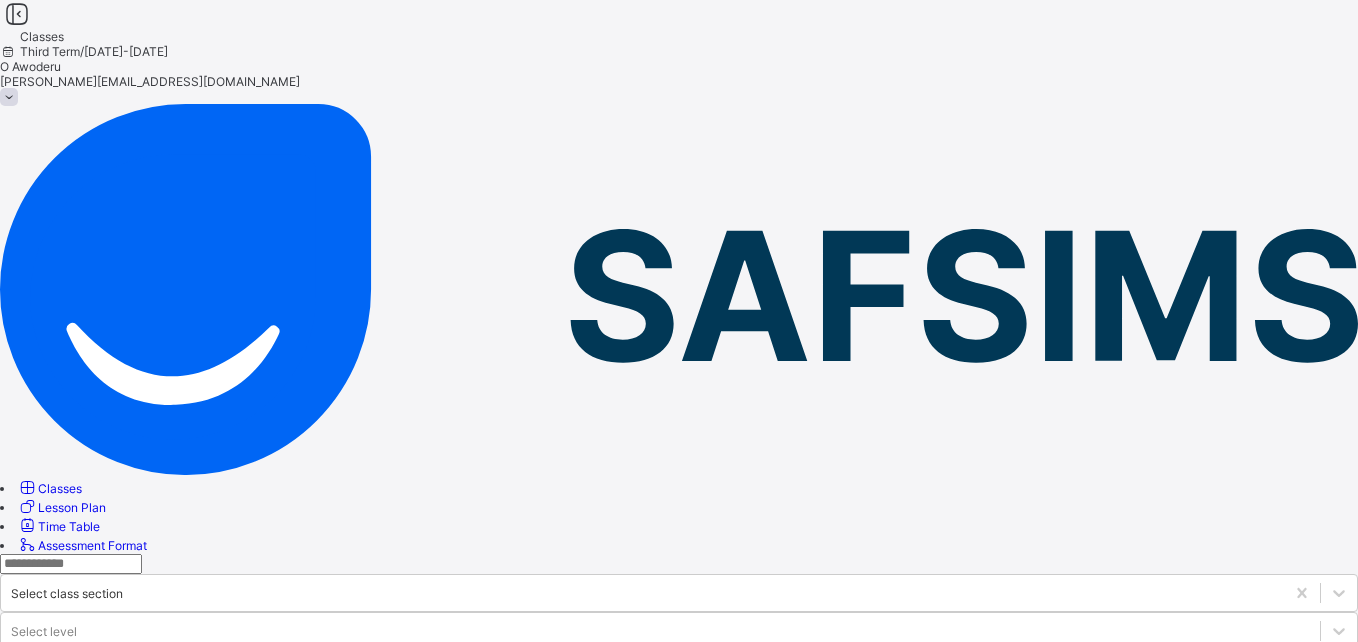click on "YEAR 10   BLUE" at bounding box center [99, 1041] 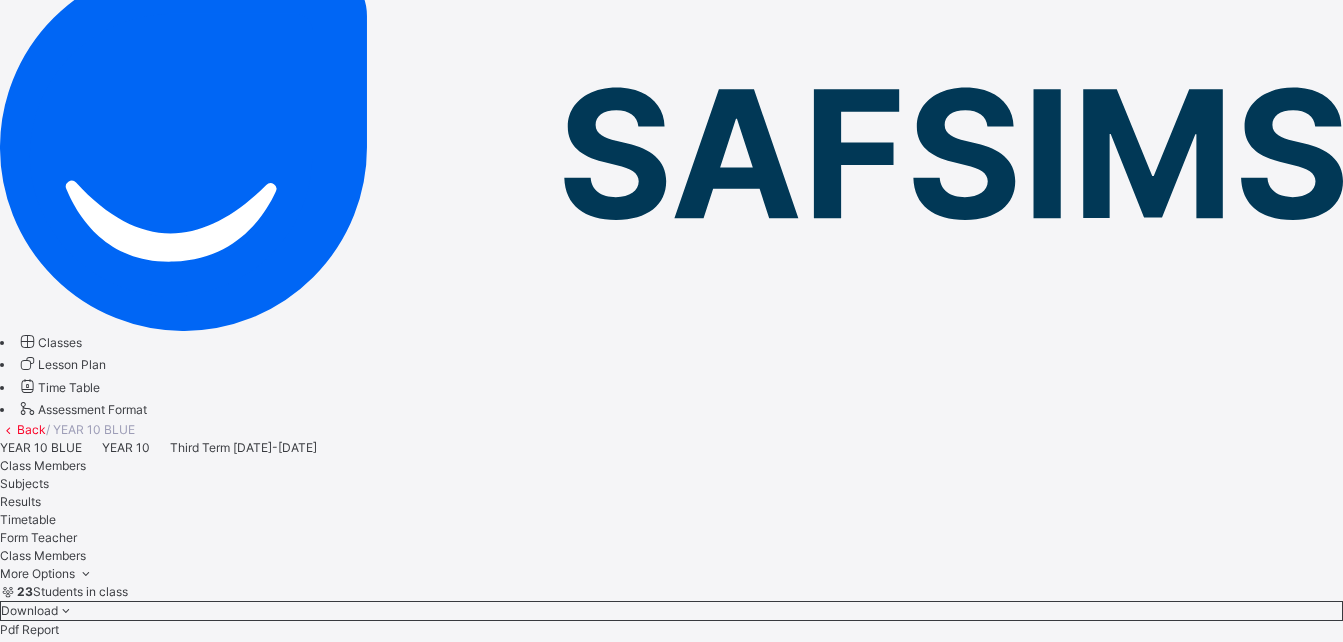 scroll, scrollTop: 197, scrollLeft: 0, axis: vertical 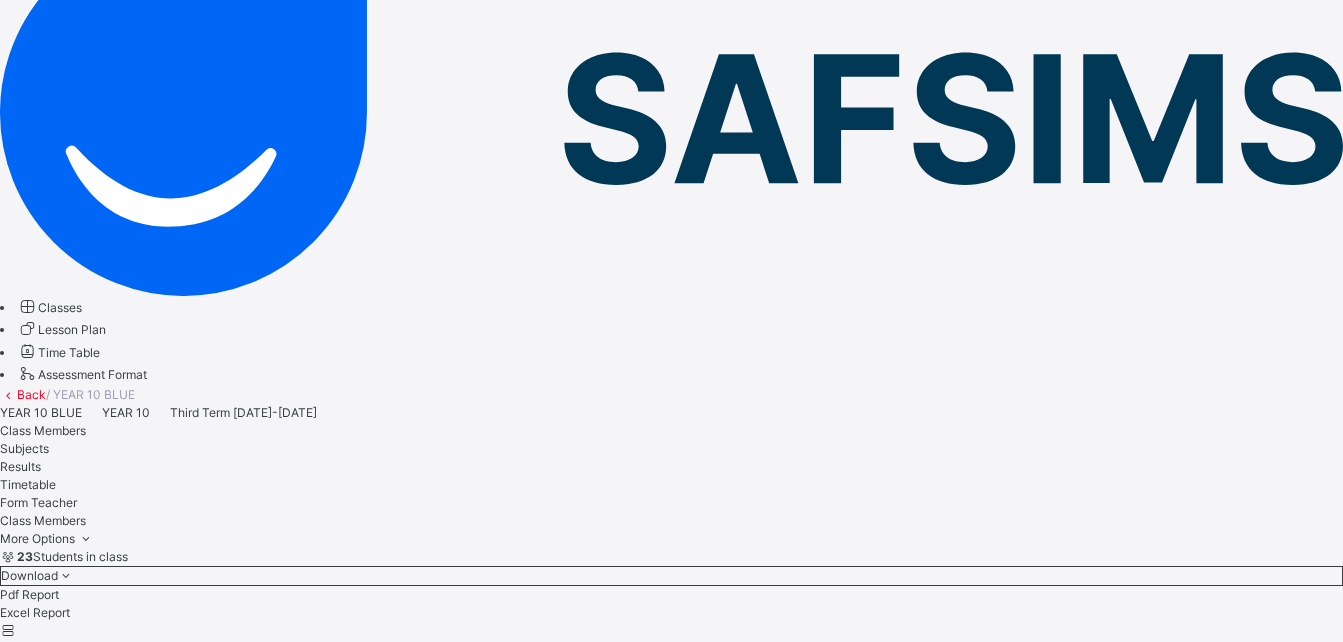 click on "Subjects" at bounding box center [24, 448] 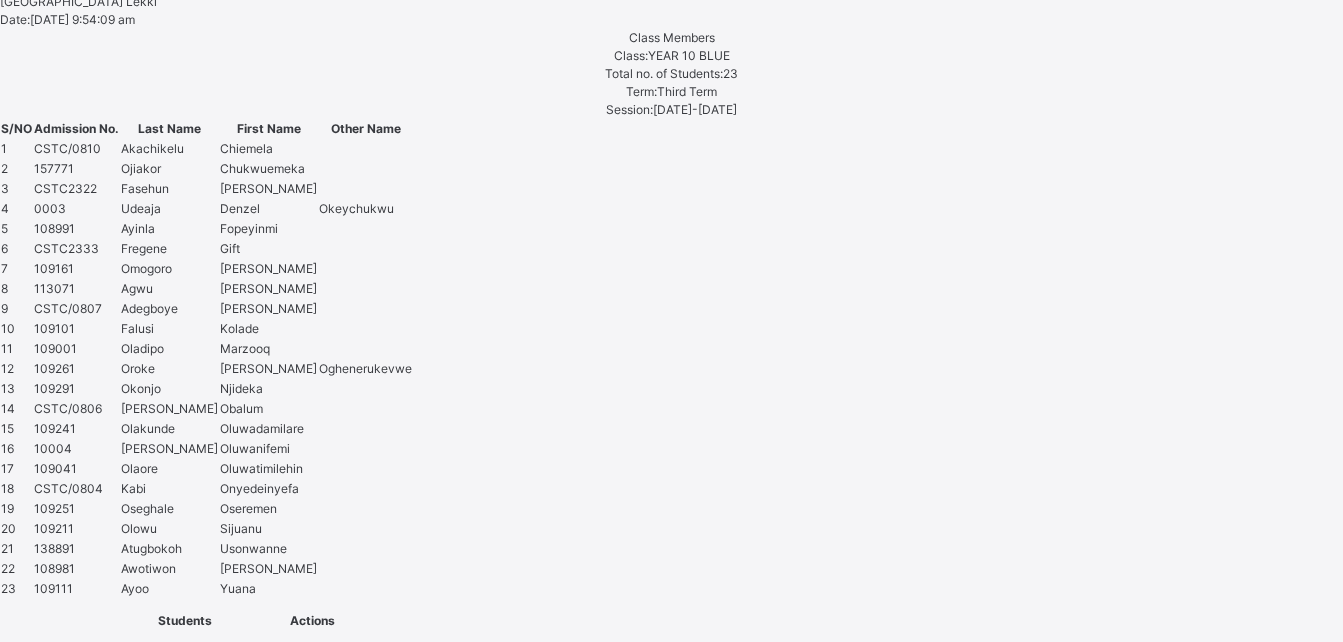 scroll, scrollTop: 1991, scrollLeft: 0, axis: vertical 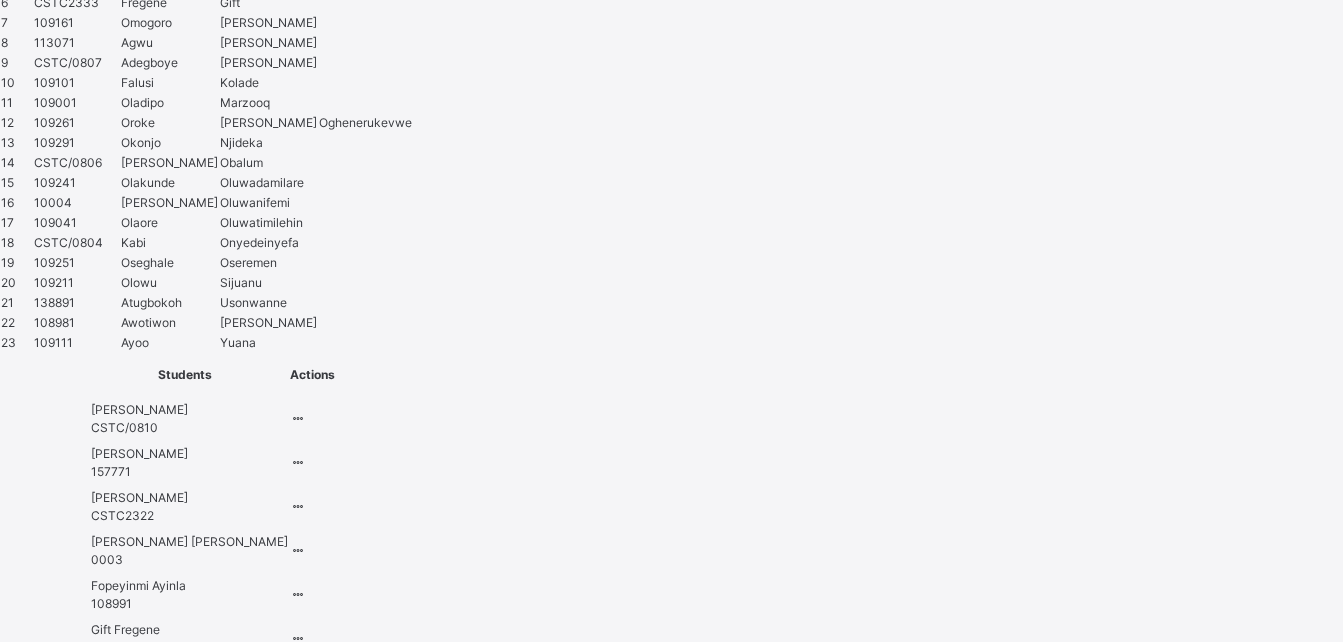 click on "Assess Students" at bounding box center (512, 2778) 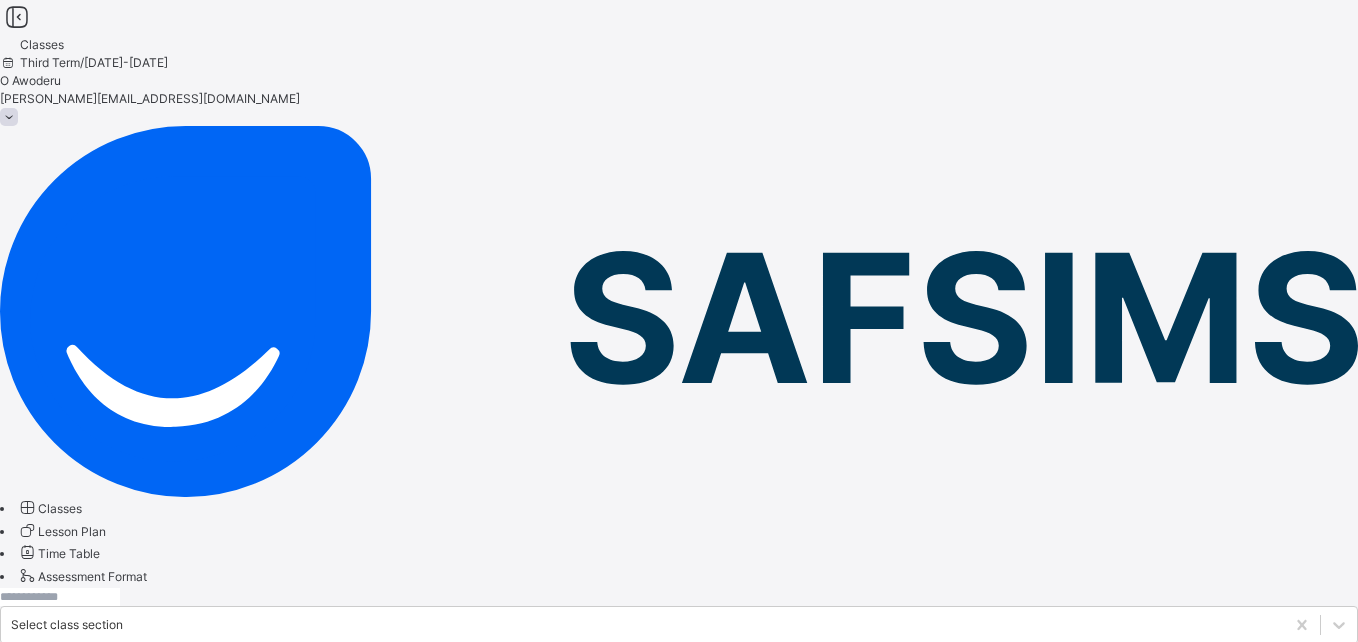 click on "YEAR 10" at bounding box center [169, 1059] 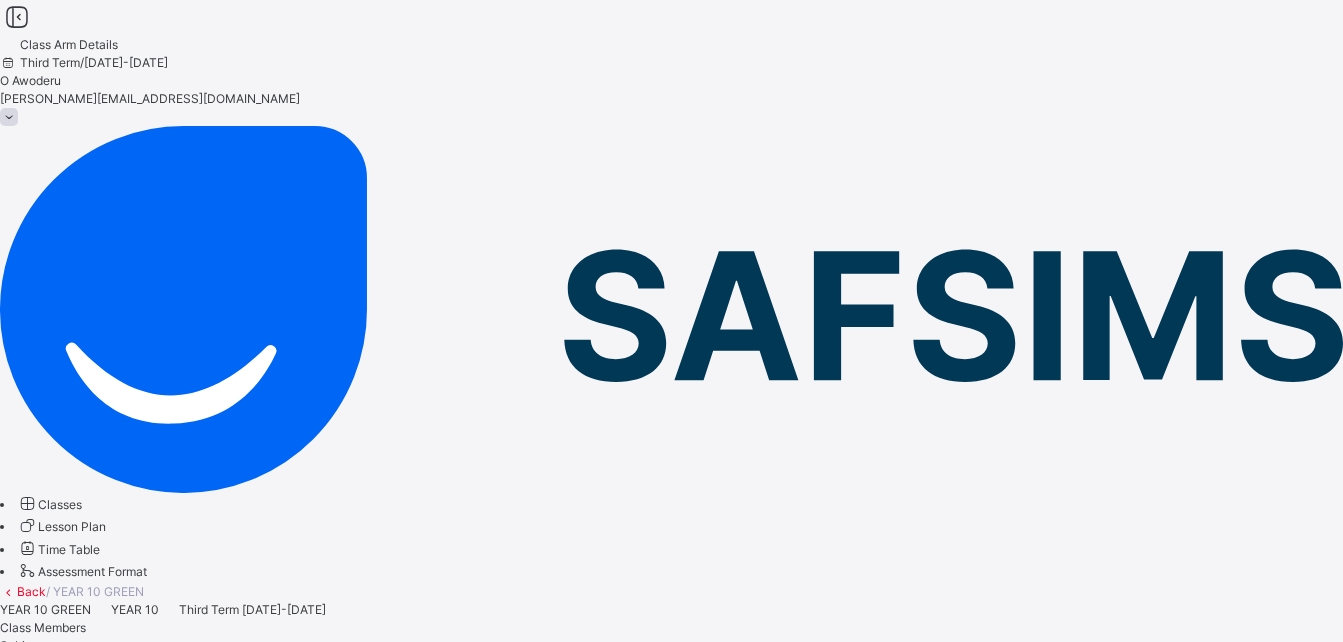 click on "Subjects" at bounding box center (24, 645) 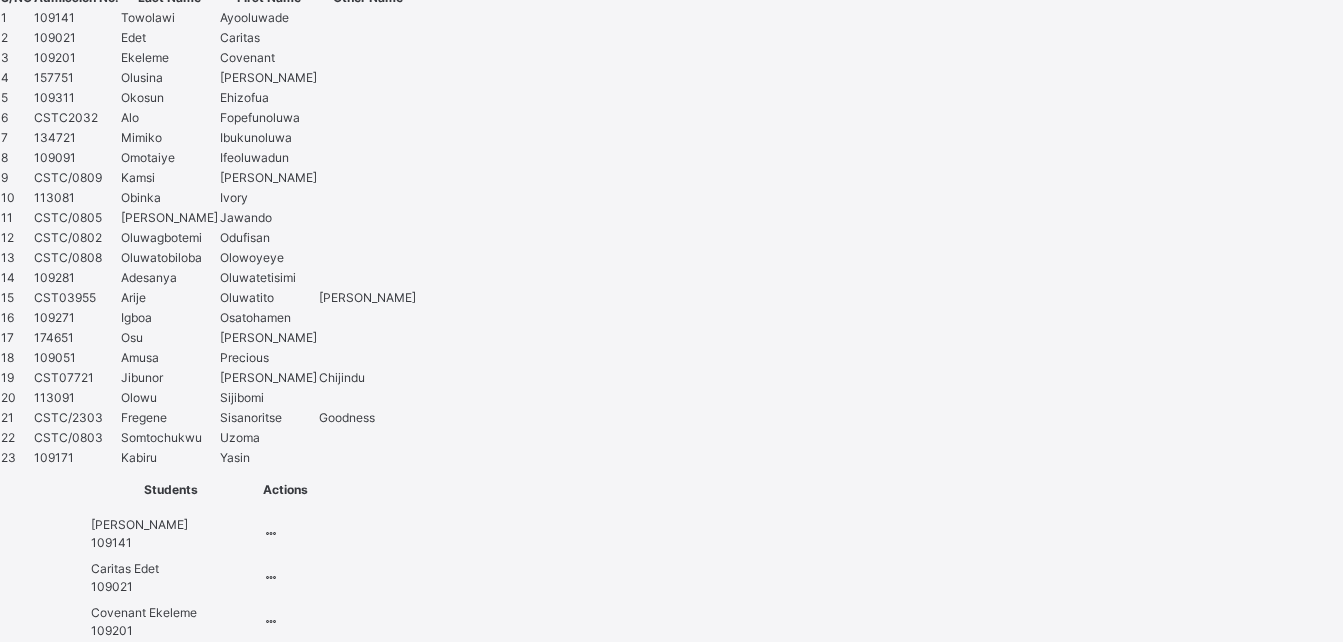 scroll, scrollTop: 1991, scrollLeft: 0, axis: vertical 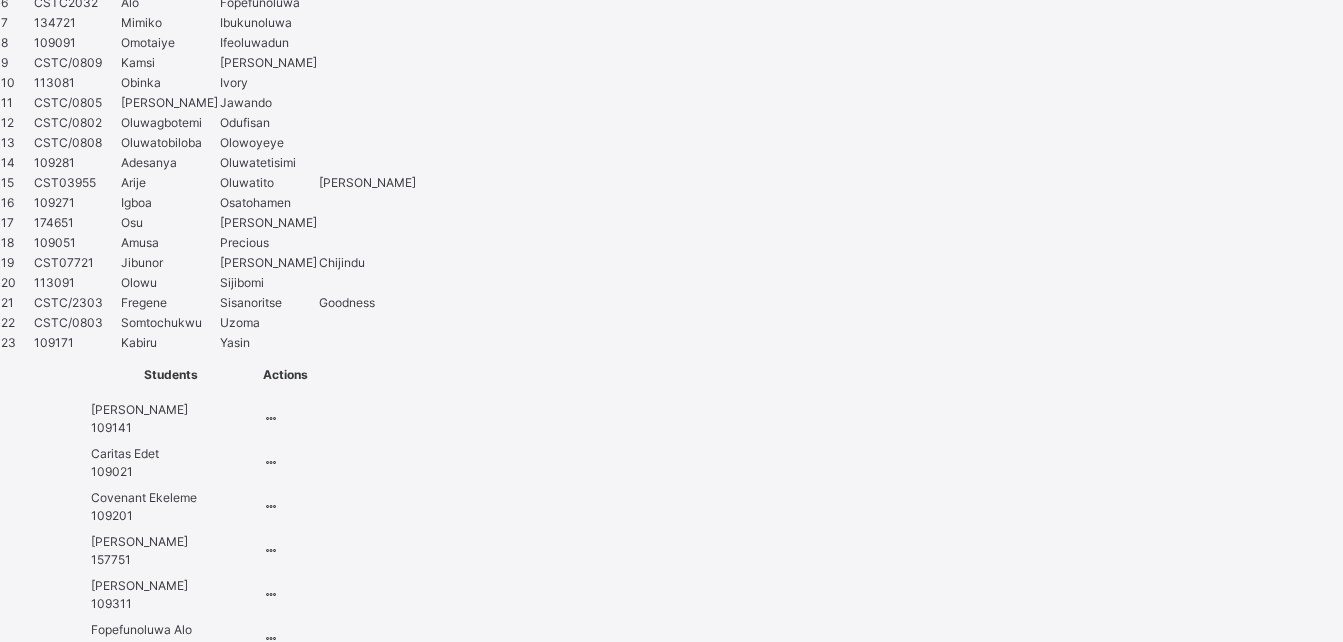 click on "Assess Students" at bounding box center (512, 2778) 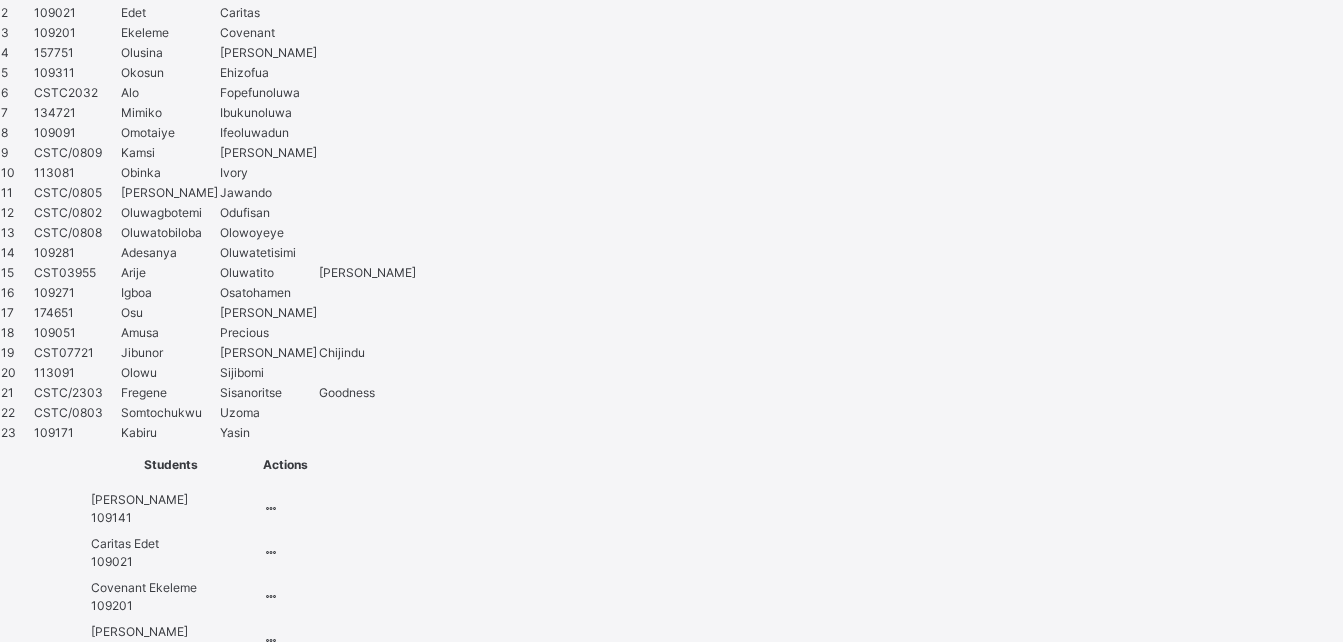 type on "*" 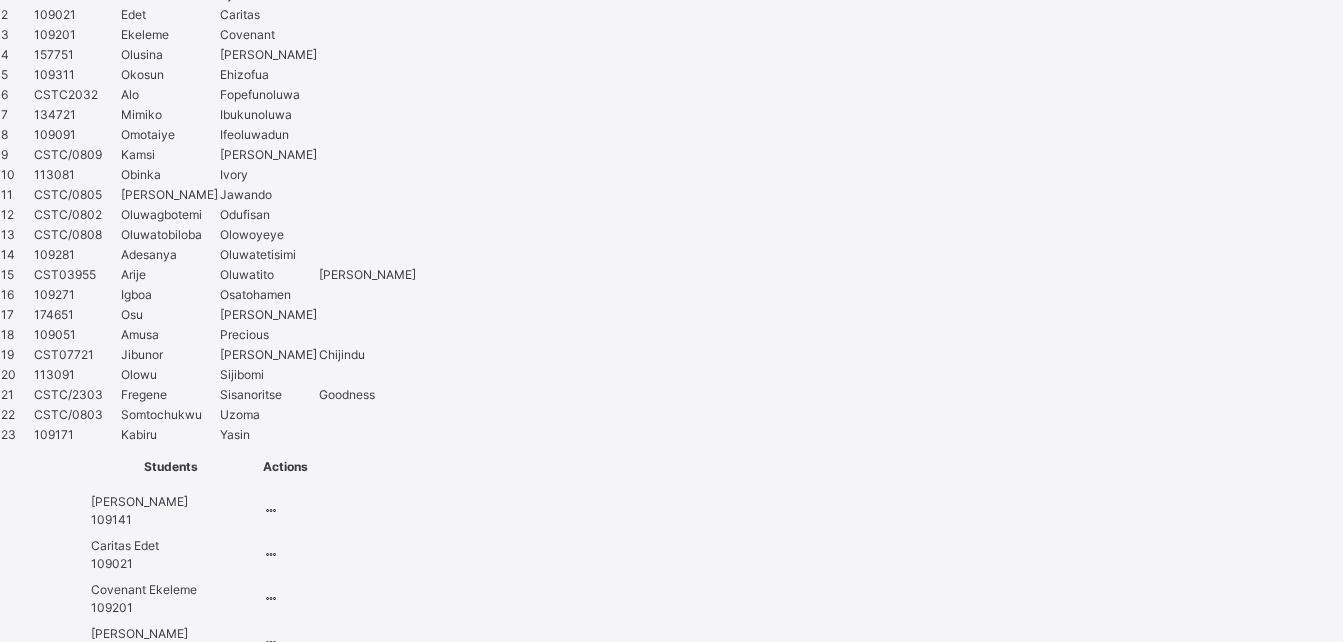 scroll, scrollTop: 1991, scrollLeft: 0, axis: vertical 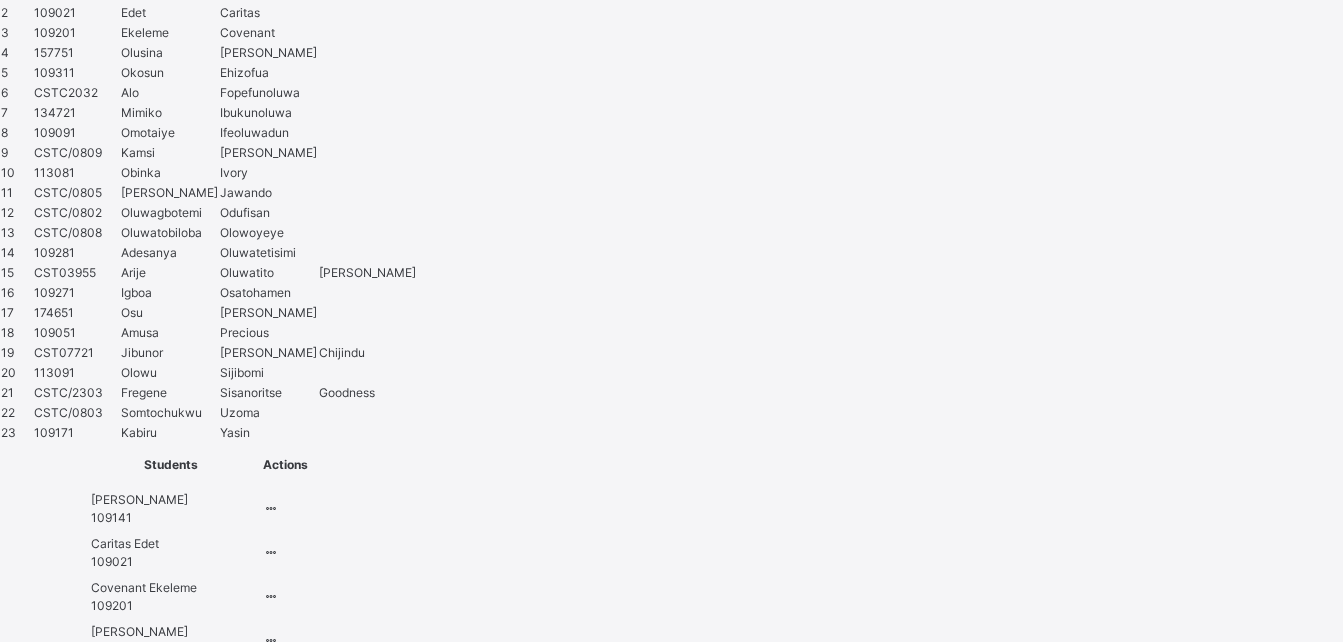 click on "×" at bounding box center (671, 2926) 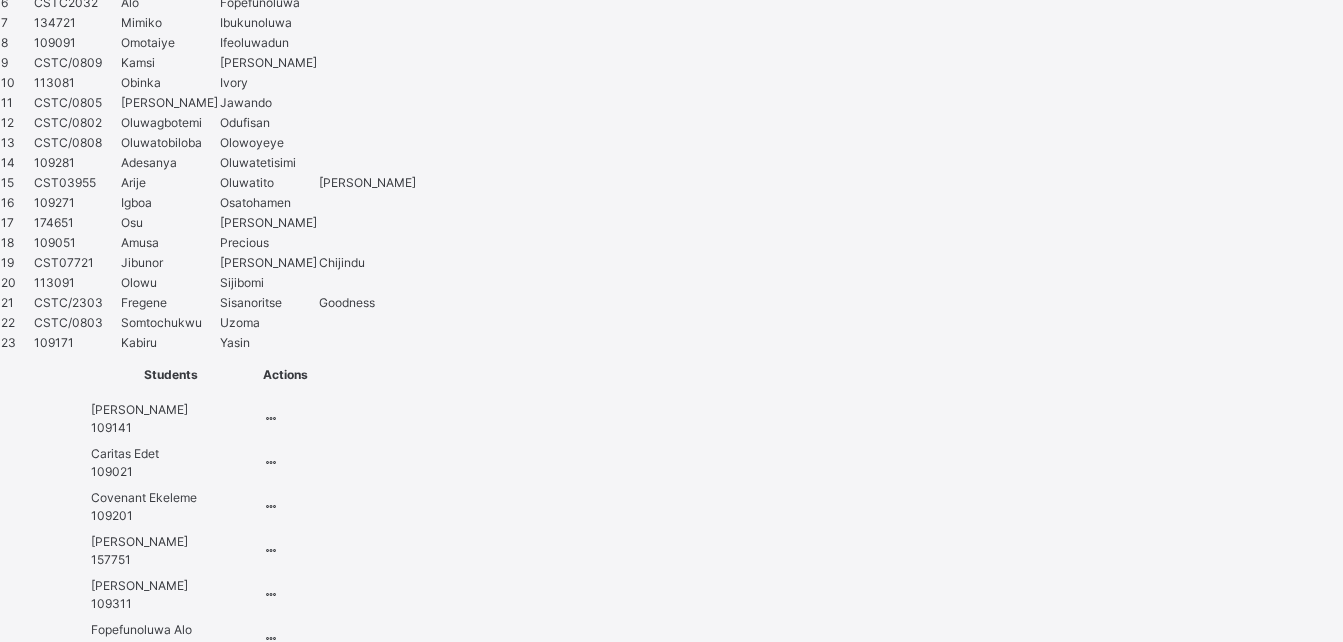 click on "Assess Students" at bounding box center (512, 2778) 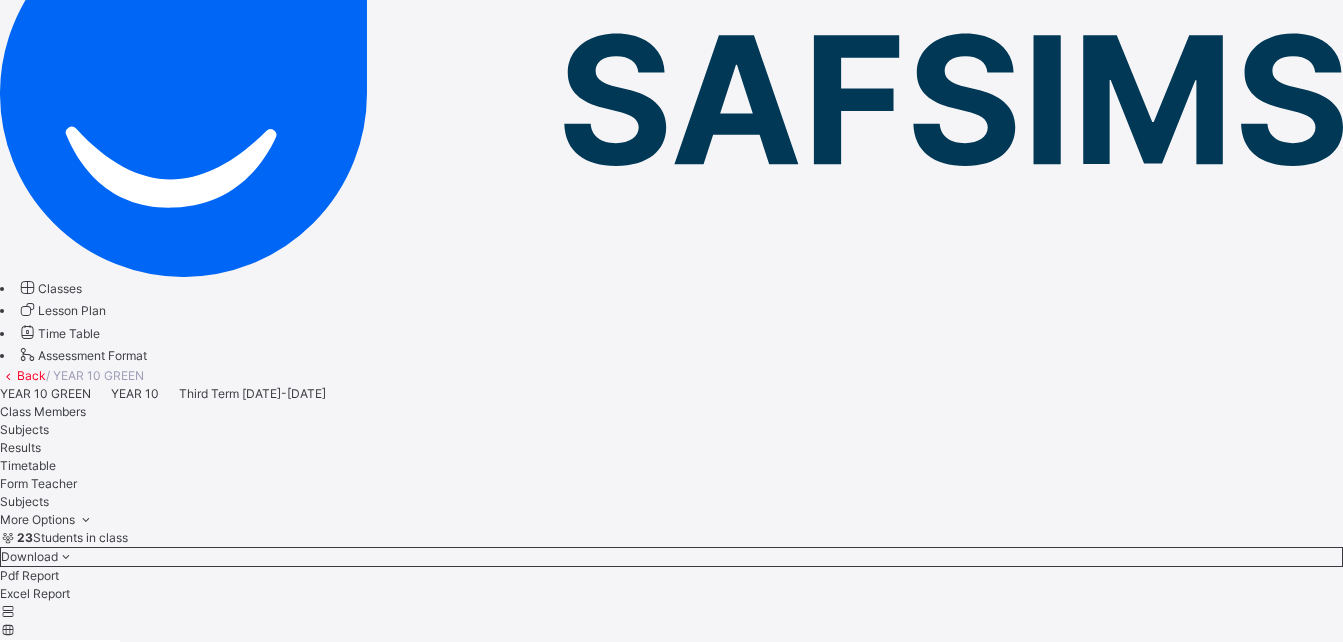 scroll, scrollTop: 0, scrollLeft: 0, axis: both 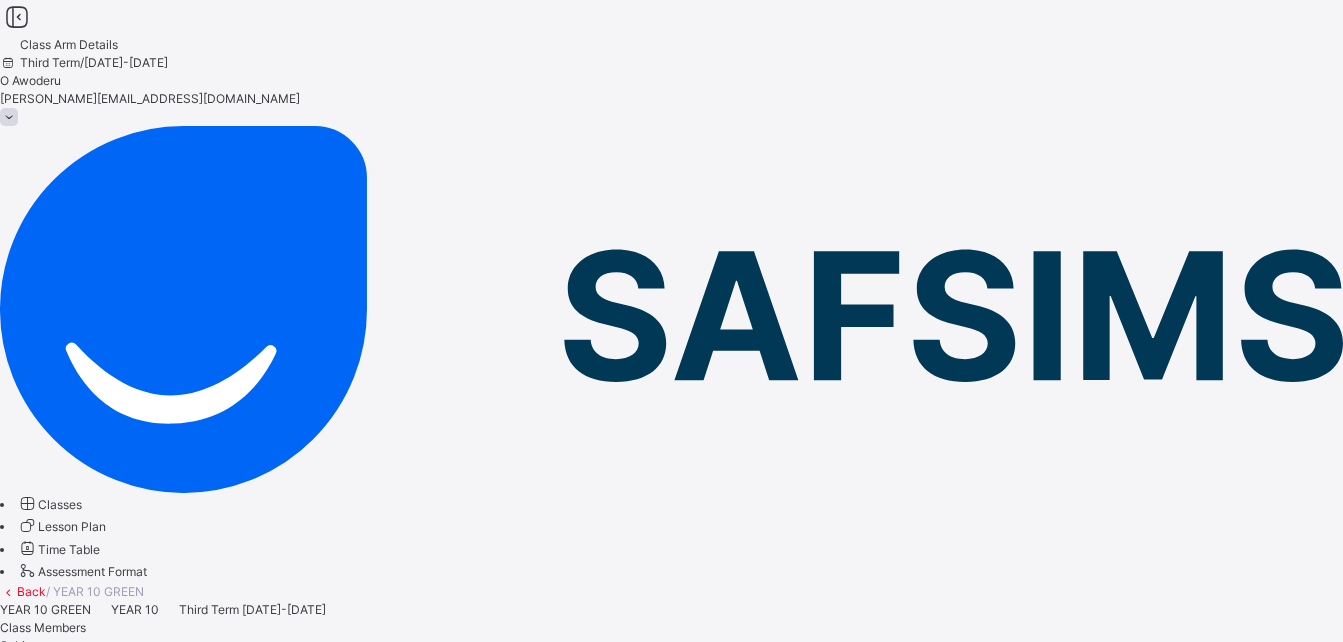 click on "Back" at bounding box center (31, 591) 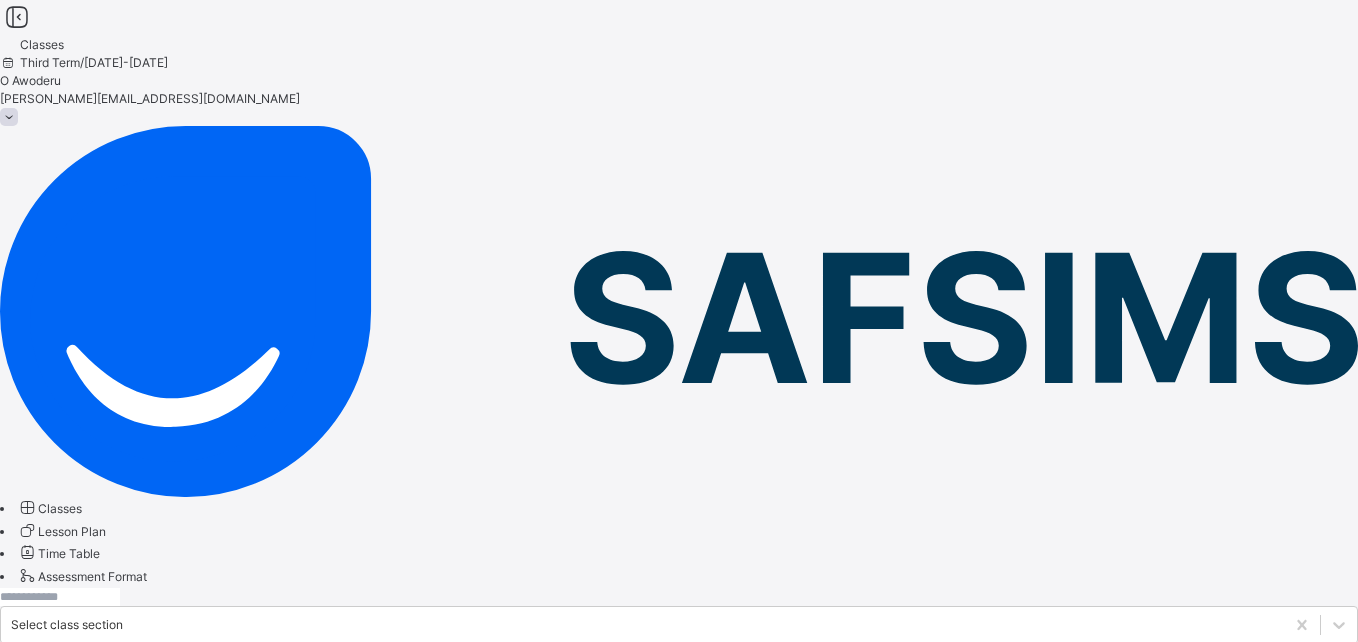 click on "YEAR 10   BLUE" at bounding box center [93, 1000] 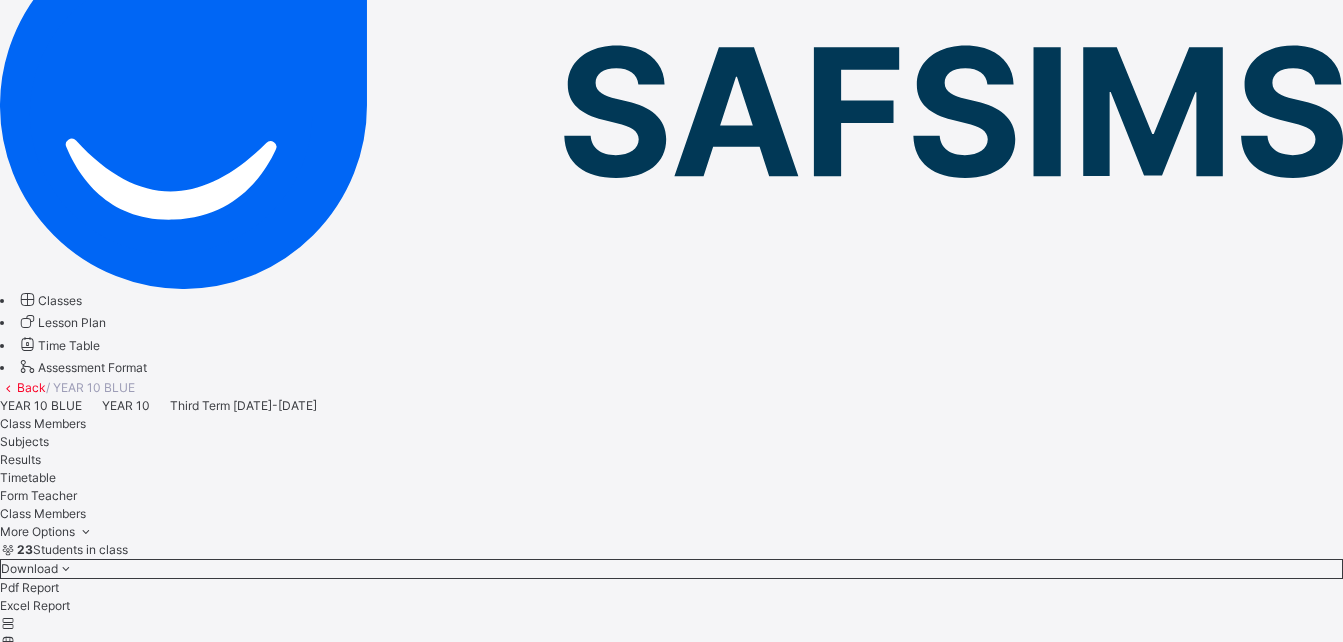 scroll, scrollTop: 210, scrollLeft: 0, axis: vertical 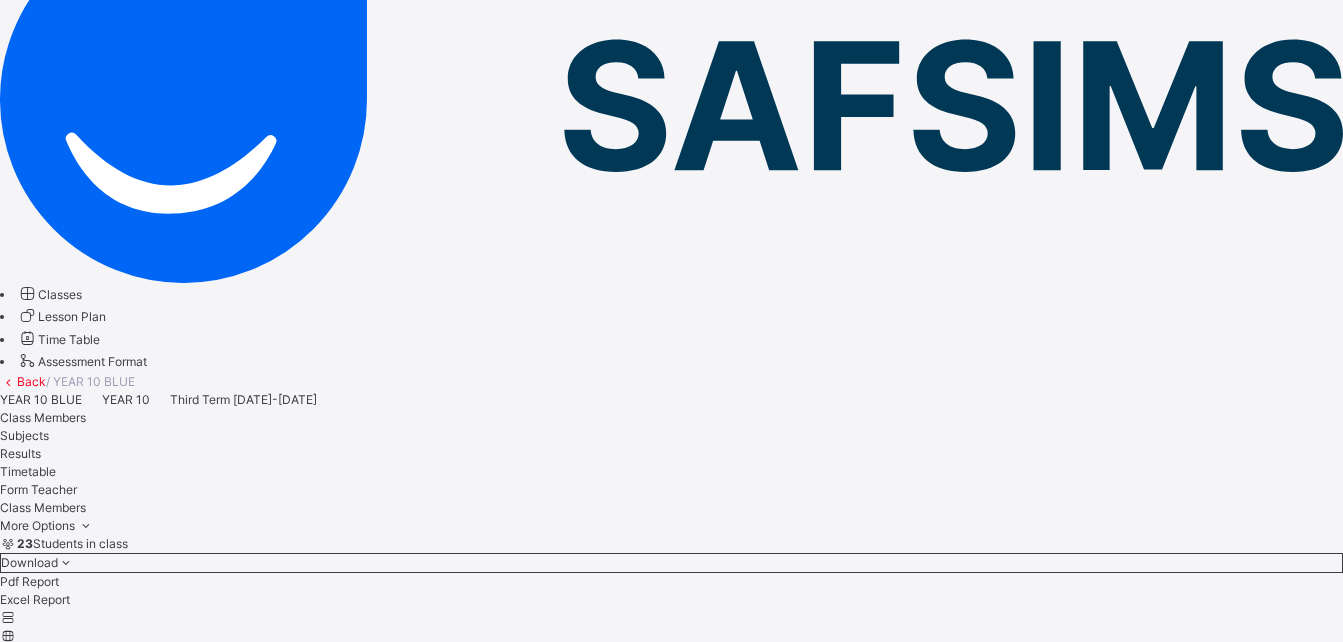 click on "Subjects" at bounding box center (24, 435) 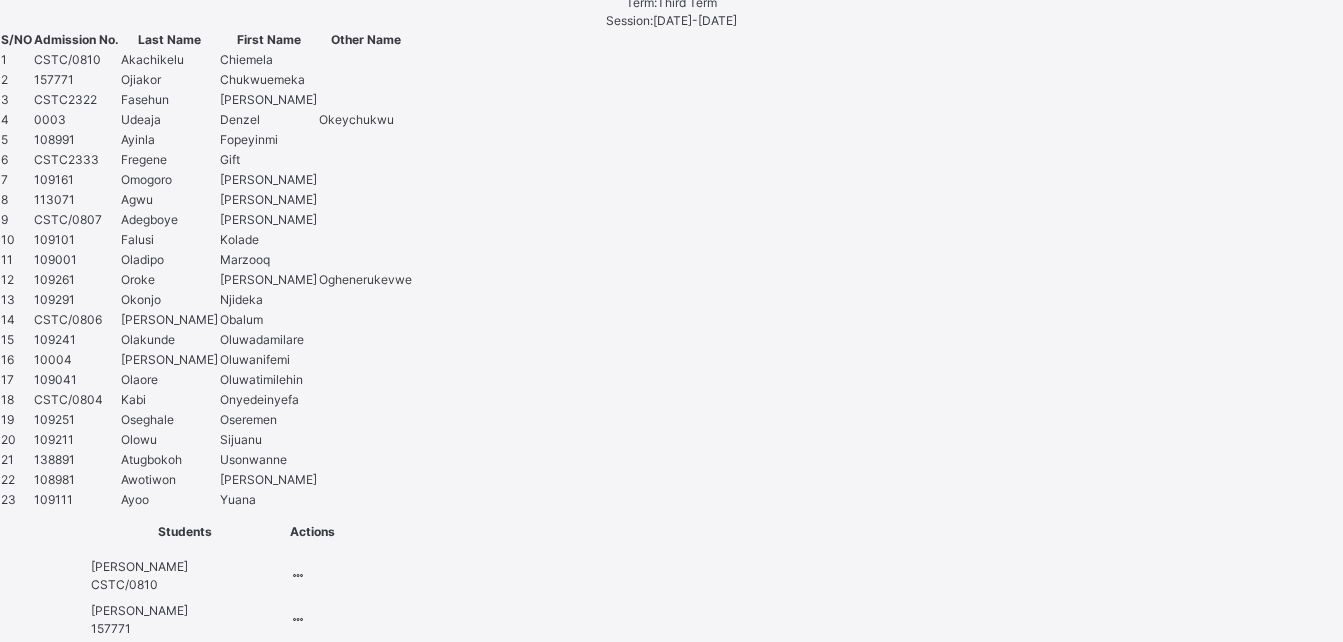 scroll, scrollTop: 1991, scrollLeft: 0, axis: vertical 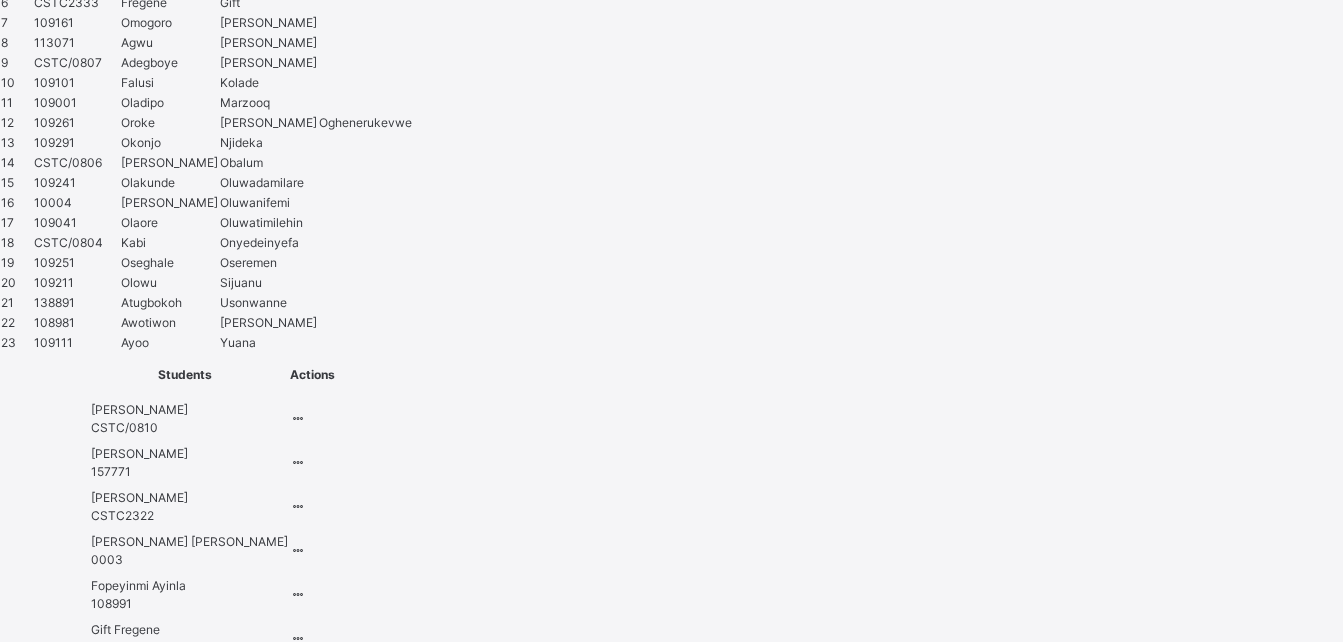 click on "Assess Students" at bounding box center (512, 2778) 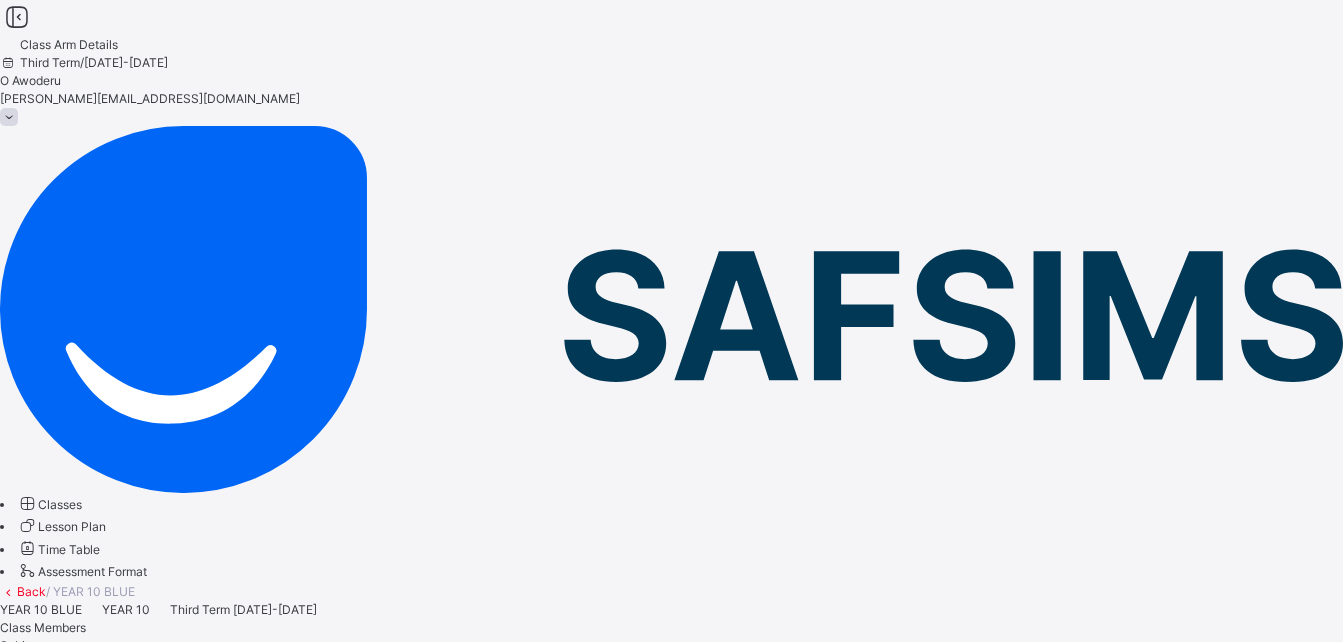 scroll, scrollTop: 118, scrollLeft: 0, axis: vertical 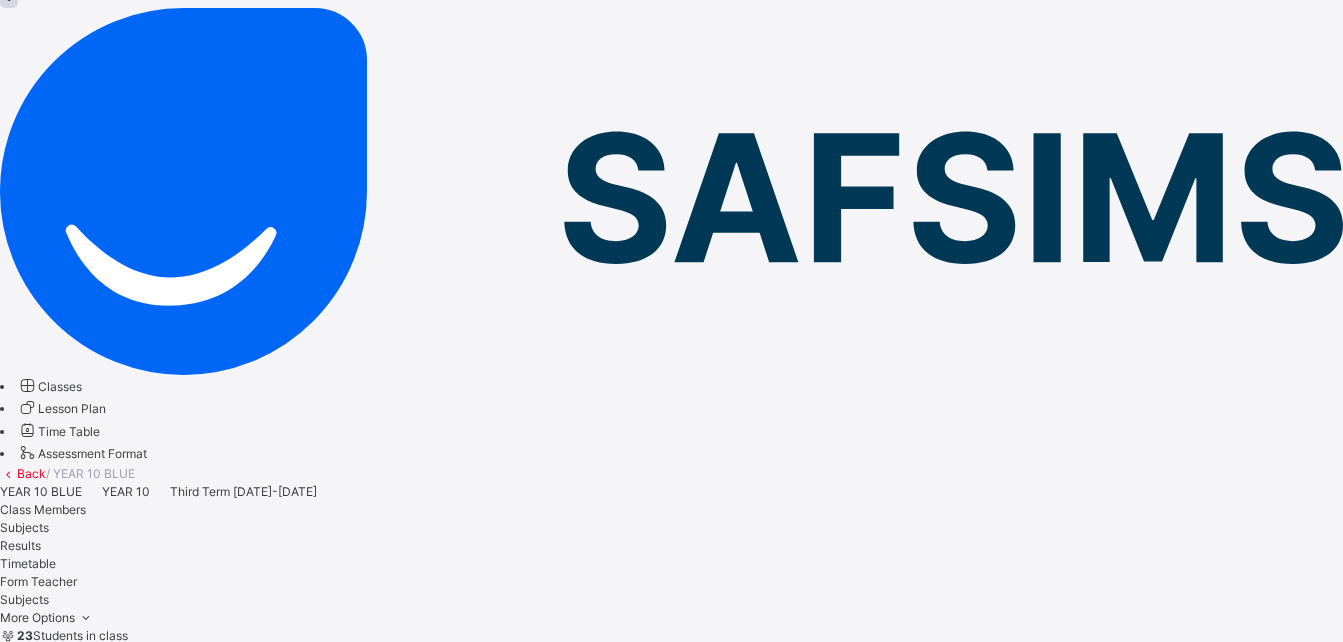 click on "Back" at bounding box center (31, 473) 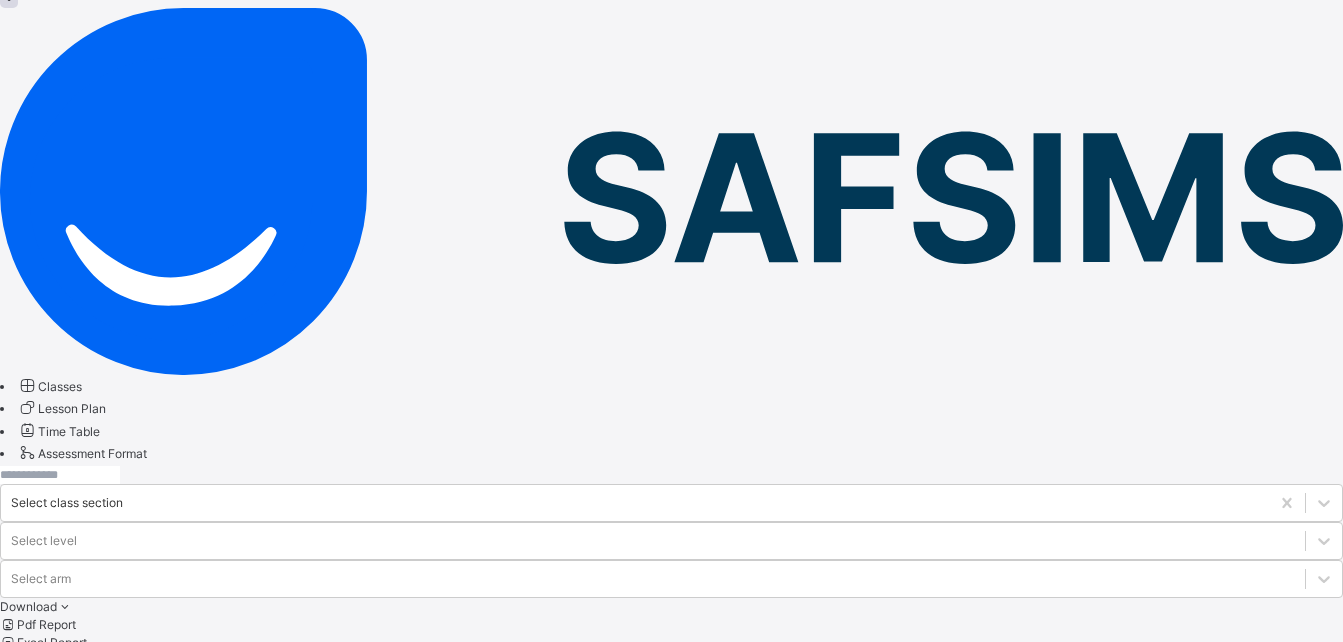 scroll, scrollTop: 0, scrollLeft: 0, axis: both 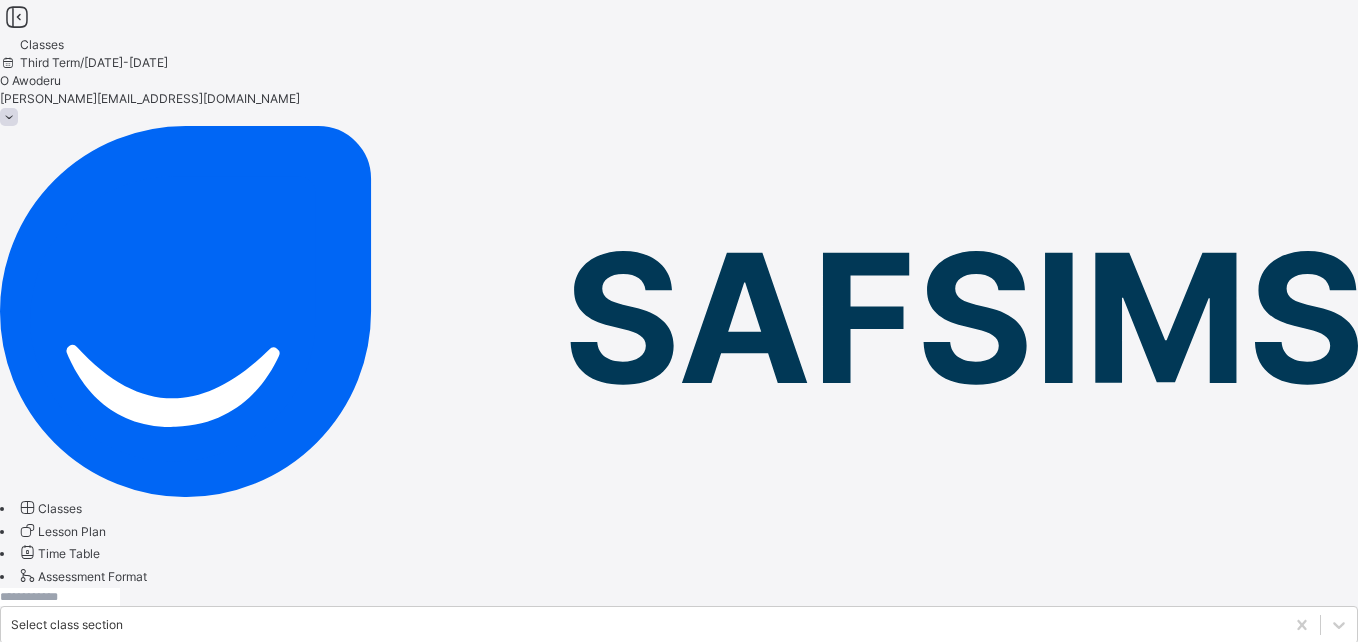 click on "YEAR 10   GREEN" at bounding box center (98, 1059) 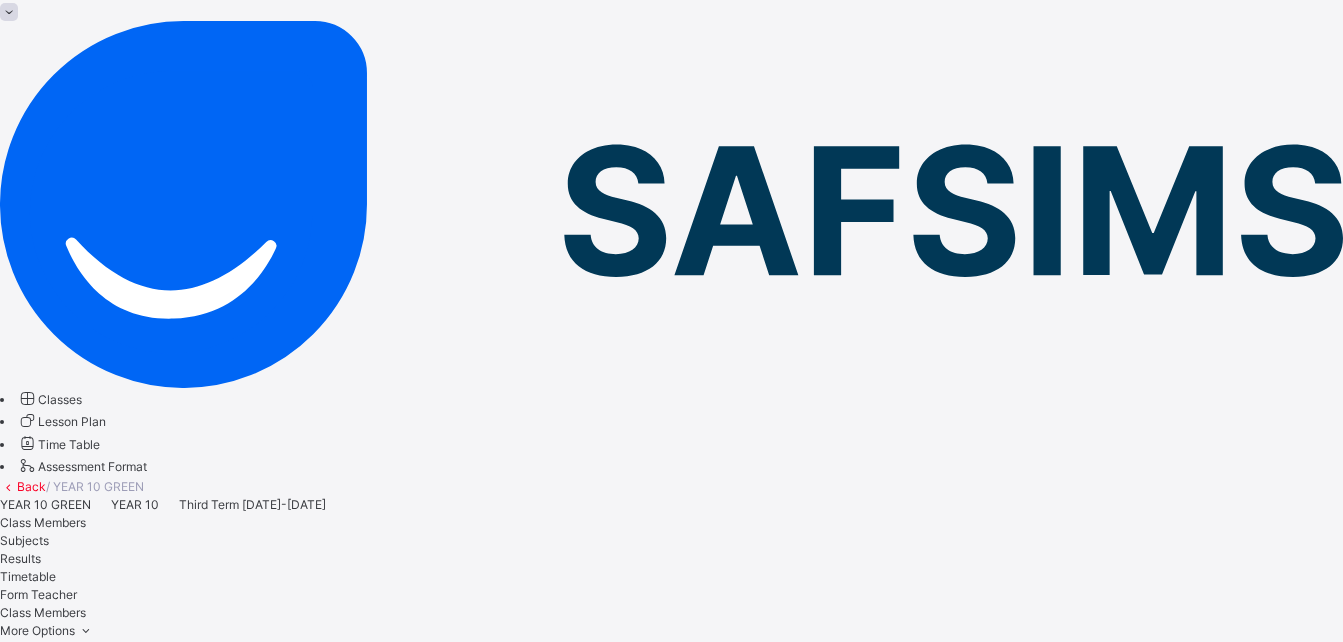 scroll, scrollTop: 106, scrollLeft: 0, axis: vertical 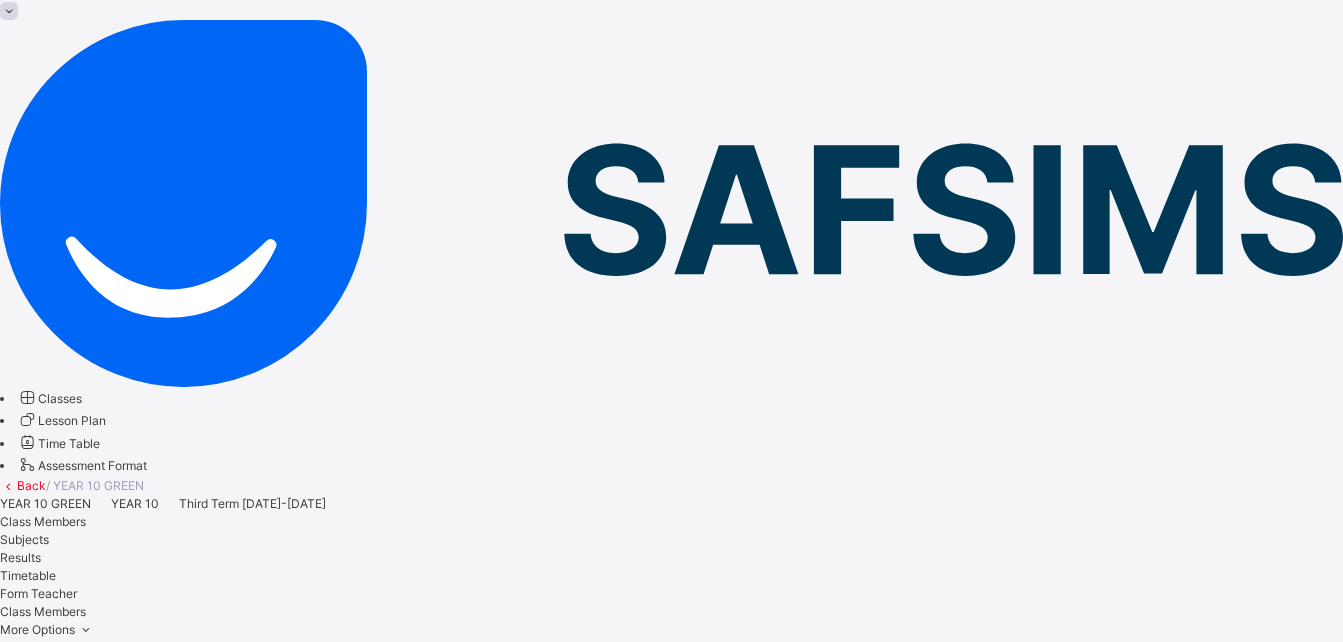 click on "Subjects" at bounding box center [24, 539] 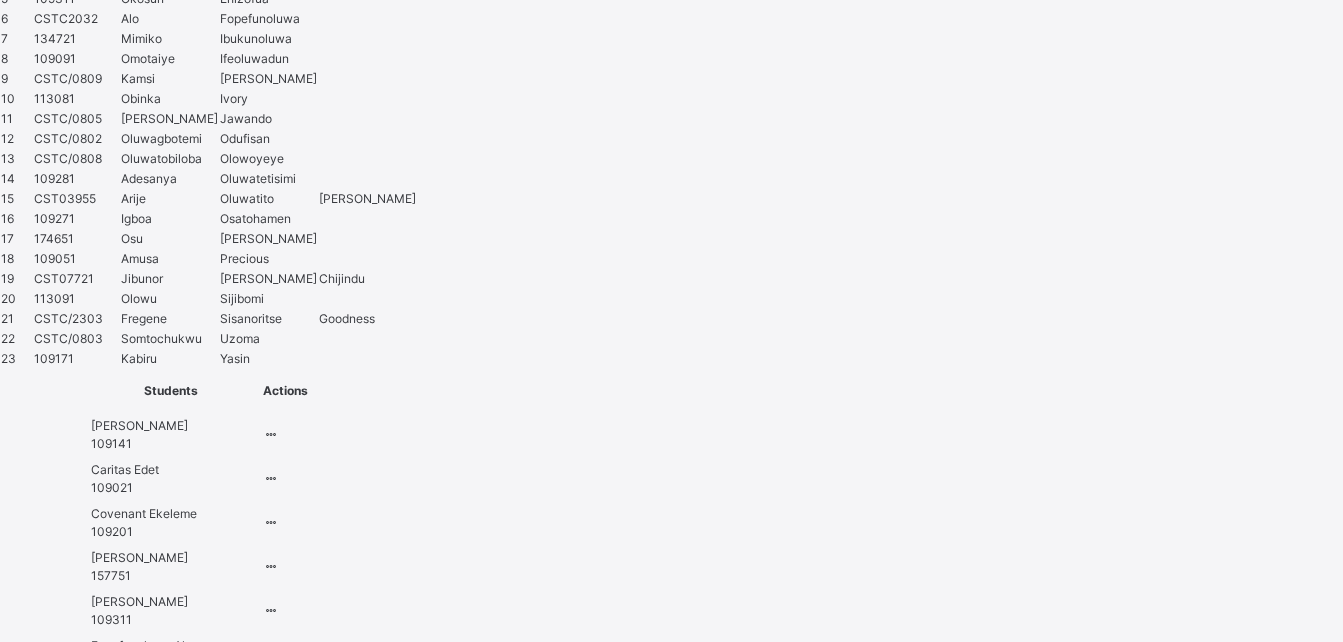 scroll, scrollTop: 1991, scrollLeft: 0, axis: vertical 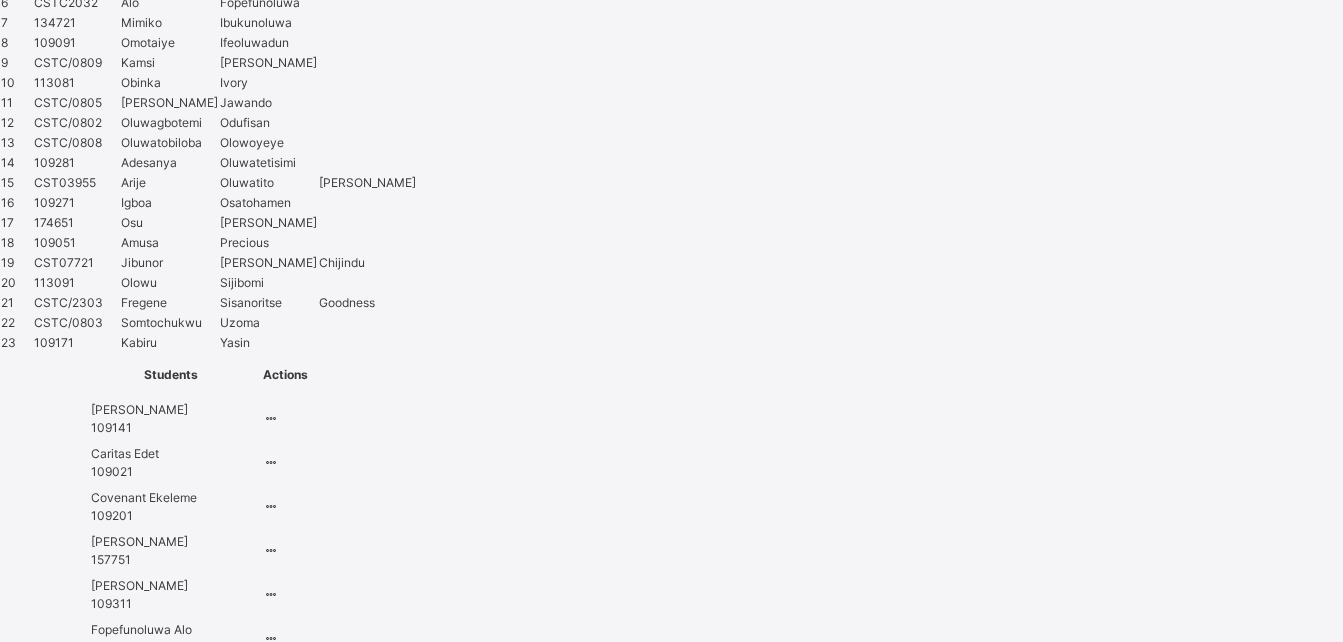 click on "Assess Students" at bounding box center (512, 2778) 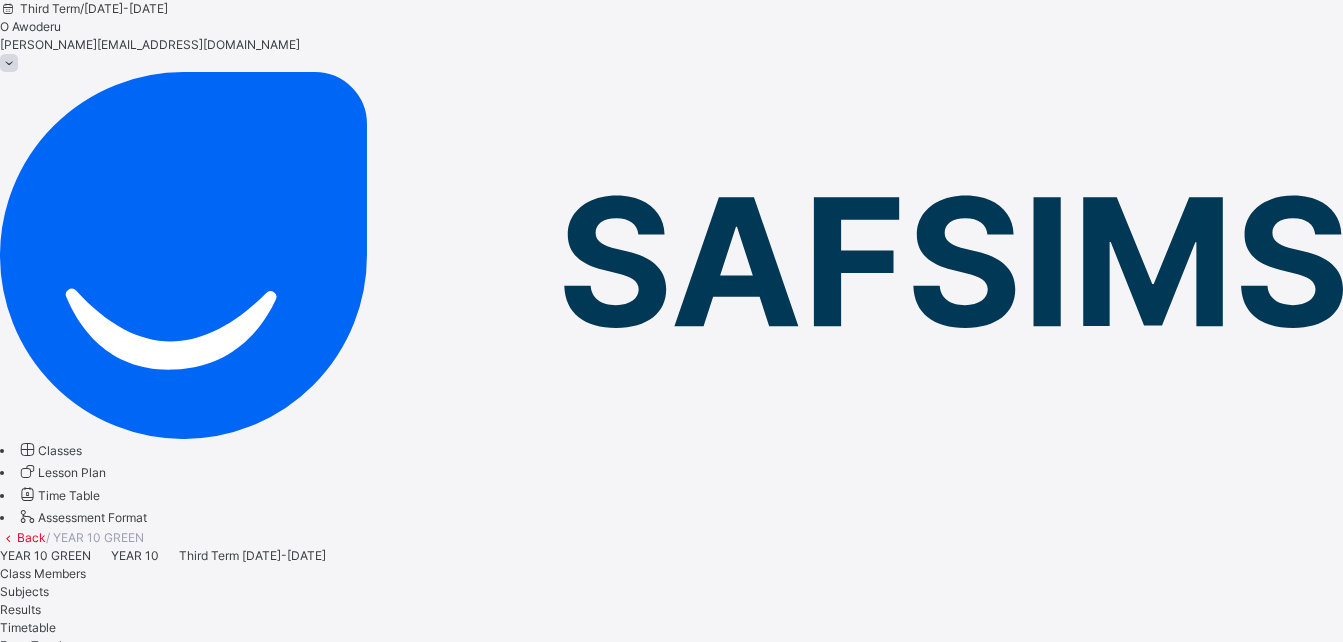 scroll, scrollTop: 0, scrollLeft: 0, axis: both 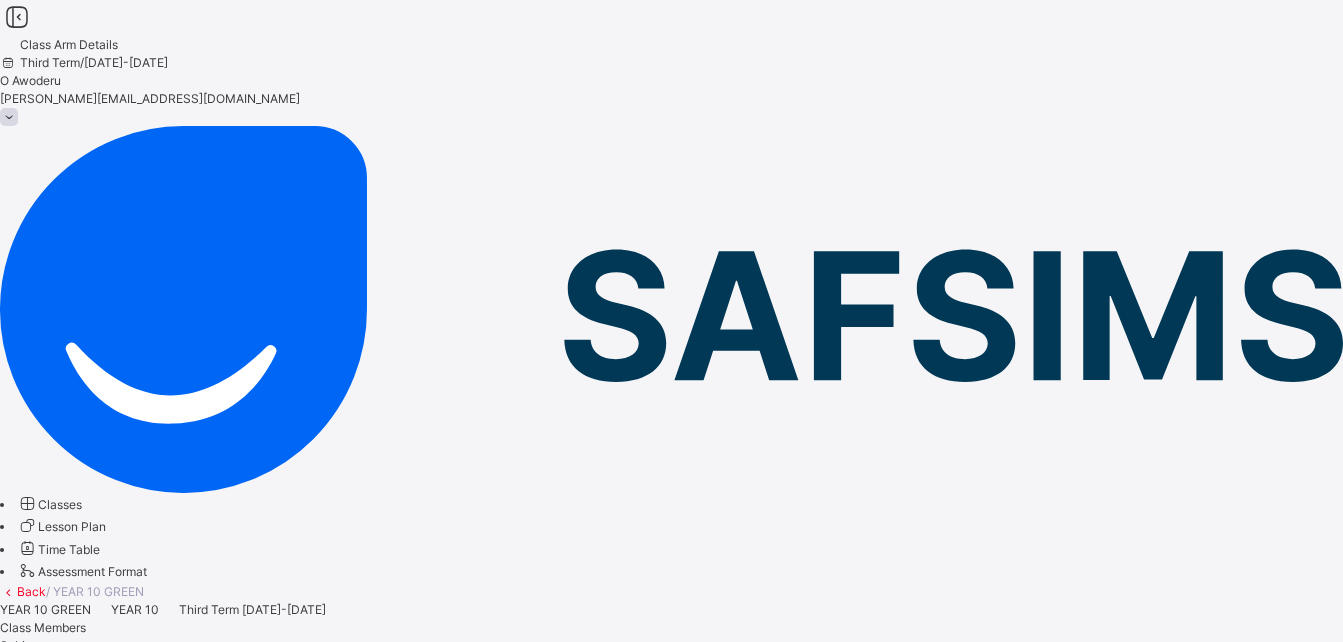 click on "Back" at bounding box center [31, 591] 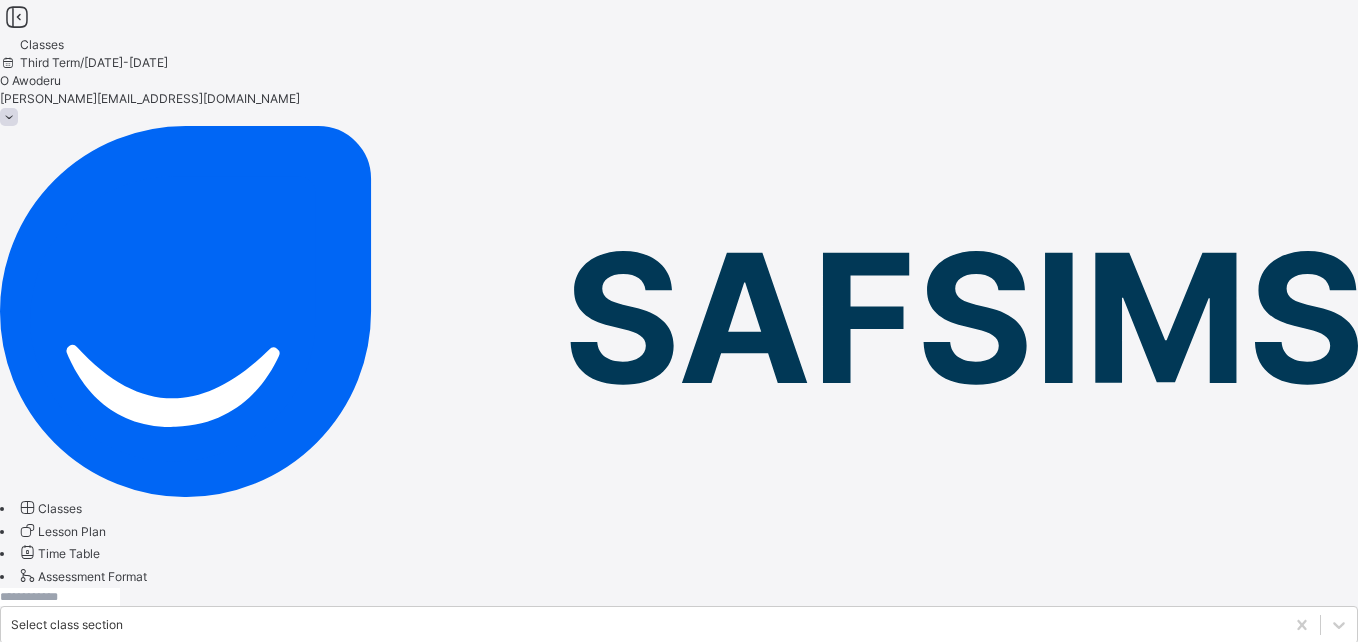 click on "YEAR 7   BLUE" at bounding box center [90, 823] 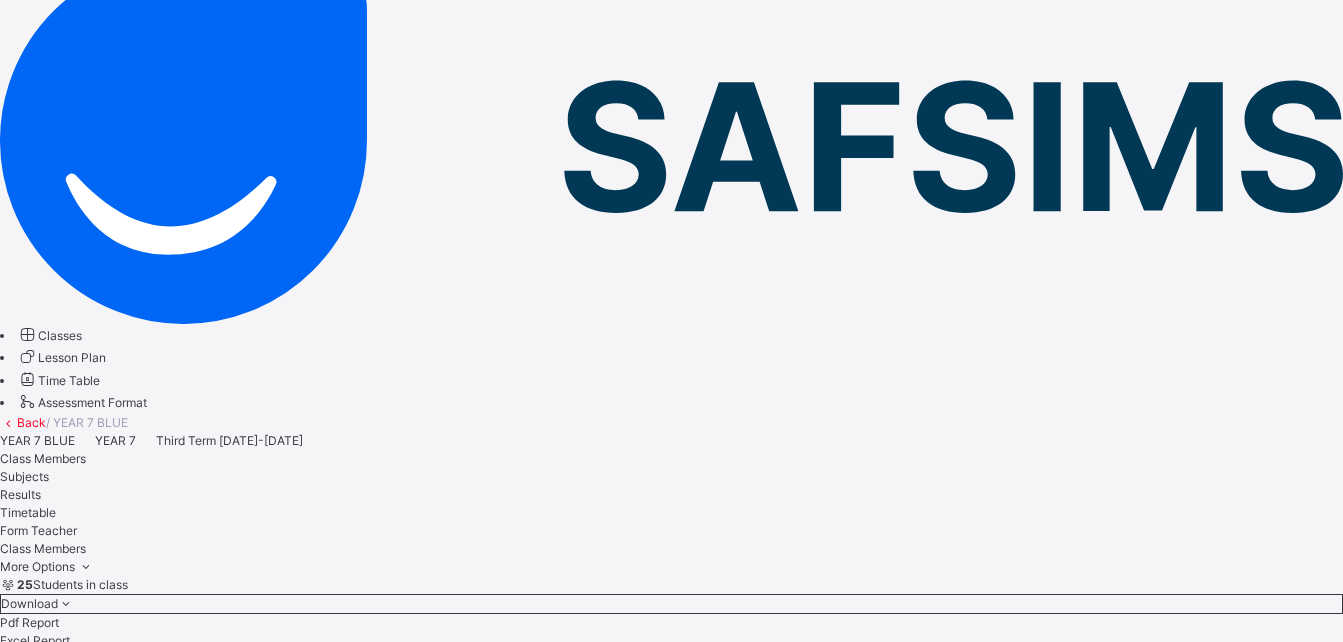 scroll, scrollTop: 172, scrollLeft: 0, axis: vertical 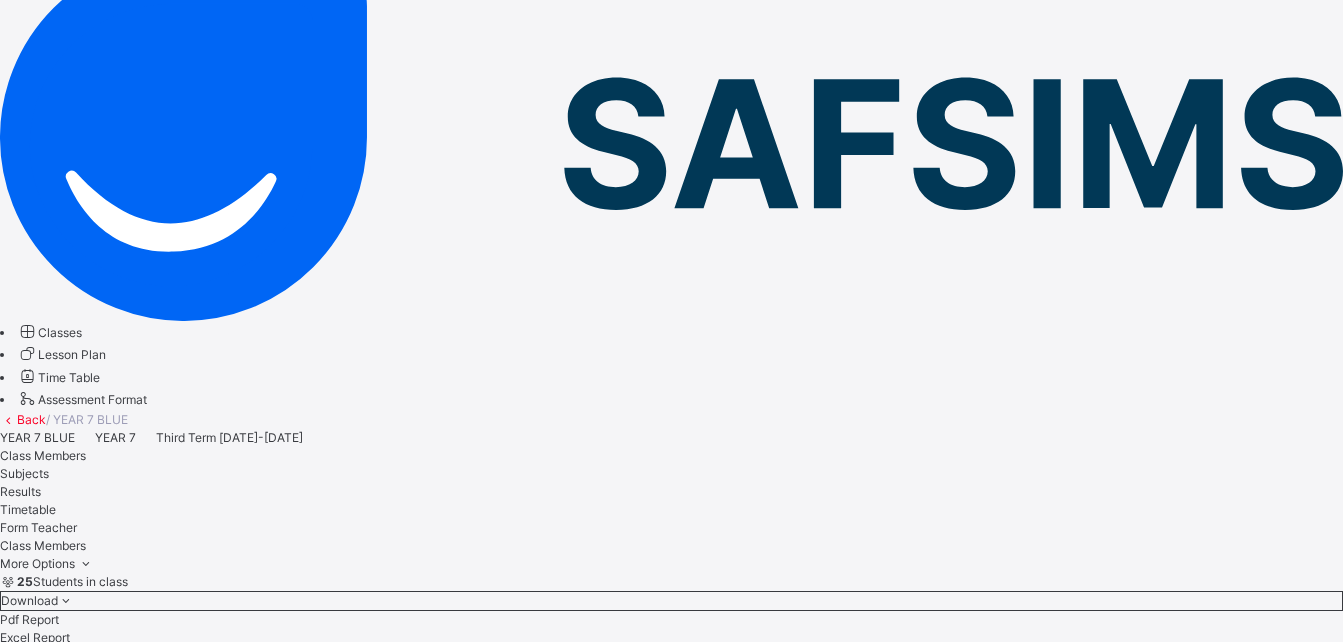 click on "Subjects" at bounding box center [24, 473] 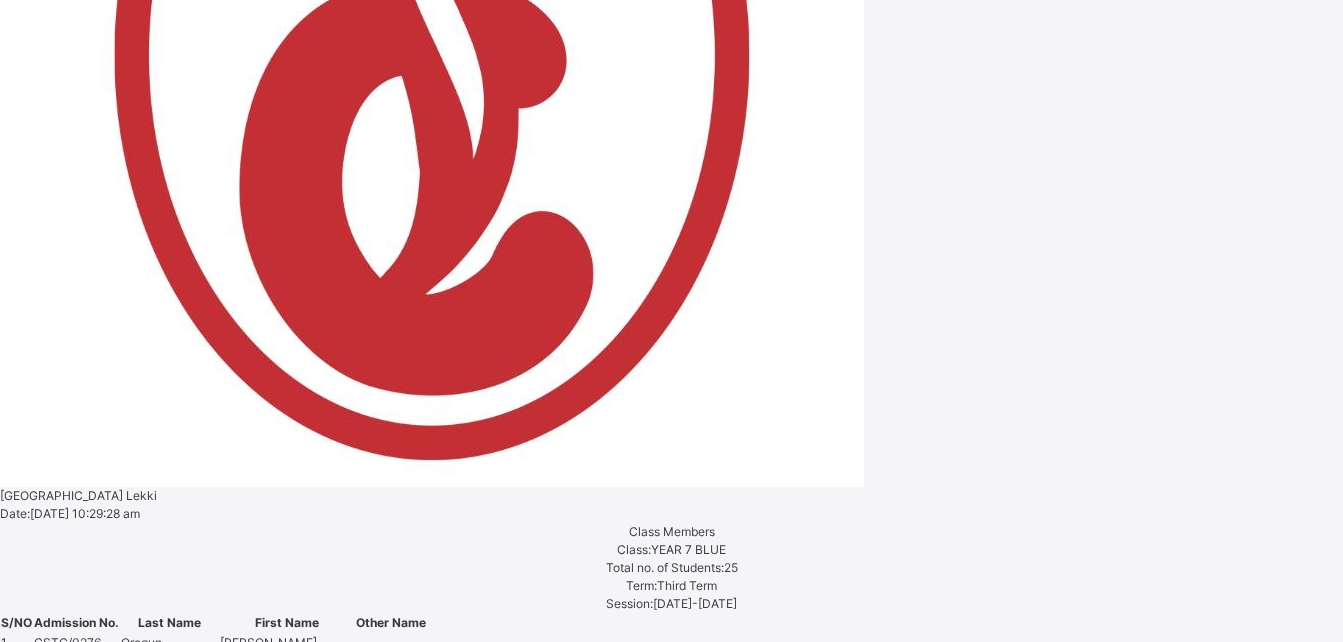 scroll, scrollTop: 1252, scrollLeft: 0, axis: vertical 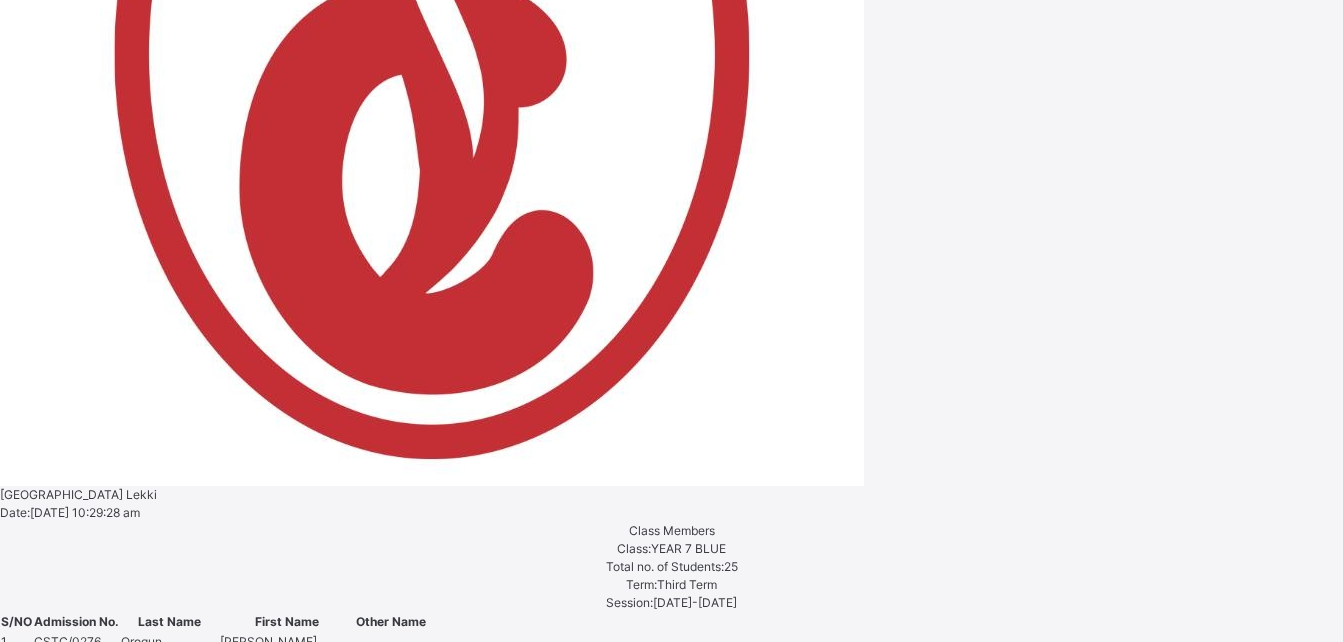 click on "Assess Students" at bounding box center (512, 3161) 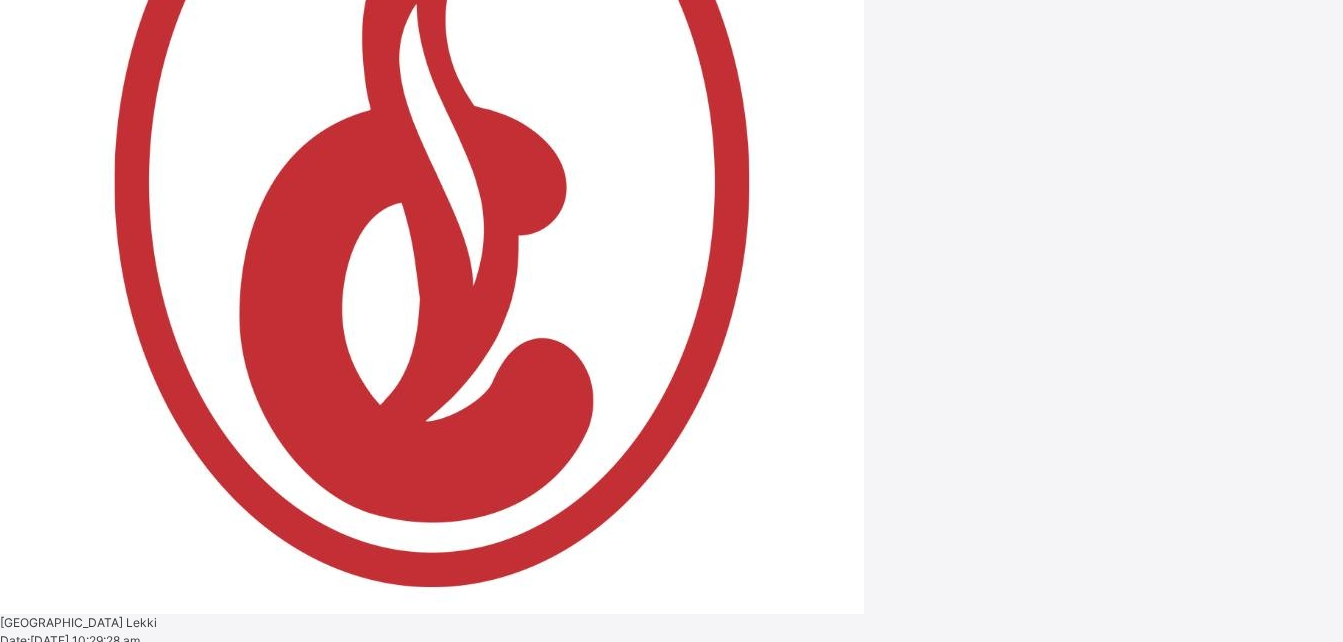 scroll, scrollTop: 1321, scrollLeft: 0, axis: vertical 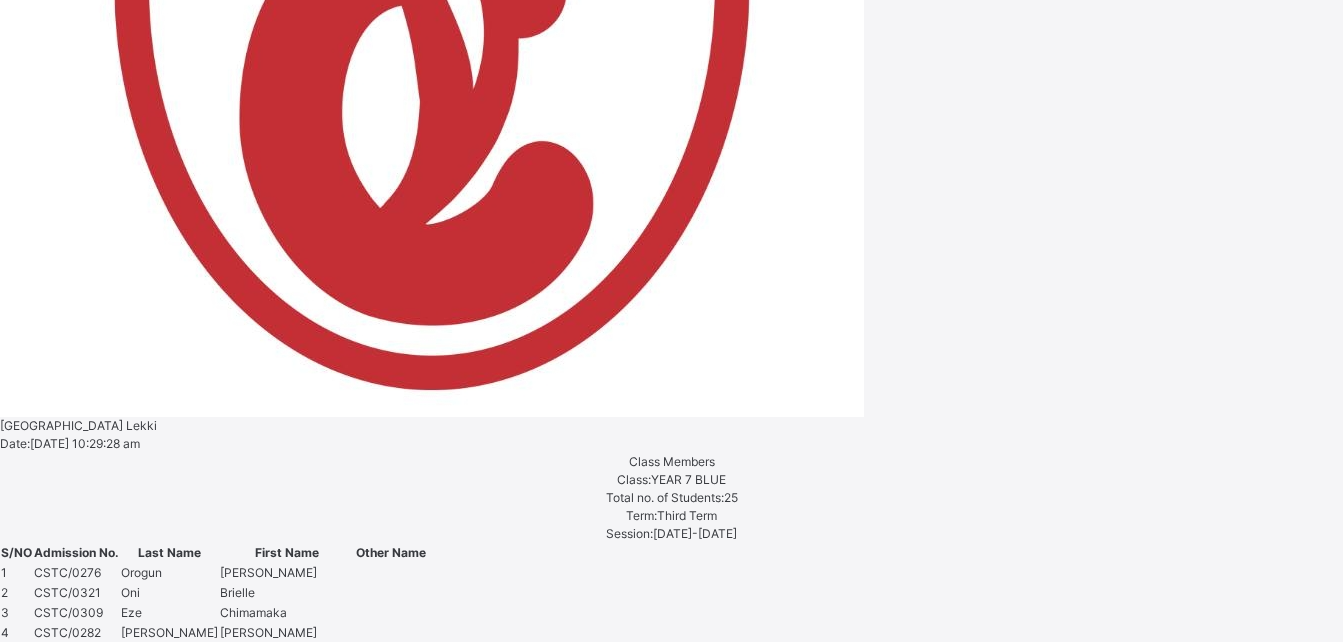 click at bounding box center (268, 4616) 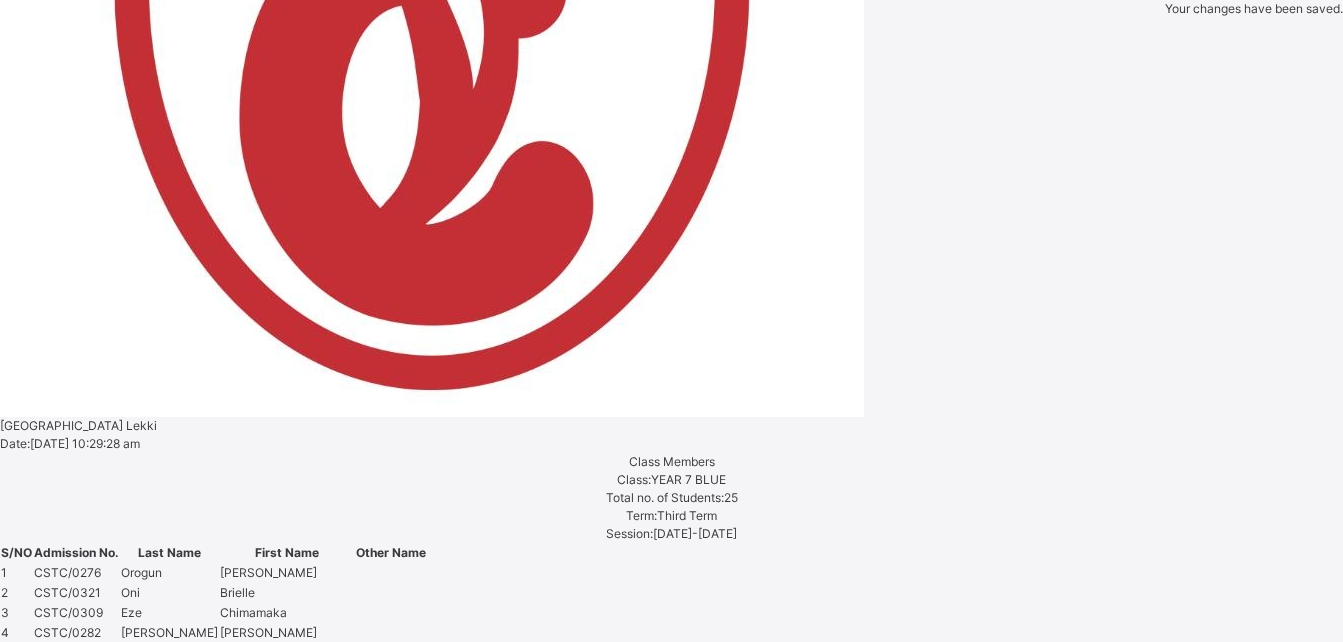 type on "*" 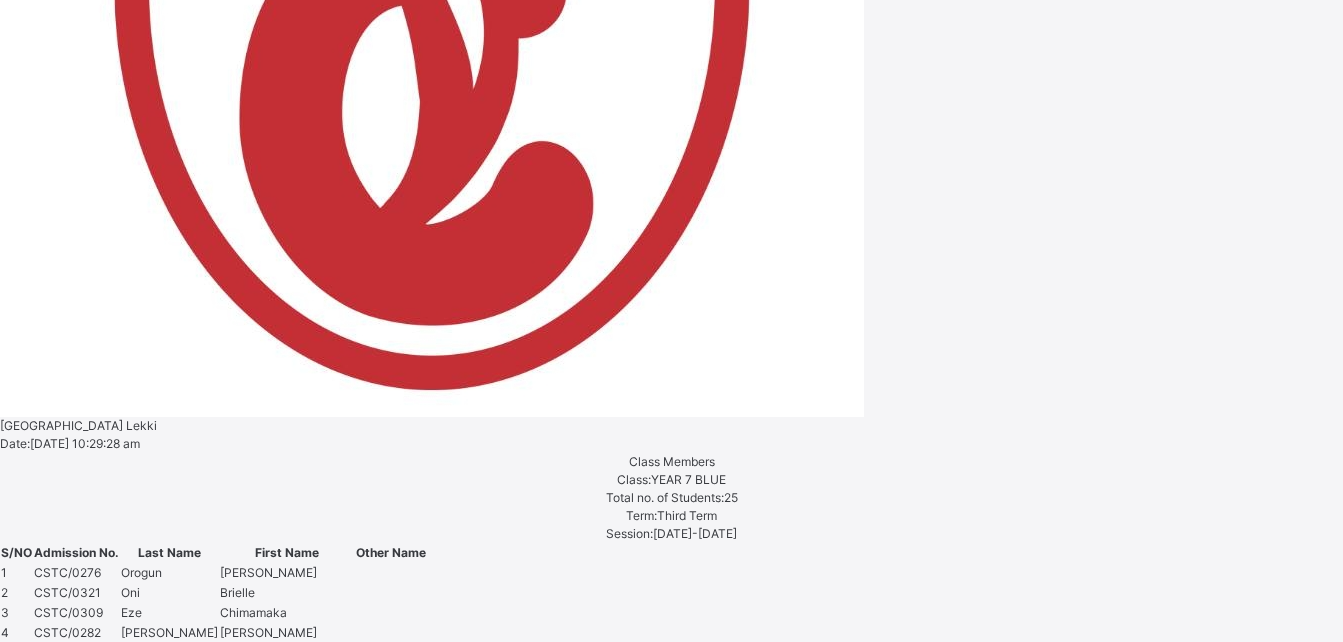 scroll, scrollTop: 219, scrollLeft: 0, axis: vertical 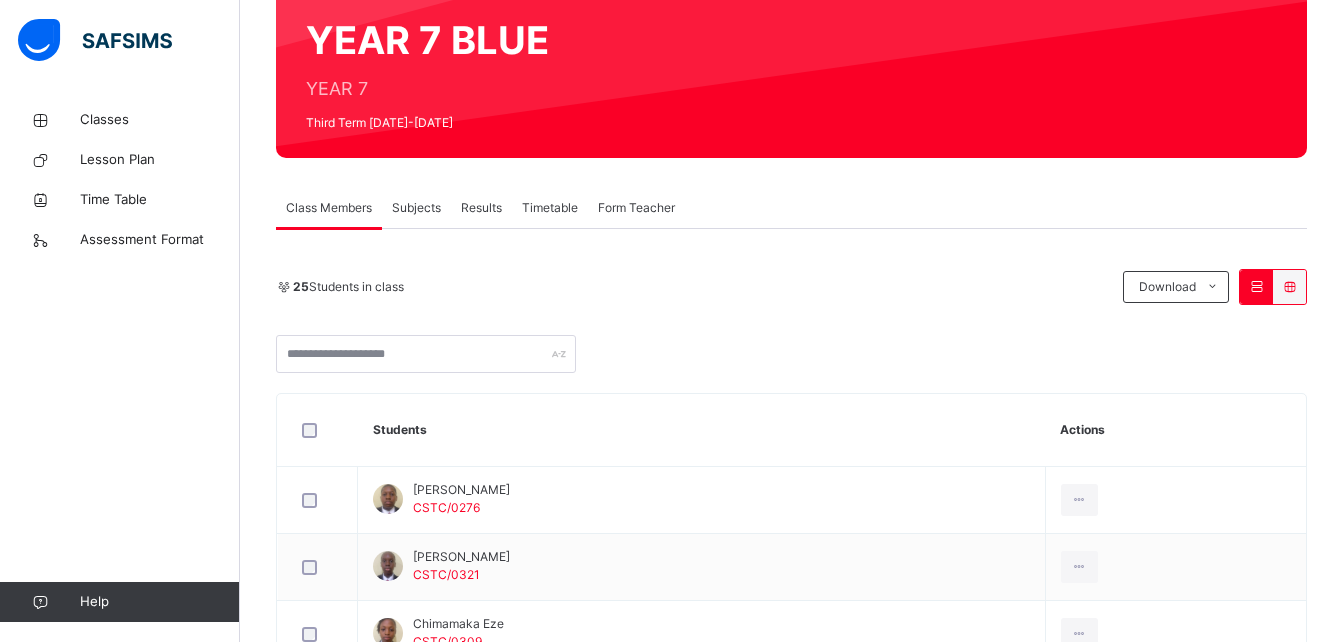 click on "Subjects" at bounding box center [416, 208] 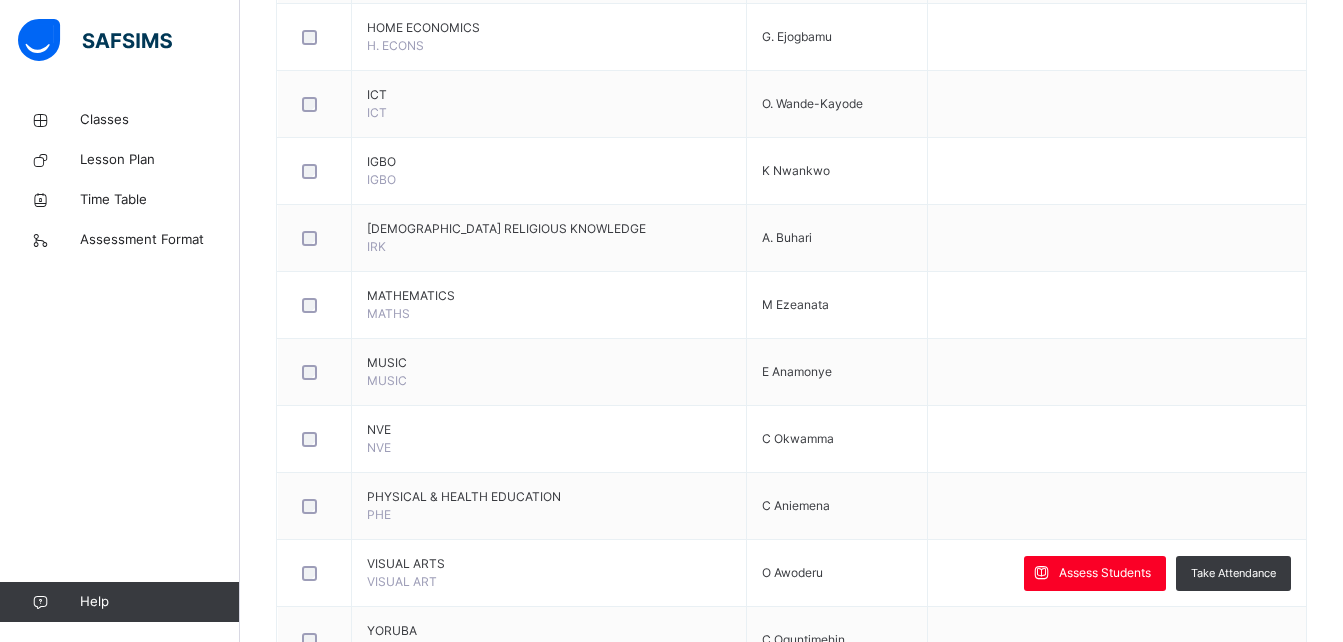scroll, scrollTop: 1321, scrollLeft: 0, axis: vertical 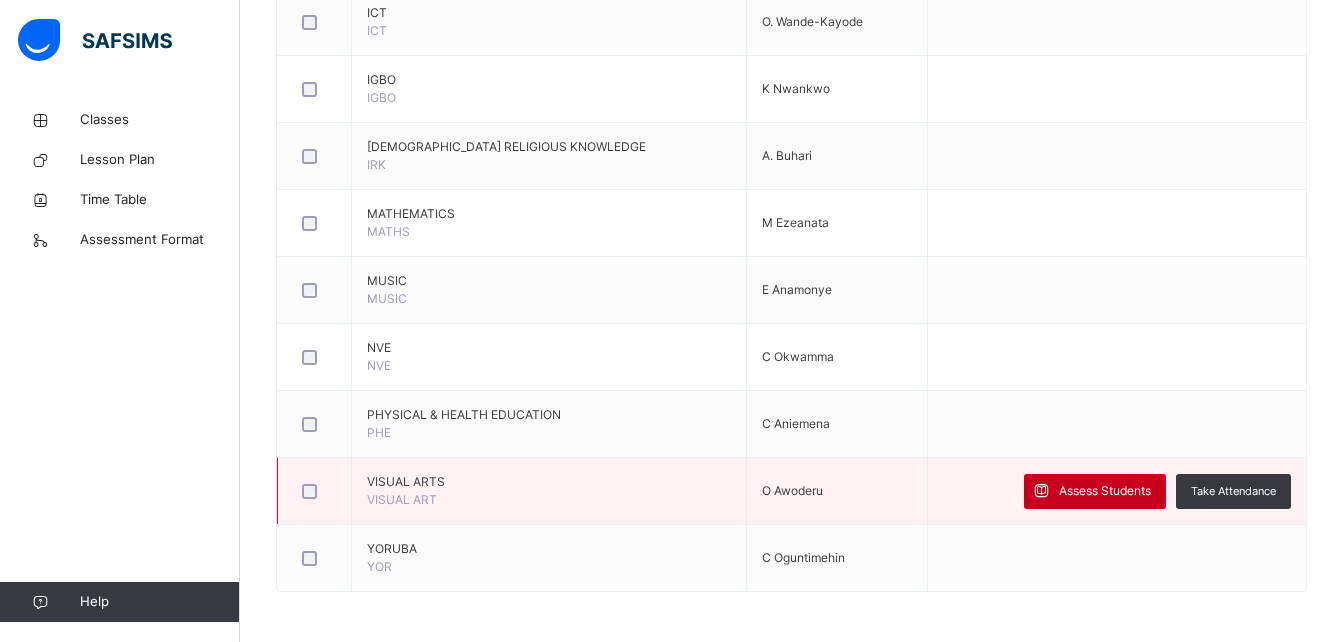 click on "Assess Students" at bounding box center [1095, 491] 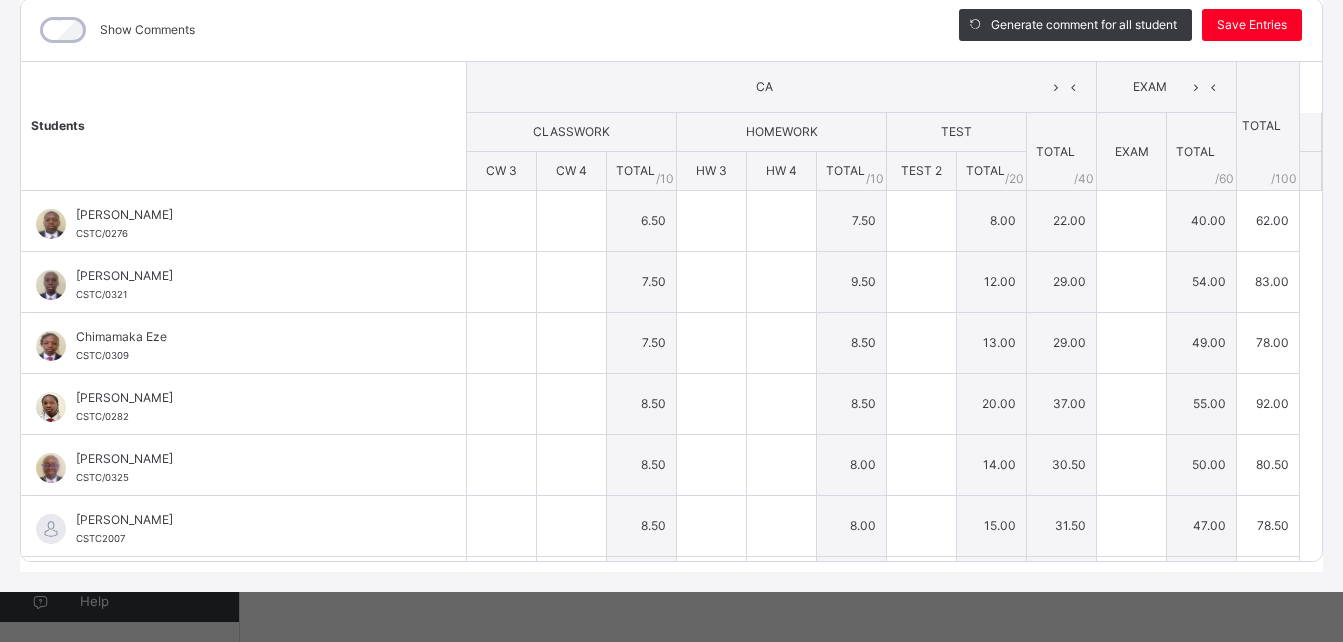 type on "*" 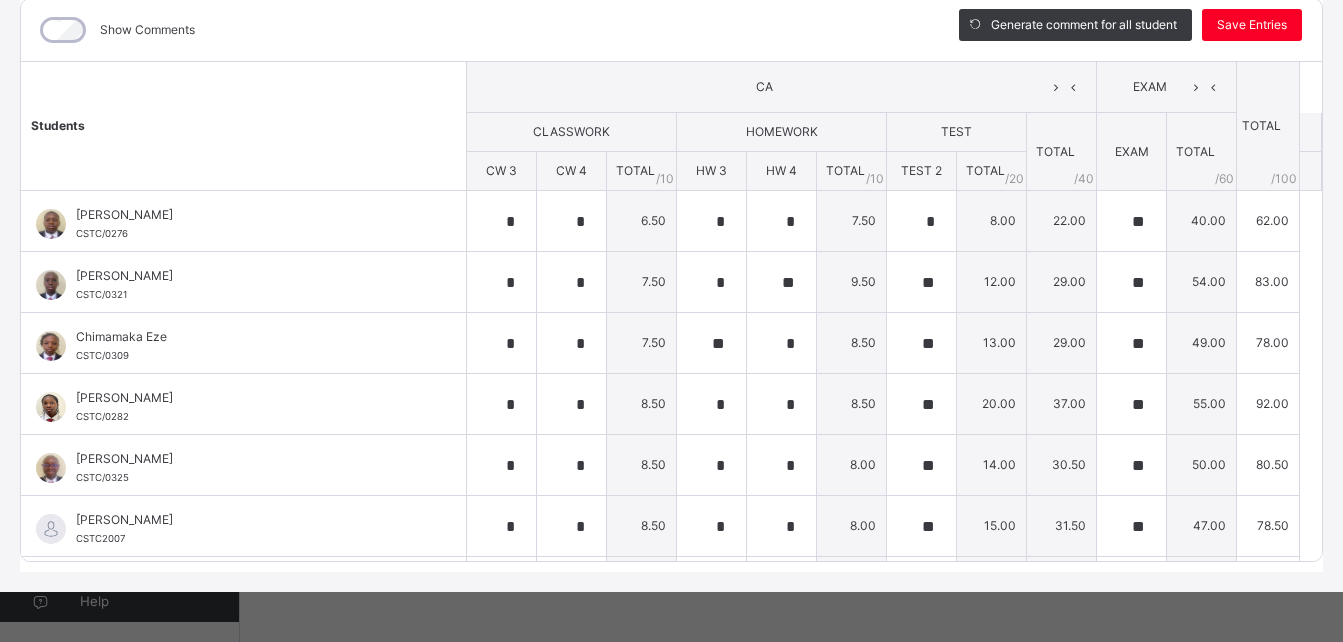 type on "*" 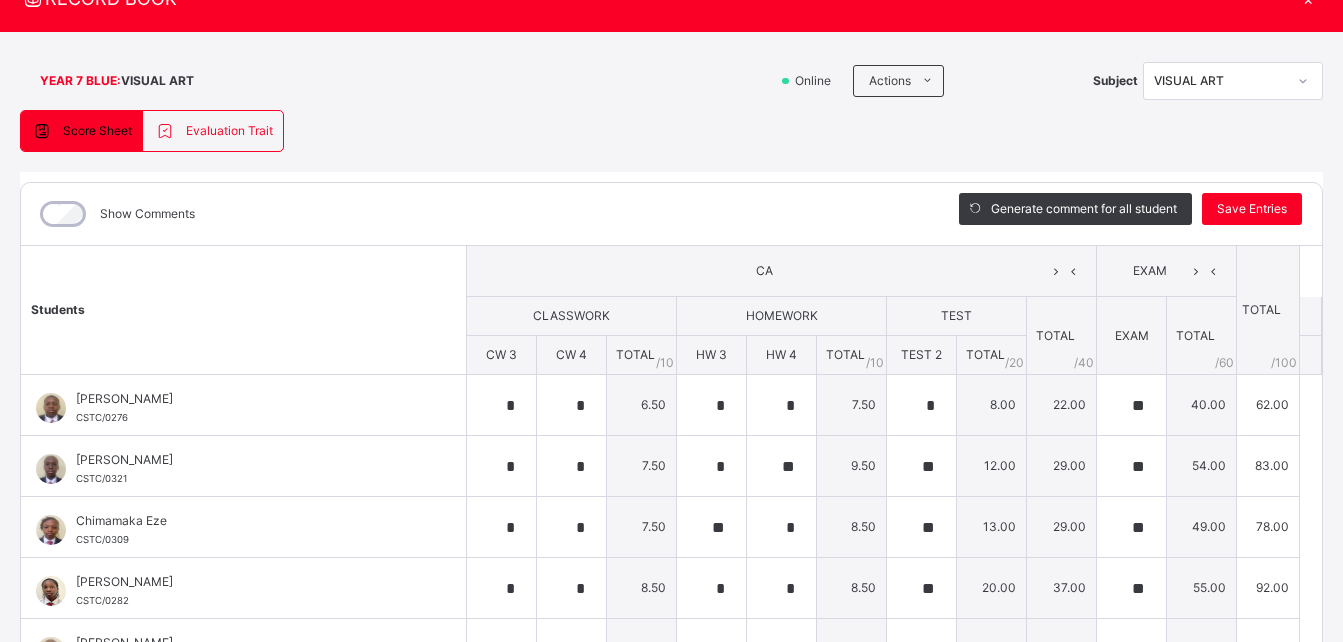 scroll, scrollTop: 84, scrollLeft: 0, axis: vertical 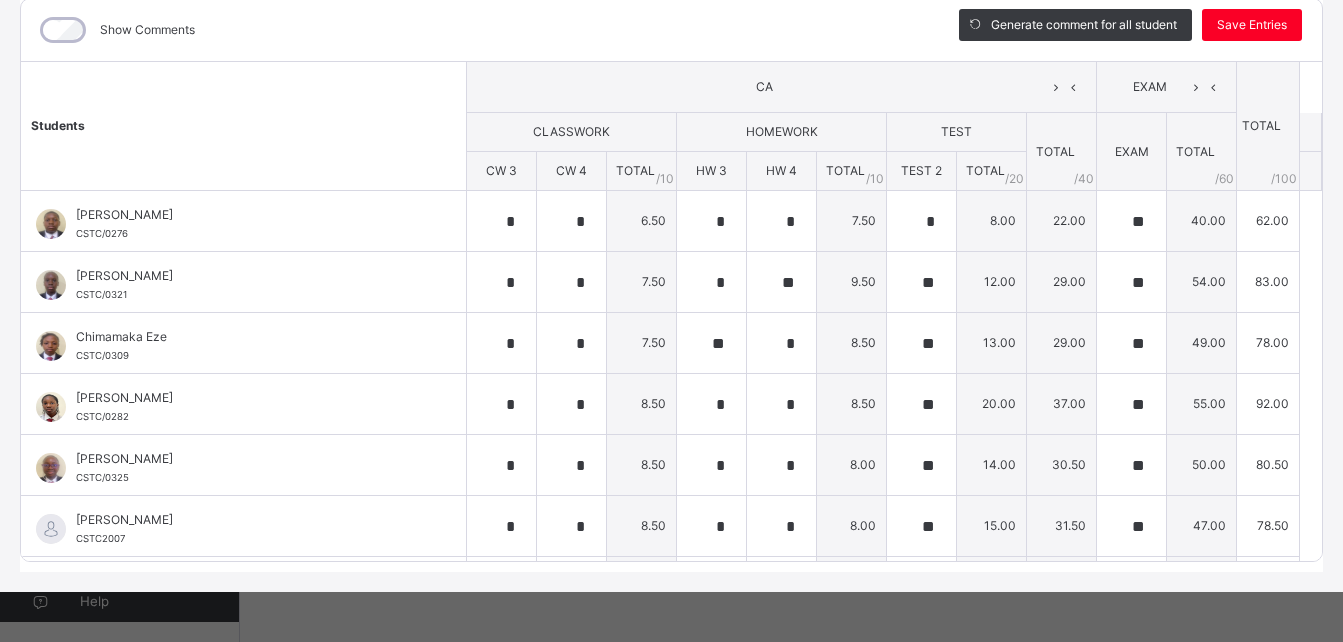 click on "EXAM" at bounding box center [1132, 152] 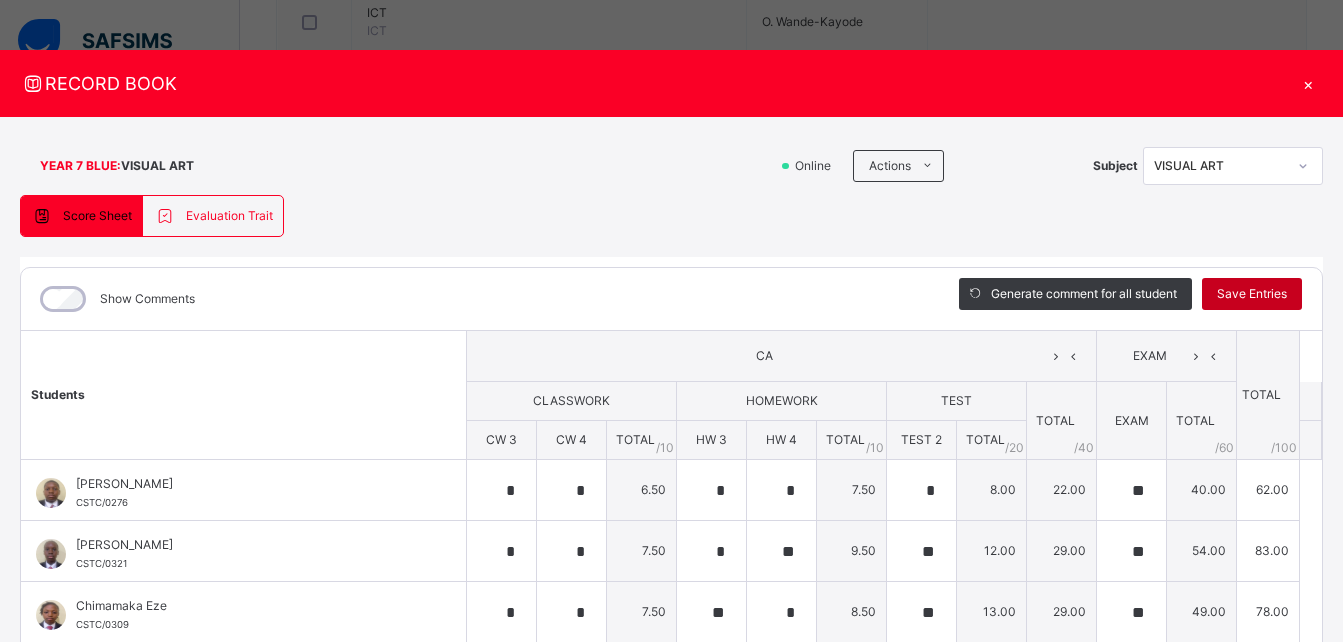 click on "Save Entries" at bounding box center (1252, 294) 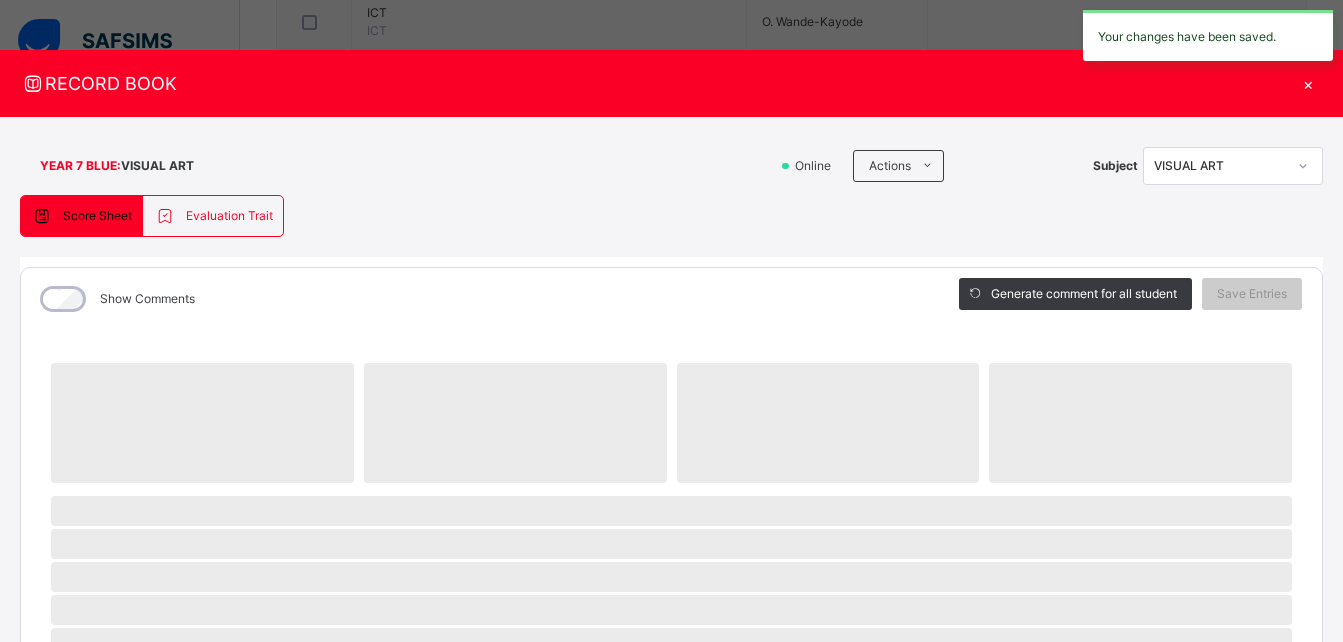 click on "YEAR 7   BLUE :   VISUAL ART Online Actions  Download Empty Score Sheet  Upload/map score sheet Subject  VISUAL ART Corona Day Secondary School Lekki Date: 15th Jul 2025, 10:54:54 am Score Sheet Evaluation Trait Score Sheet Evaluation Trait Show Comments   Generate comment for all student   Save Entries Class Level:  YEAR 7   BLUE Subject:  VISUAL ART Session:  2024/2025 Session Session:  Third Term ‌ ‌ ‌ ‌ ‌ ‌ ‌ ‌ ‌ ‌ ‌ ‌ ‌ ‌ ‌ ‌ ‌ ‌ ‌ ‌ ‌ ‌ ‌ ‌ ‌ ‌ ‌ ‌ ‌   ×   Subject Teacher’s Comment Generate and see in full the comment developed by the AI with an option to regenerate the comment Sims Bot Please wait while the Sims Bot generates comments for all your students Andre  Orogun Brielle   Oni Chimamaka  Eze Chloe  Mbonu Daniella  Nwosu Daren  Ogbonna Ebubechukwu  Nwafor Ebunoluwa  Olajubu Emmanuella  Kofoworade Enaholo  Oseghale Ezekiel  Oloruntoba Hadassah  Ekehon Husseinat  Anifowoshe Ibukunoluwa  Akintunde Ifechikwadolu  Ejiofor Michael  Egbuonu" at bounding box center [671, 748] 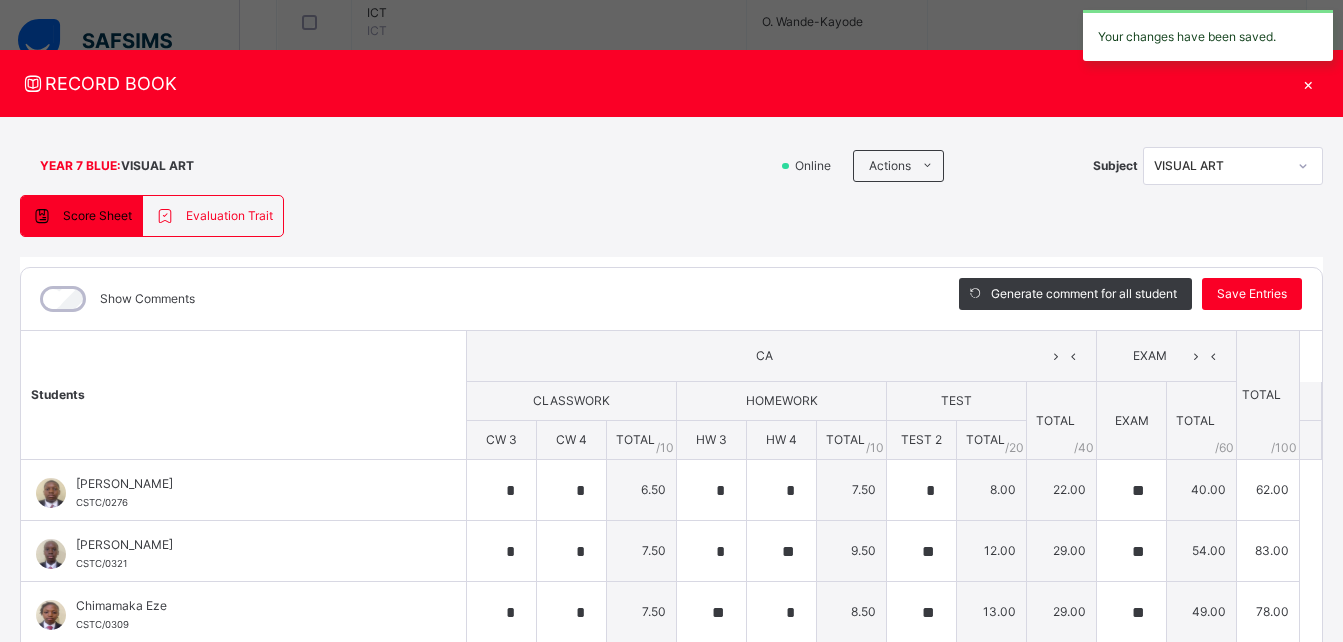 type on "*" 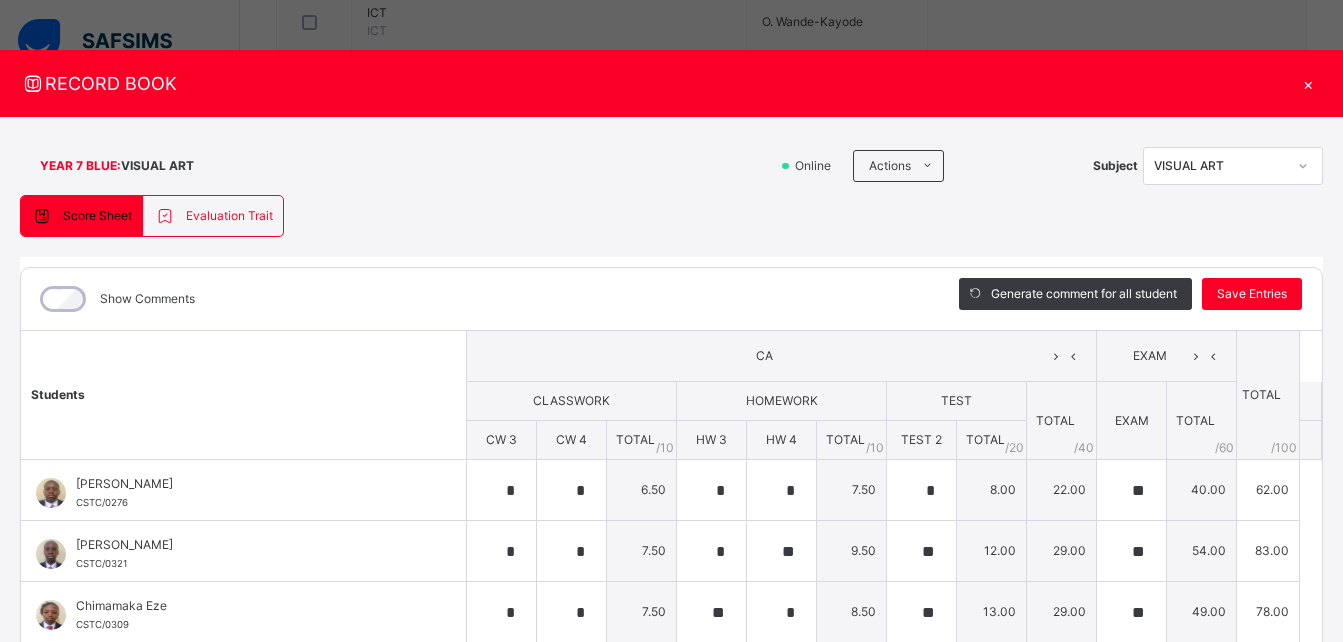 click on "×" at bounding box center [1308, 83] 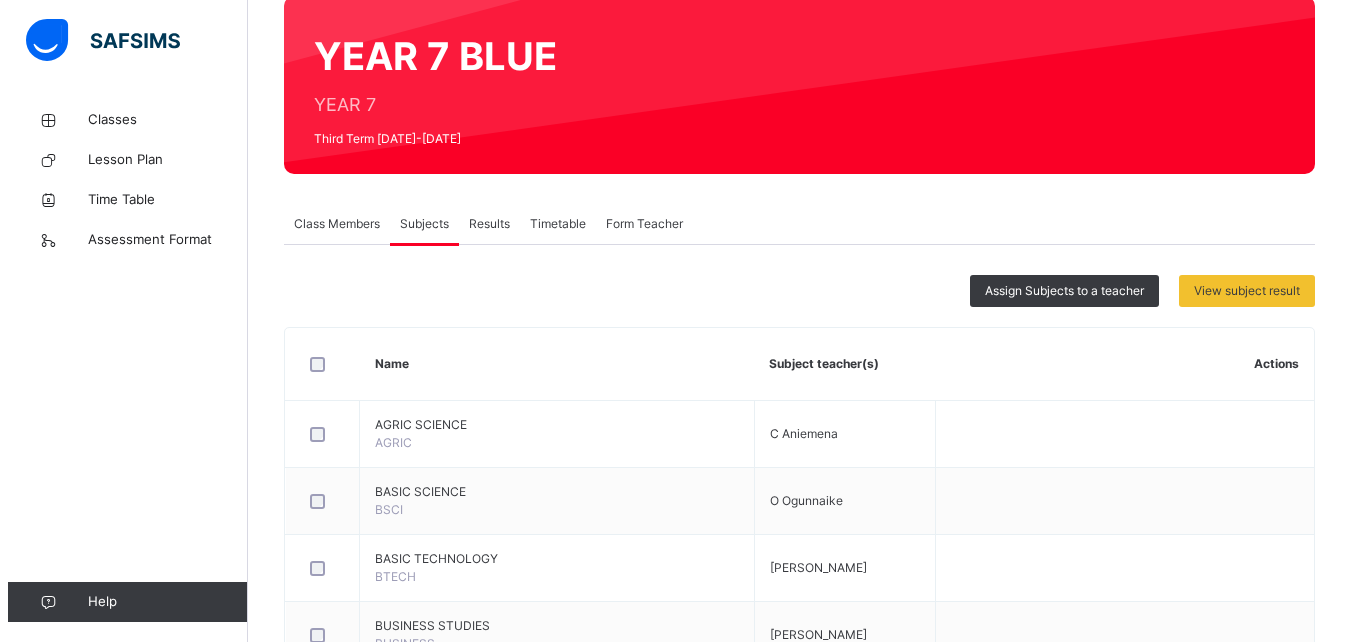 scroll, scrollTop: 0, scrollLeft: 0, axis: both 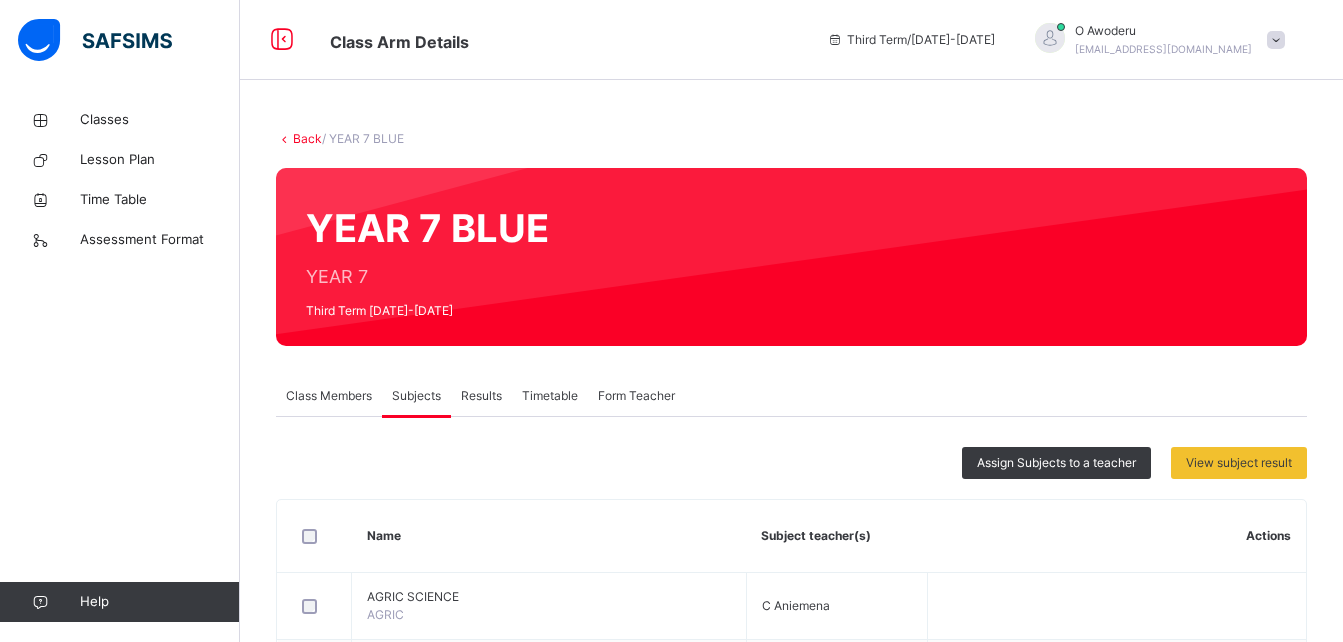 click on "Back" at bounding box center (307, 138) 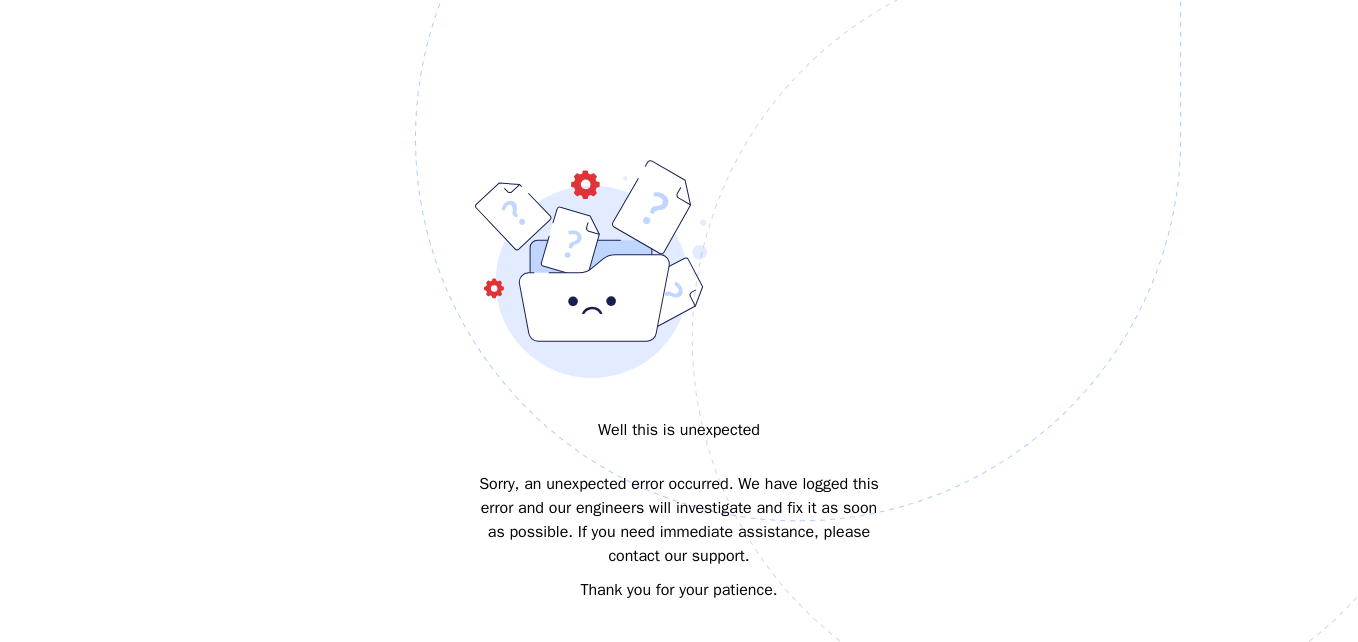 drag, startPoint x: 873, startPoint y: 404, endPoint x: 776, endPoint y: 283, distance: 155.08063 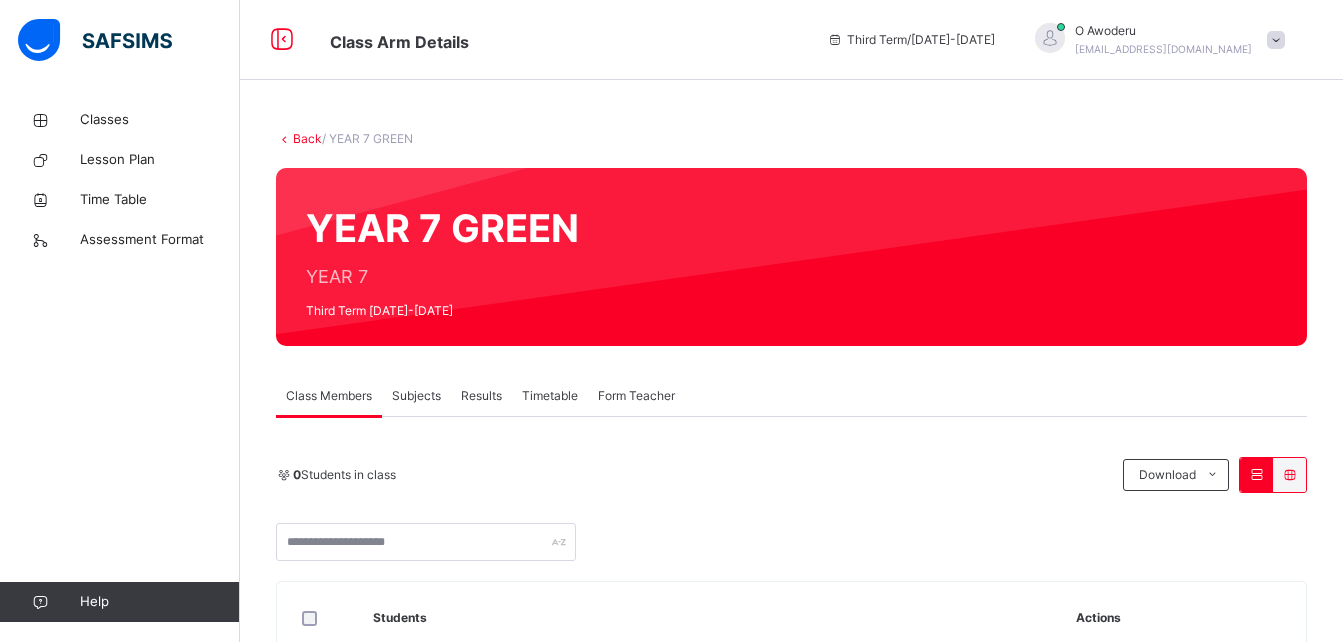 scroll, scrollTop: 0, scrollLeft: 0, axis: both 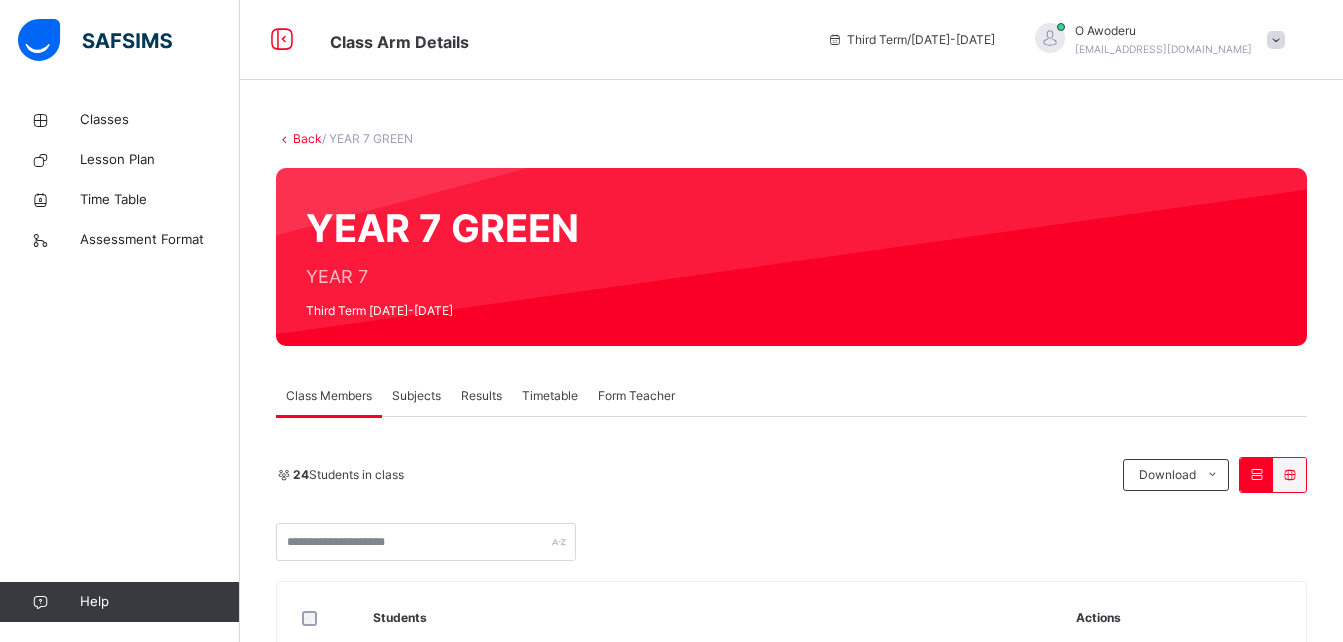 click on "Subjects" at bounding box center (416, 396) 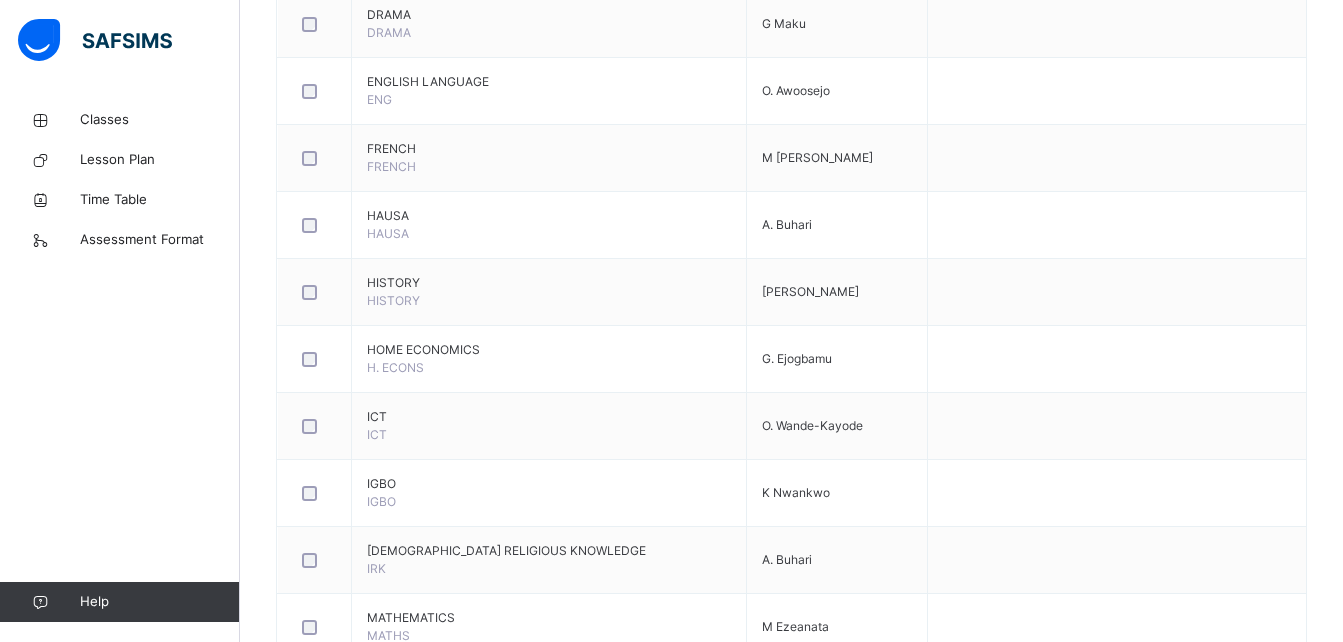 scroll, scrollTop: 1321, scrollLeft: 0, axis: vertical 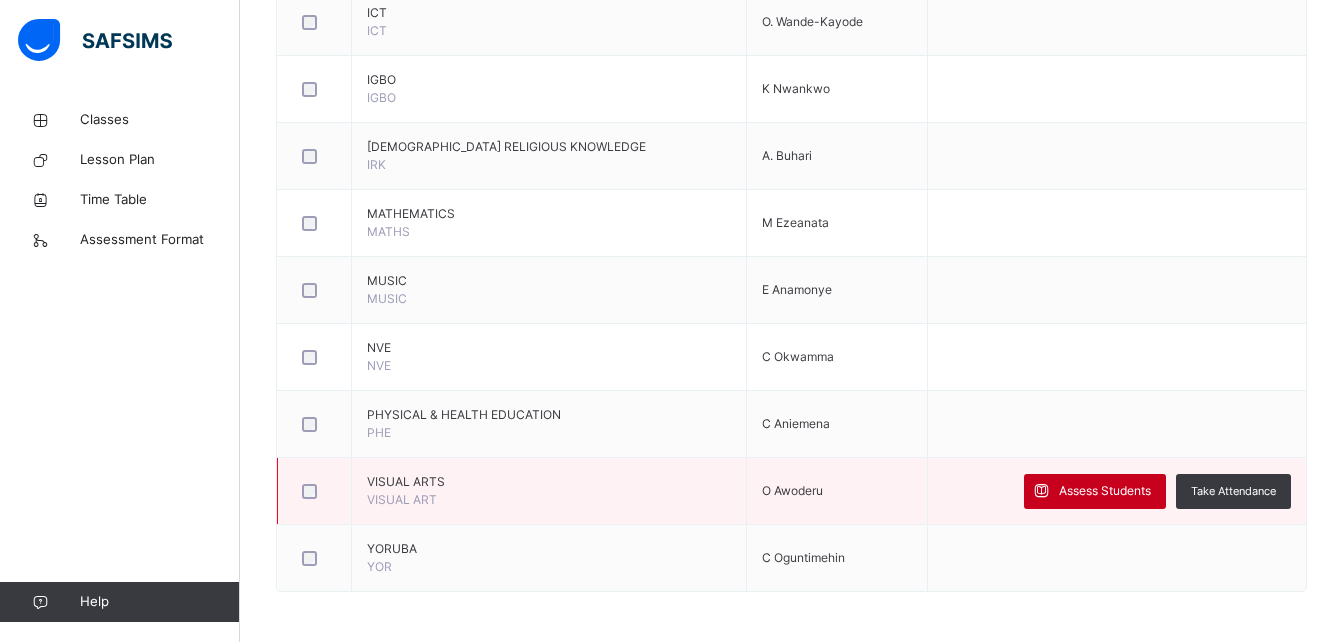 click on "Assess Students" at bounding box center (1105, 491) 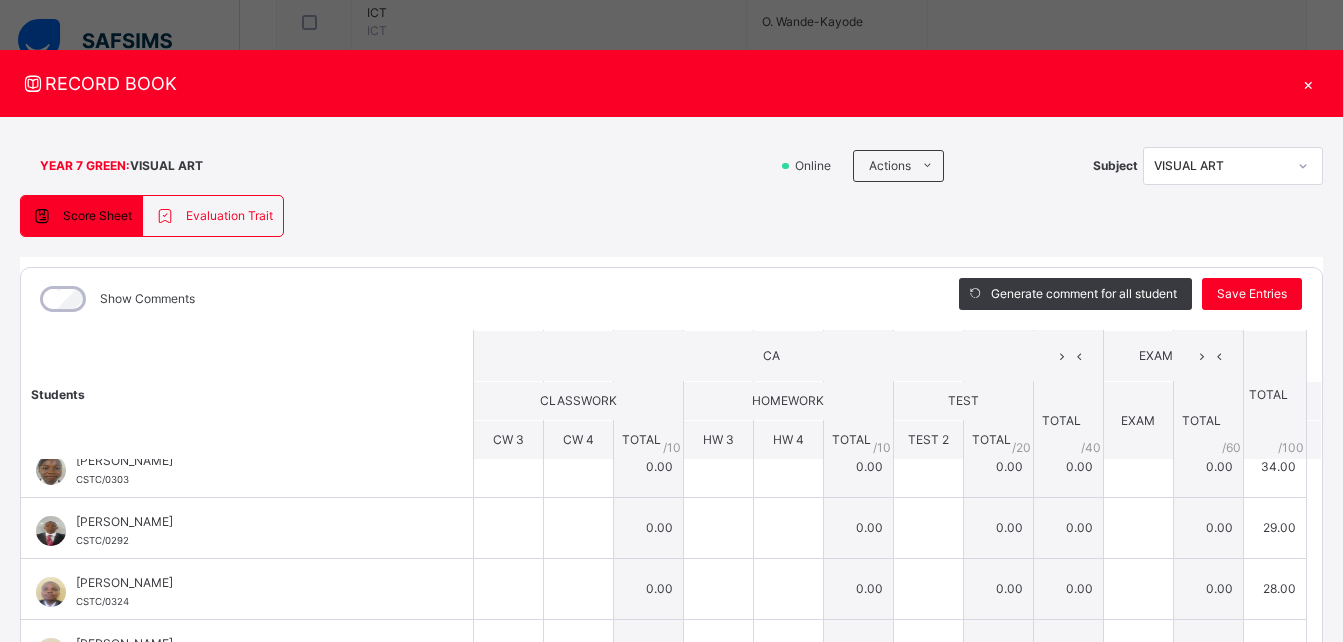 scroll, scrollTop: 0, scrollLeft: 0, axis: both 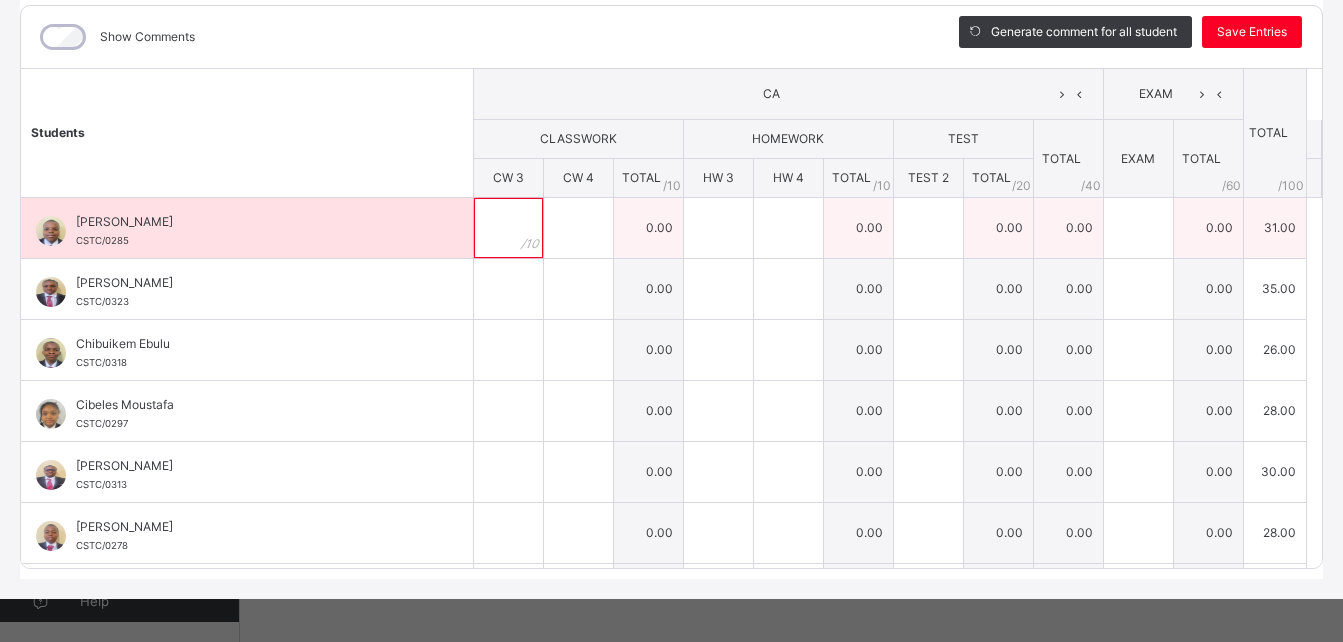 click at bounding box center (508, 228) 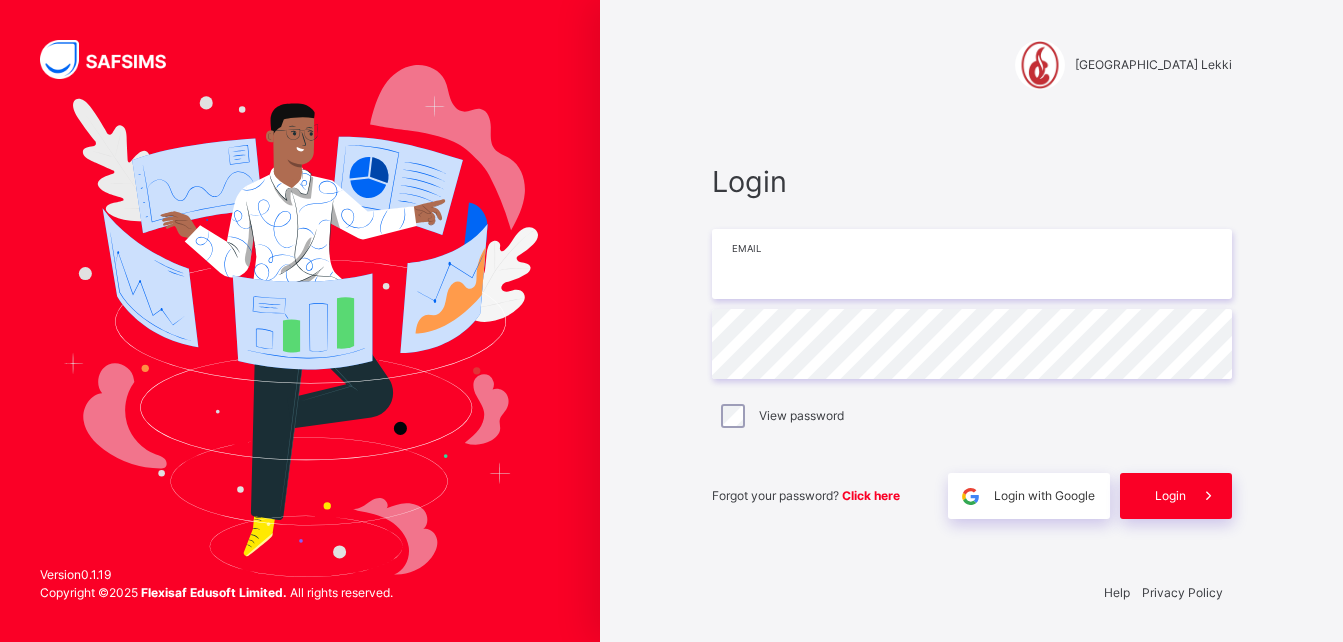 type on "**********" 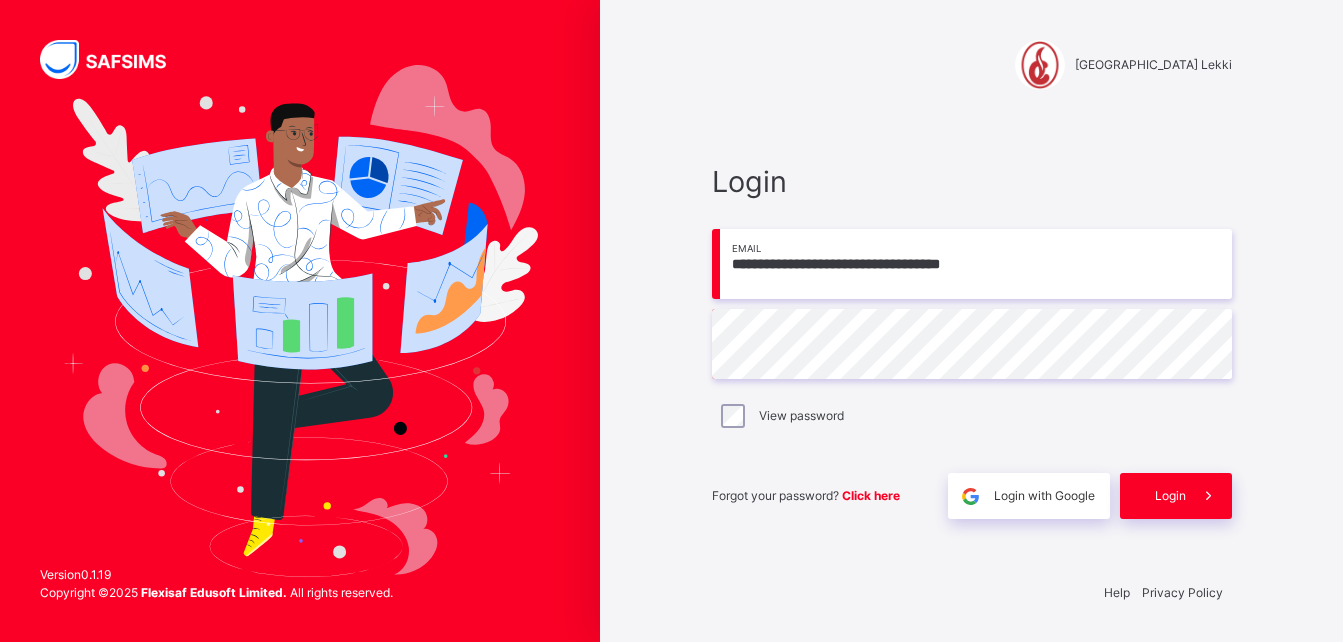 scroll, scrollTop: 0, scrollLeft: 0, axis: both 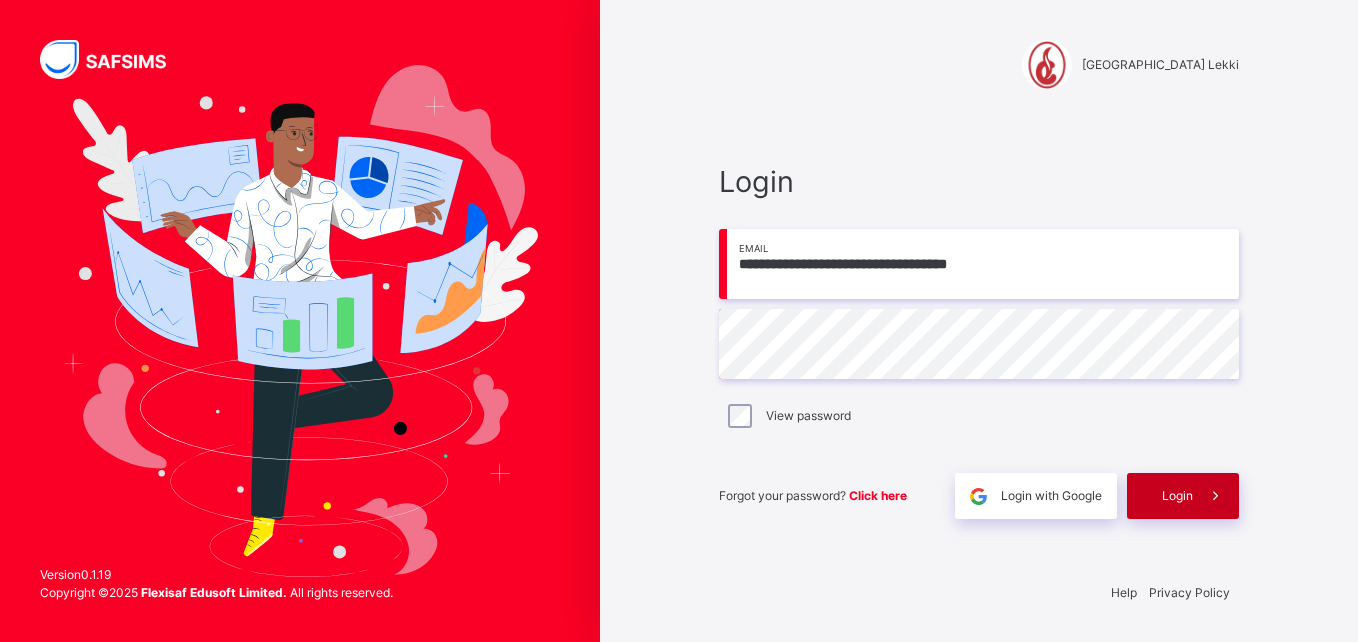 click on "Login" at bounding box center (1177, 496) 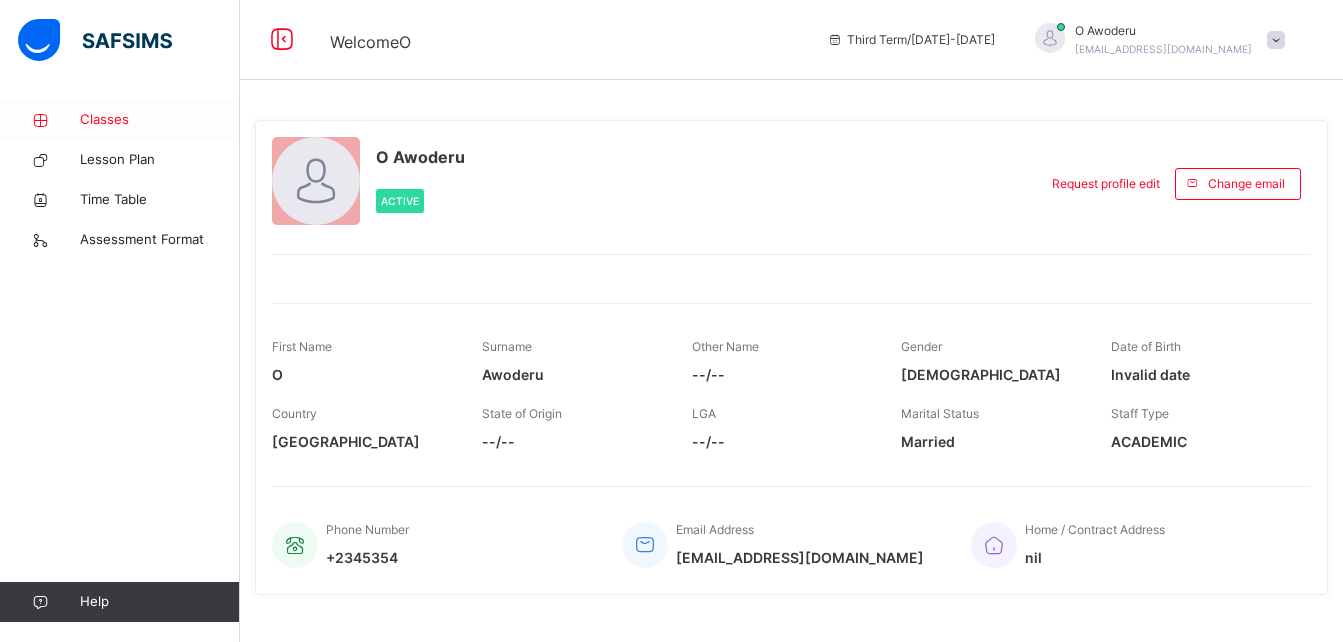 click on "Classes" at bounding box center [160, 120] 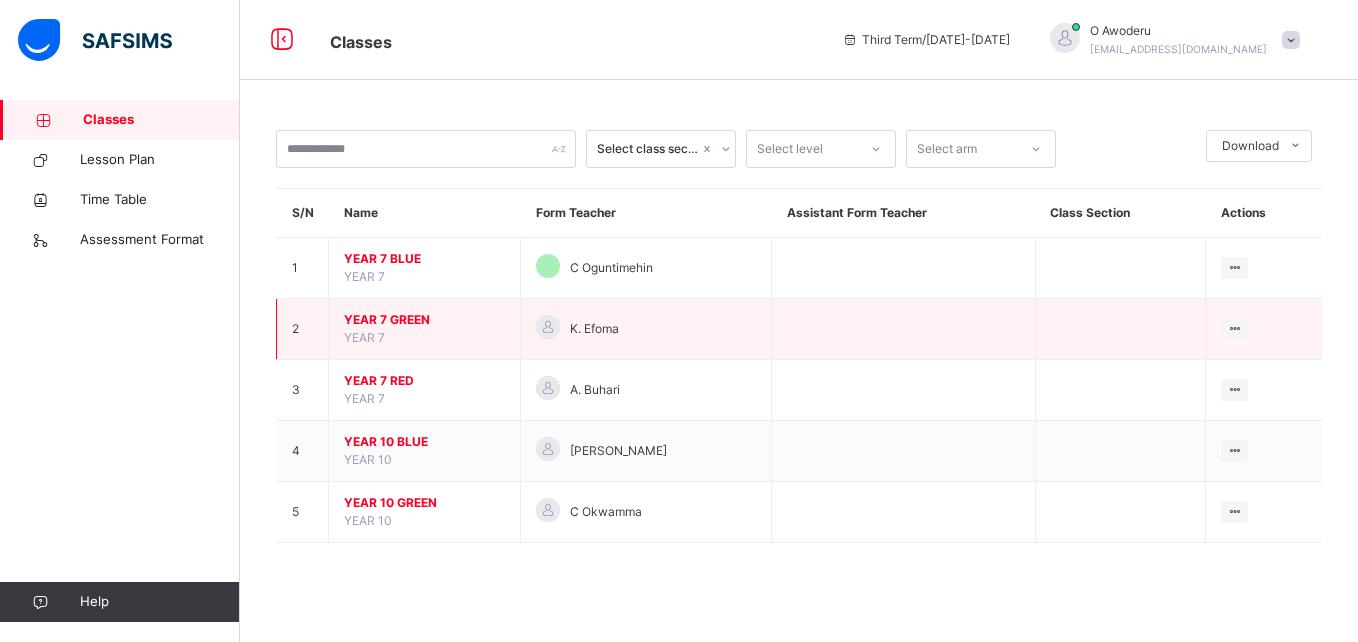 click on "YEAR 7   GREEN   YEAR 7" at bounding box center [425, 329] 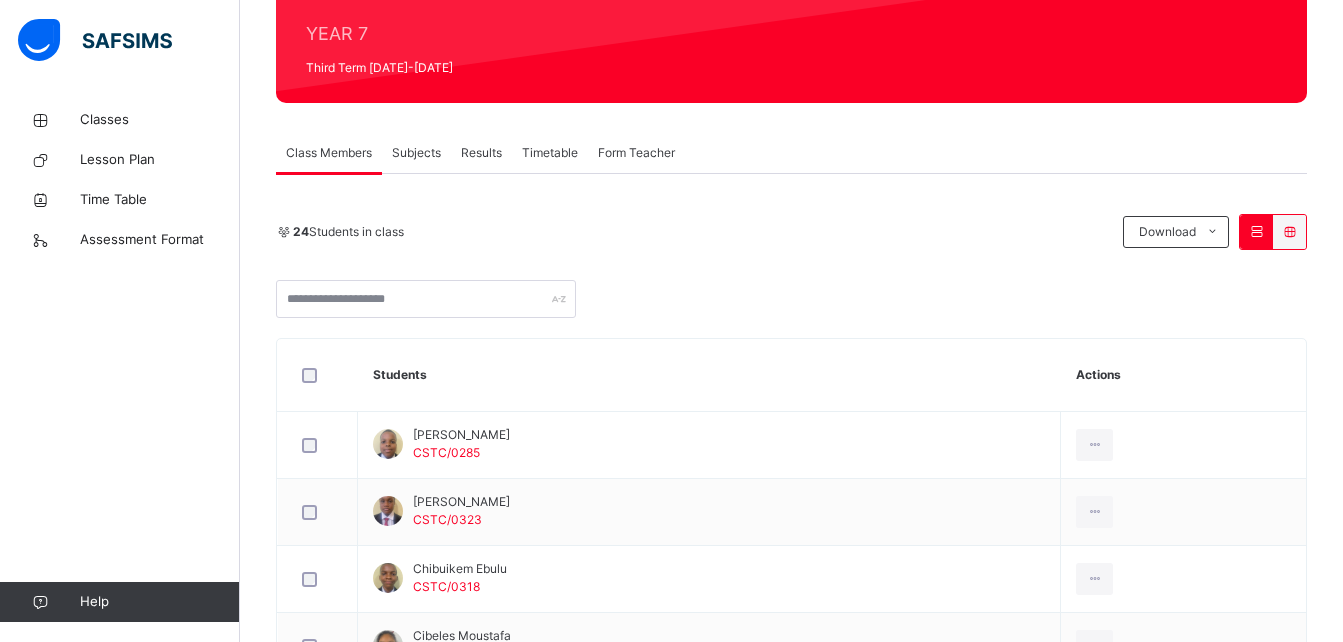 scroll, scrollTop: 244, scrollLeft: 0, axis: vertical 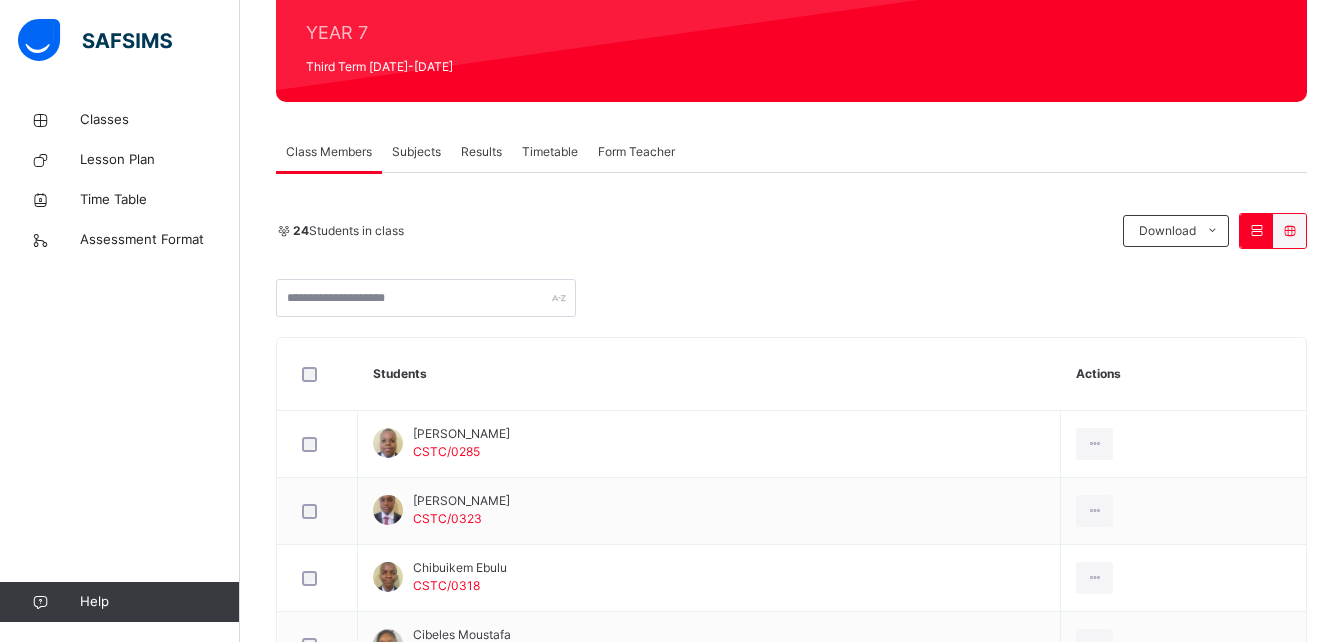 click on "Subjects" at bounding box center (416, 152) 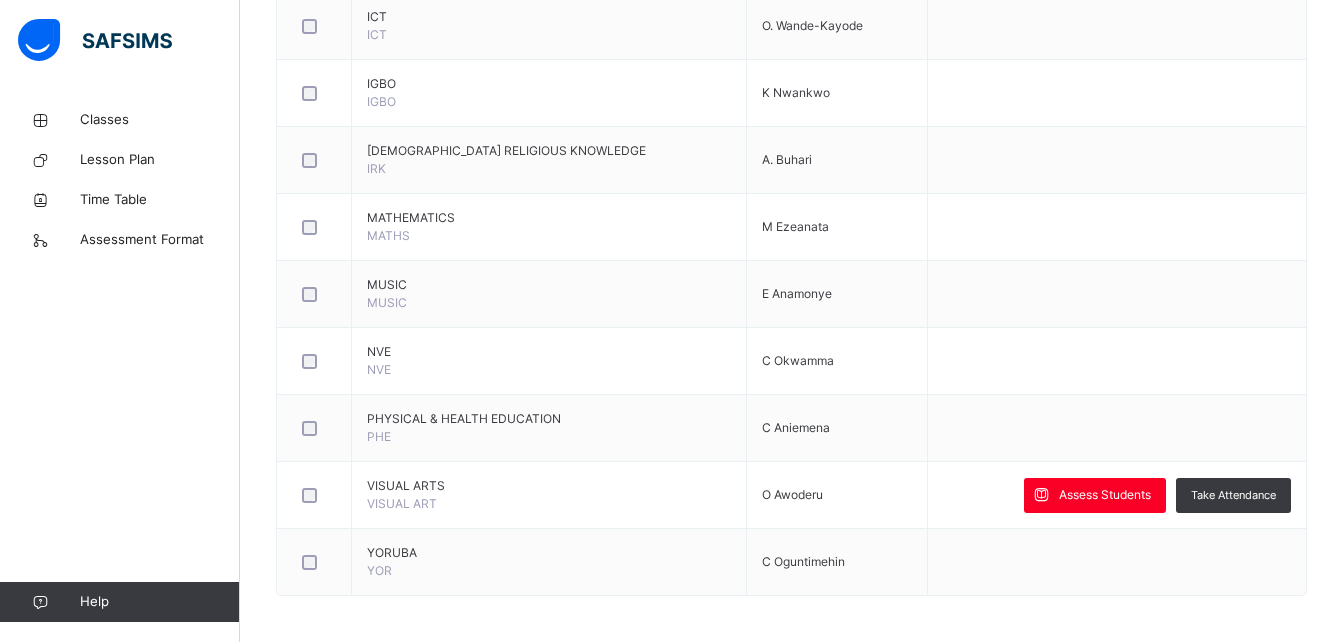 scroll, scrollTop: 1321, scrollLeft: 0, axis: vertical 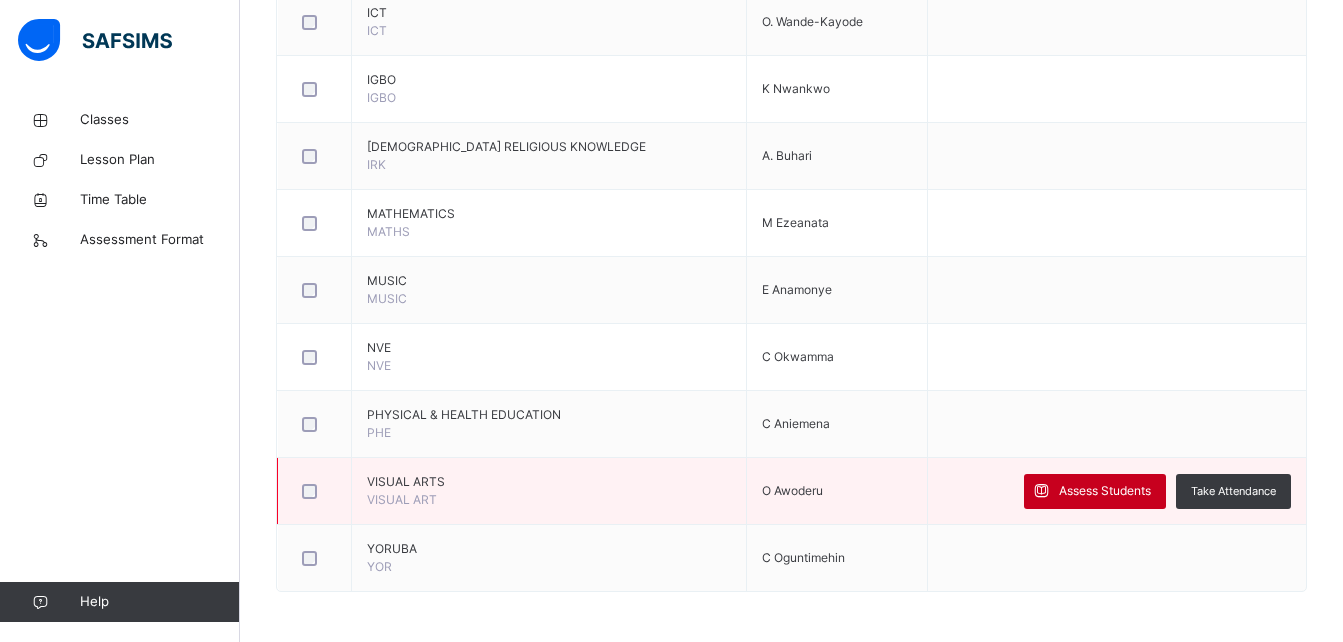 click on "Assess Students" at bounding box center [1105, 491] 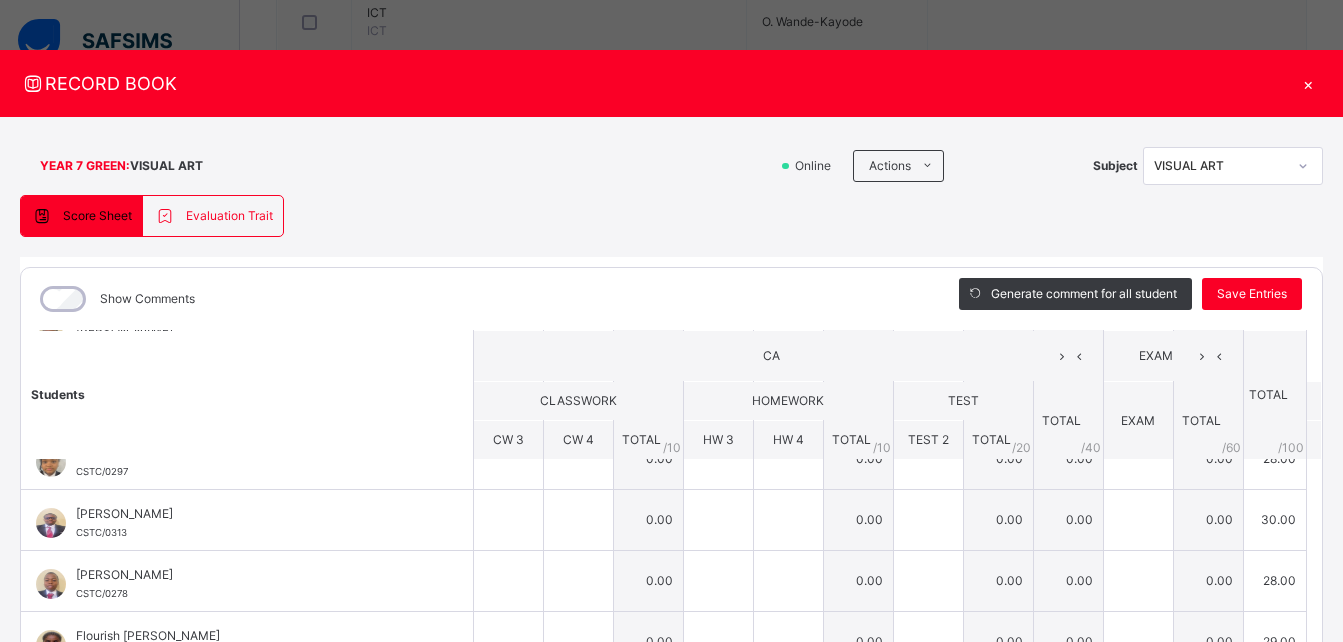 scroll, scrollTop: 0, scrollLeft: 0, axis: both 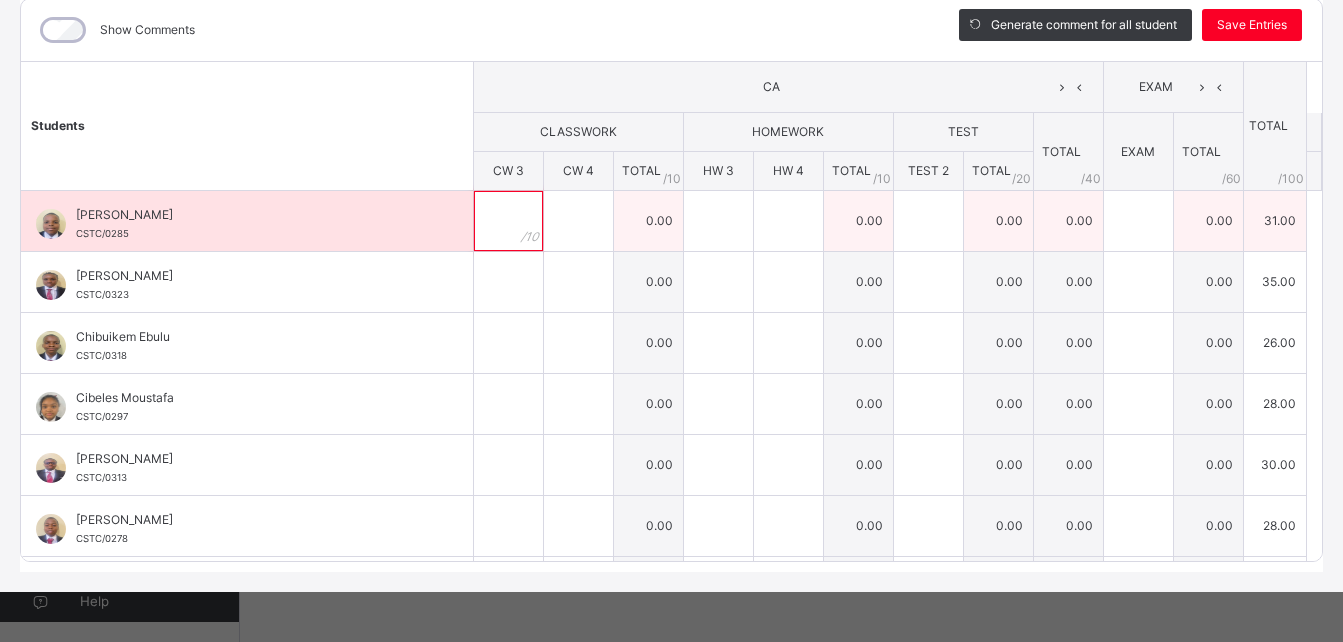 click at bounding box center [508, 221] 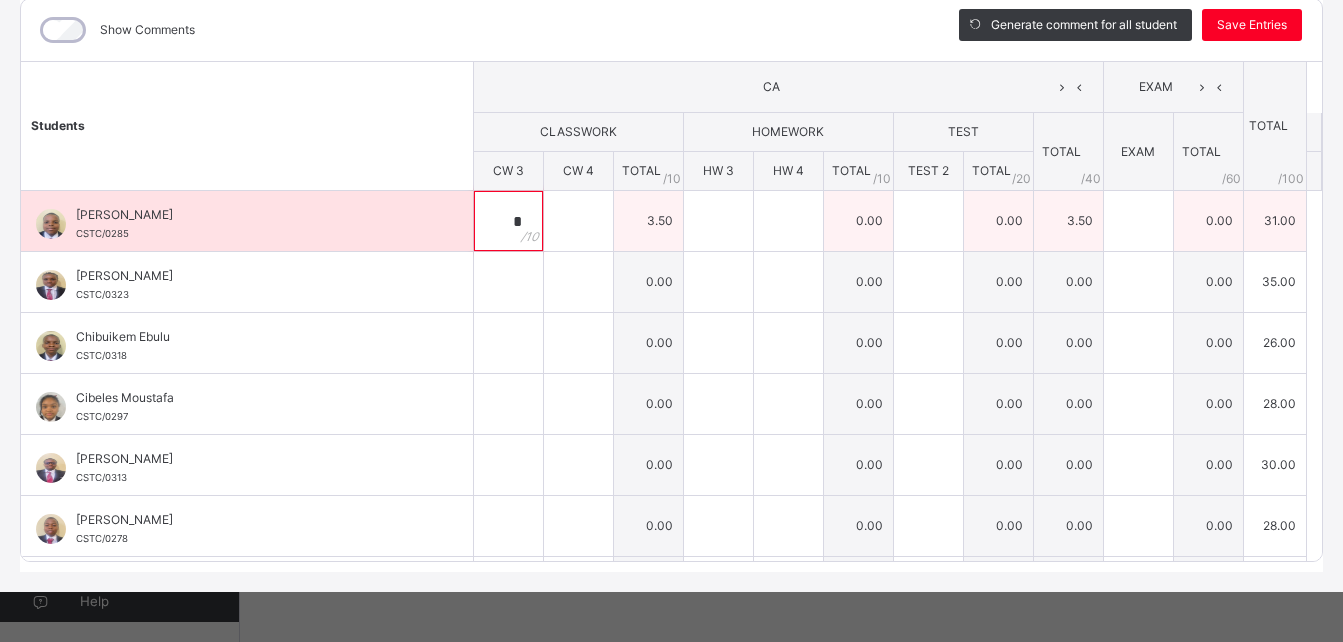 type on "*" 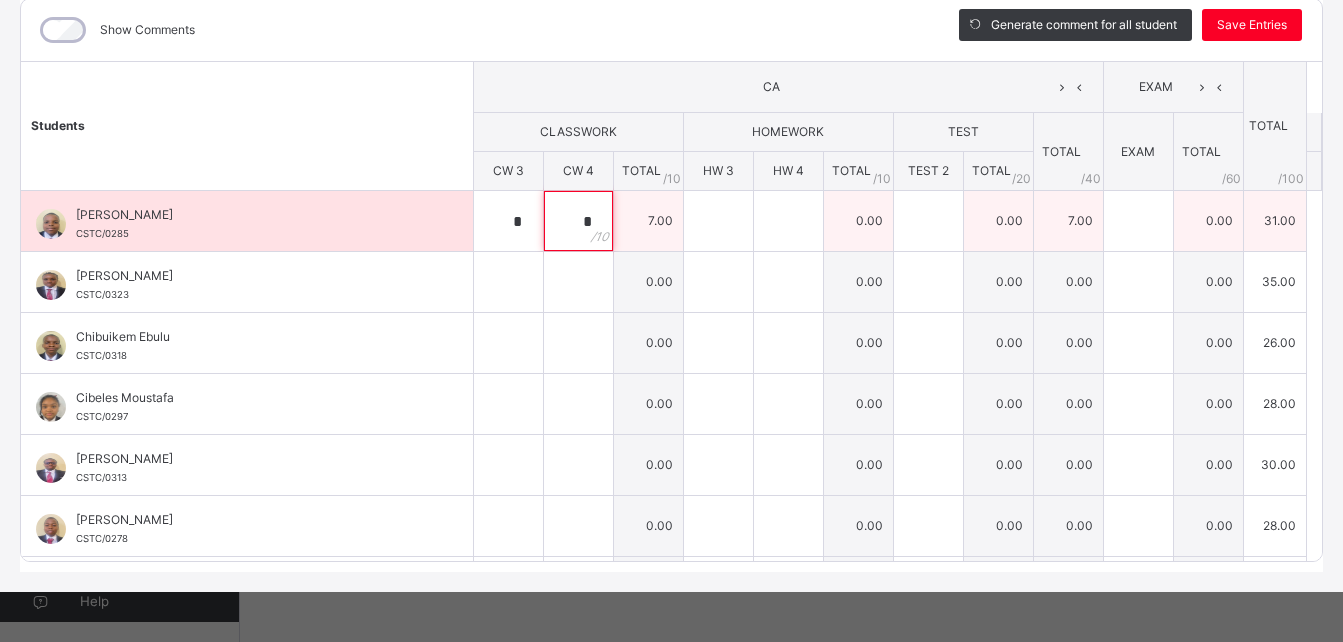 type on "*" 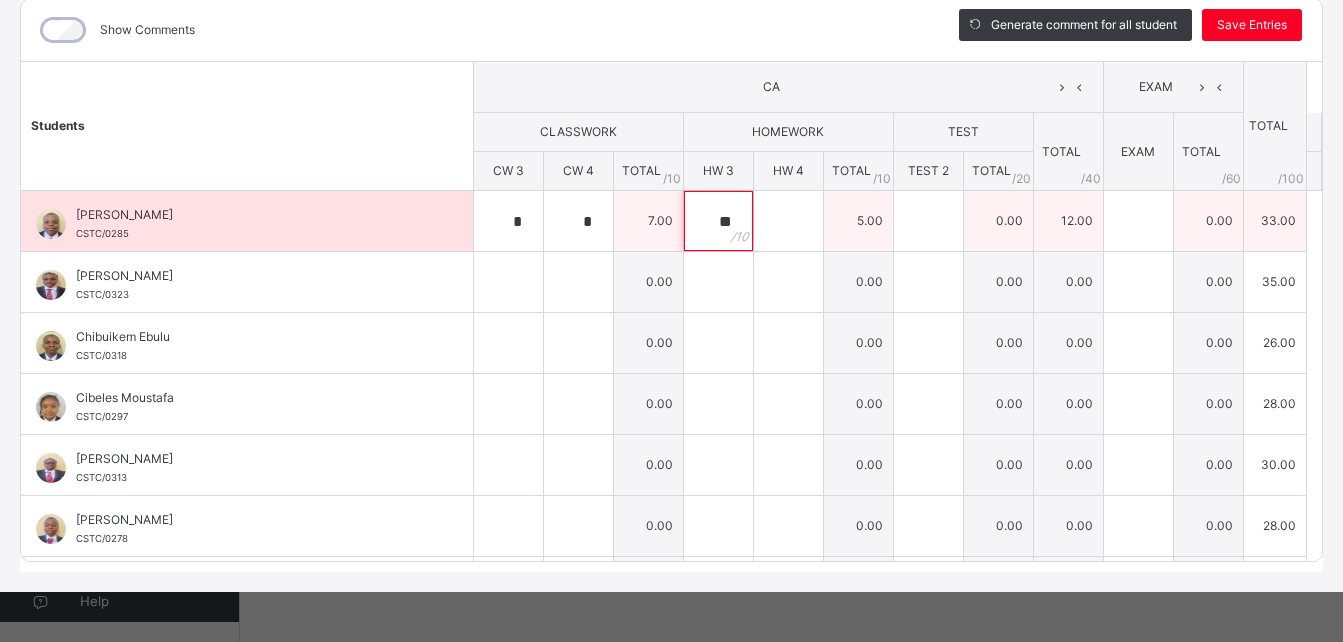 type on "**" 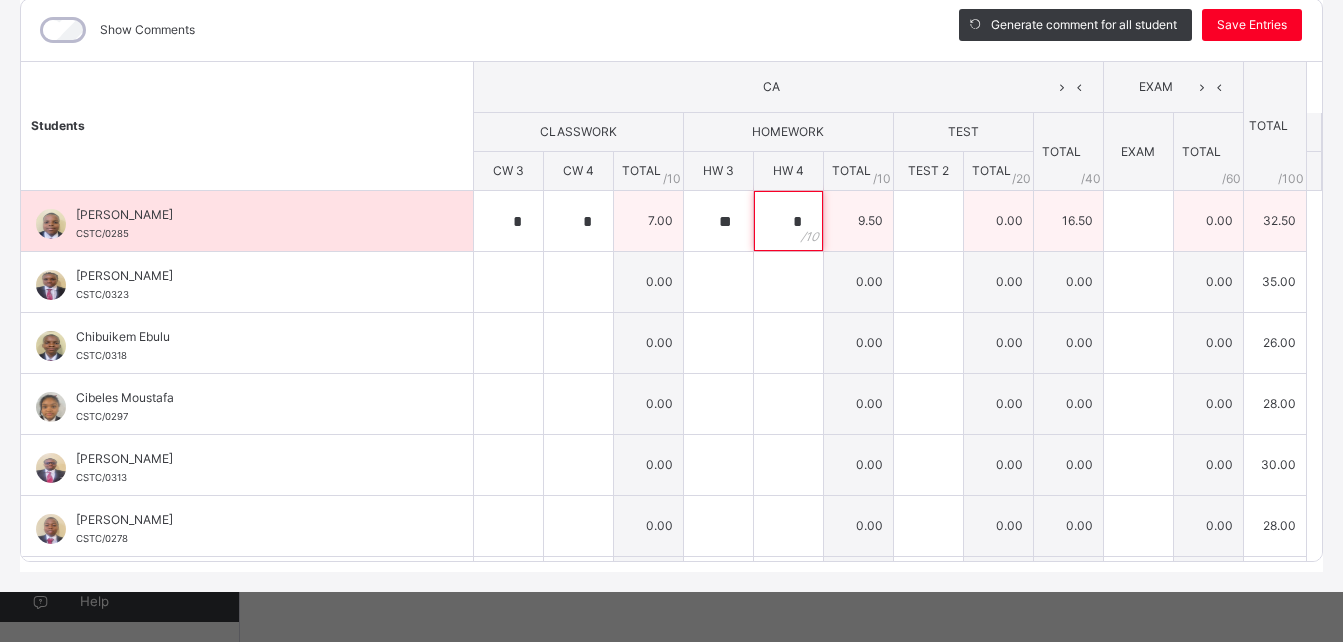 type on "*" 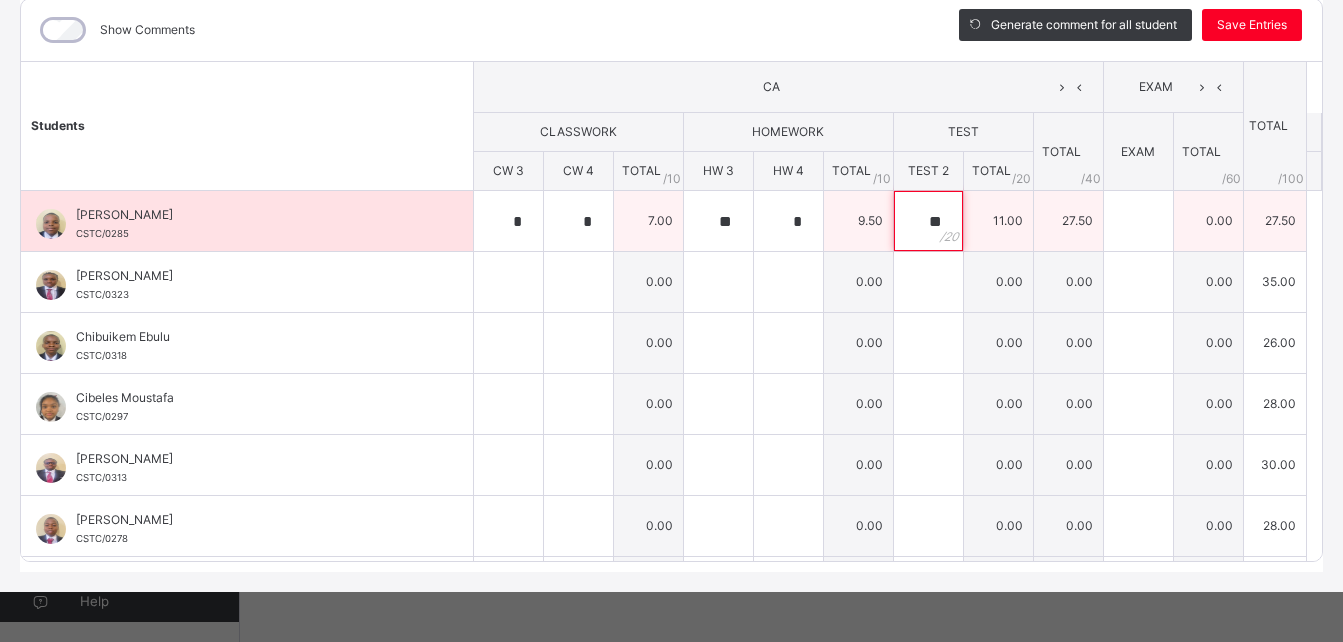 type on "**" 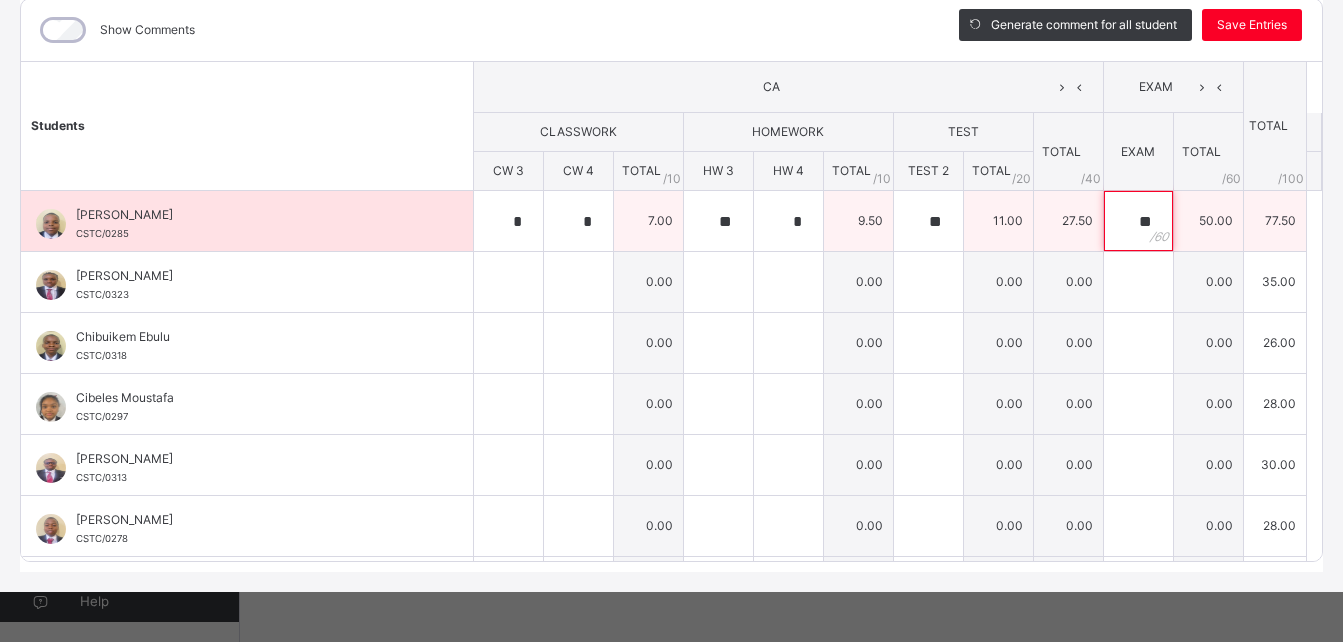 type on "**" 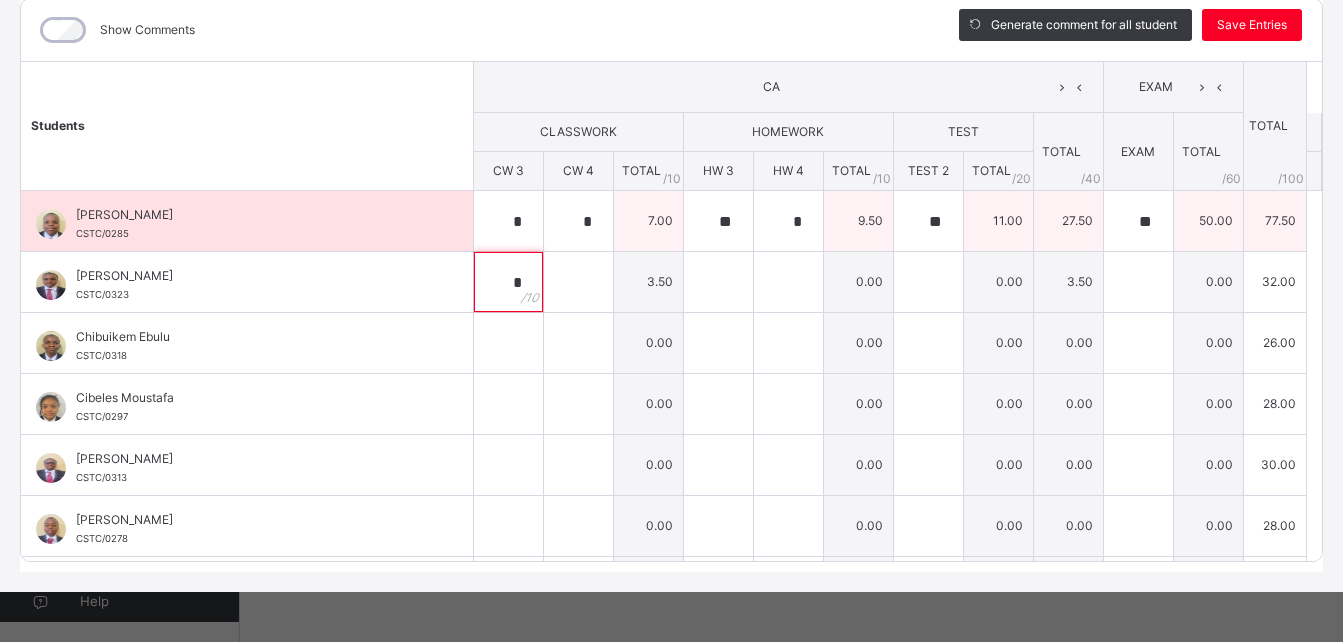 type on "*" 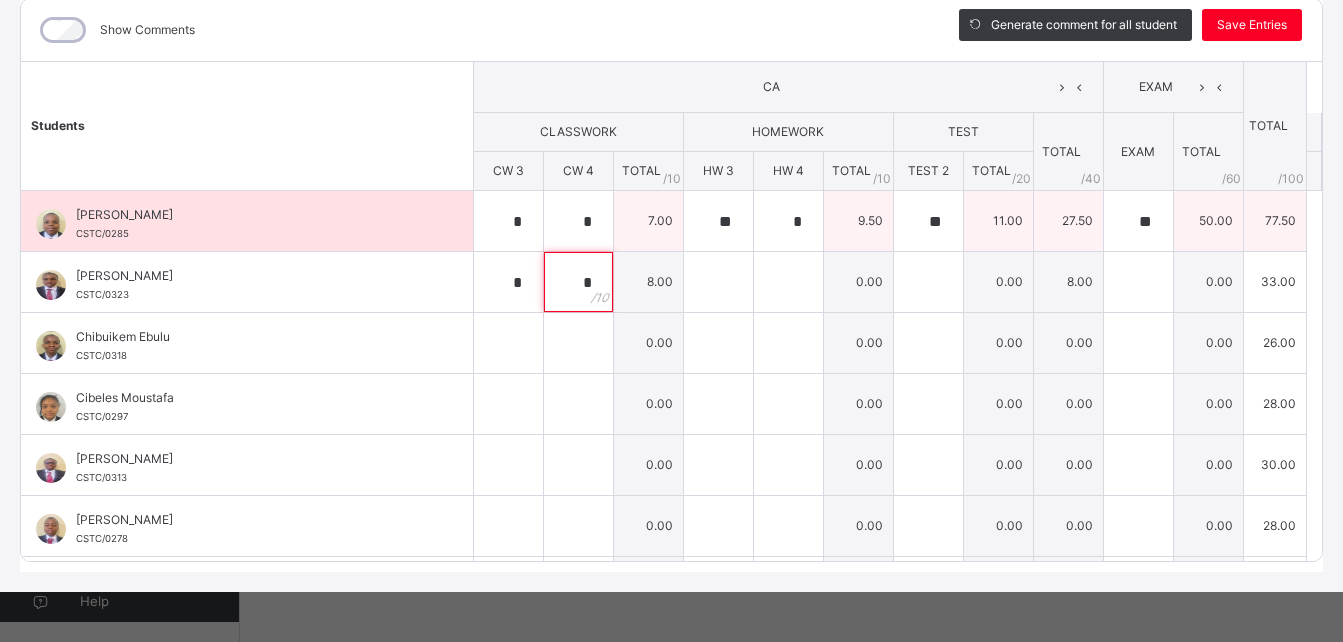 type on "*" 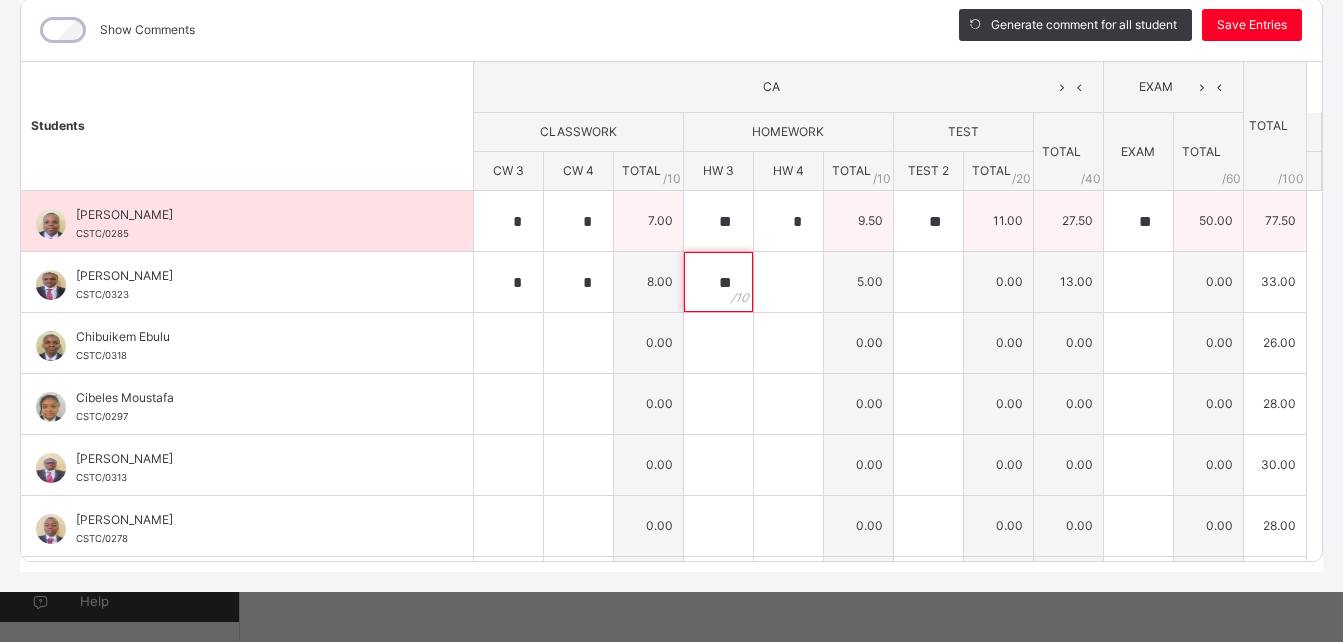 type on "**" 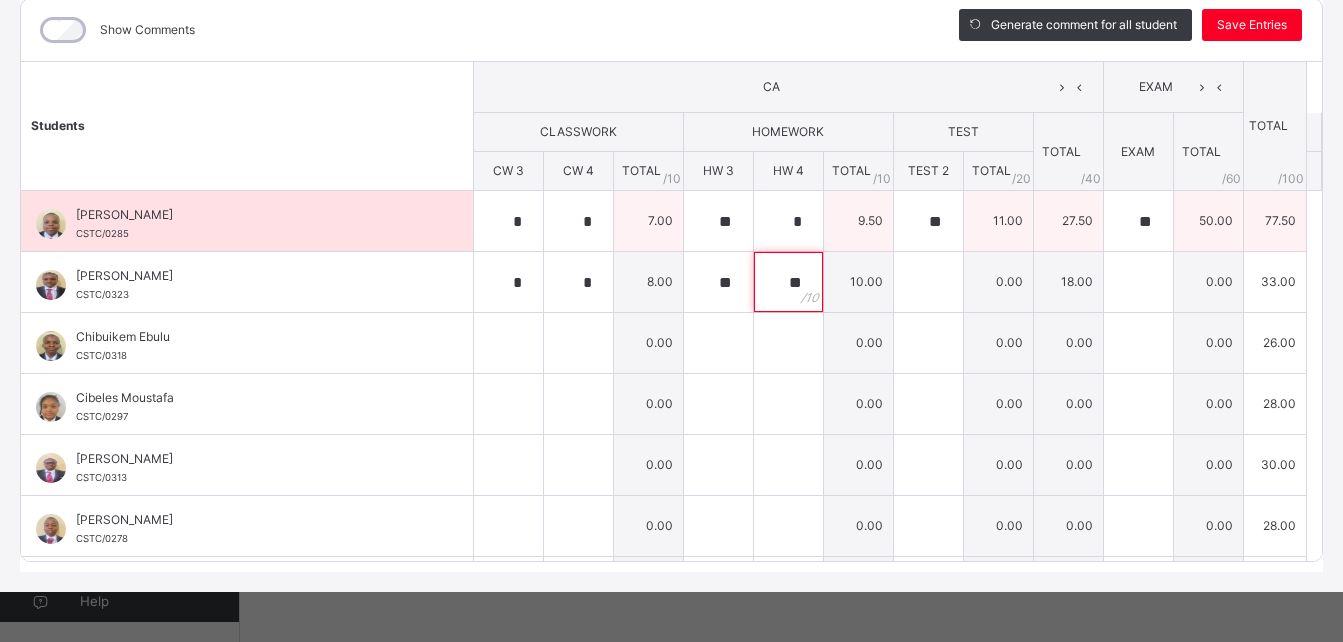 type on "**" 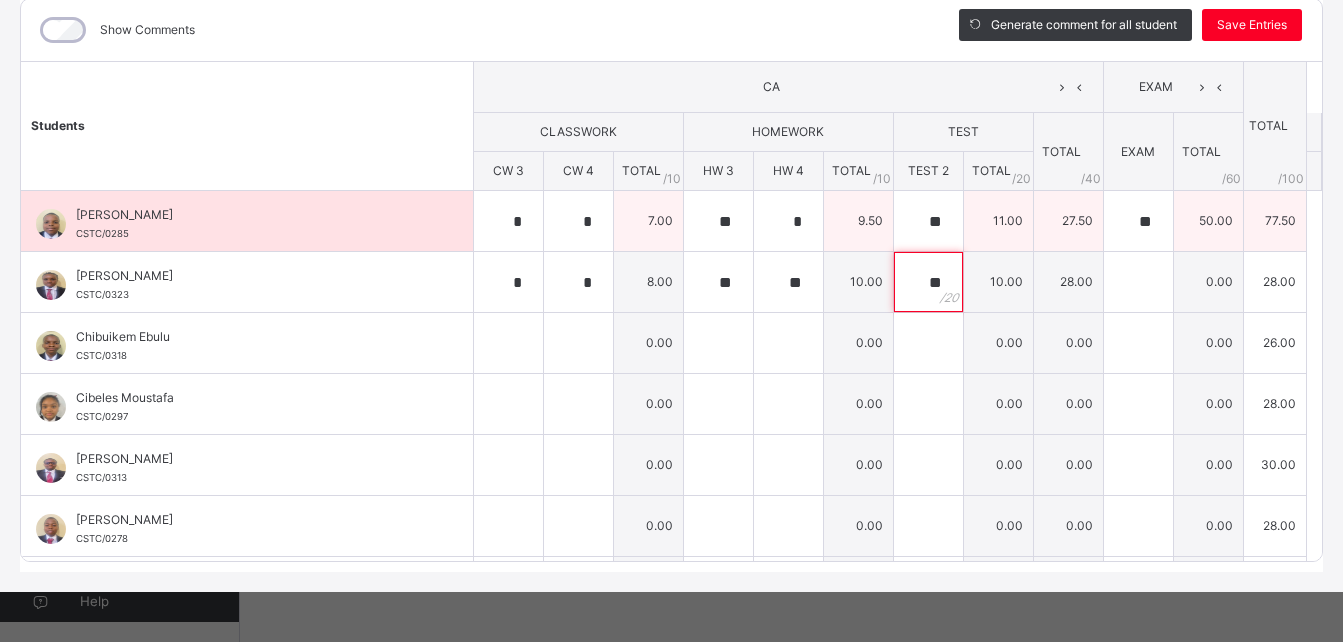 type on "**" 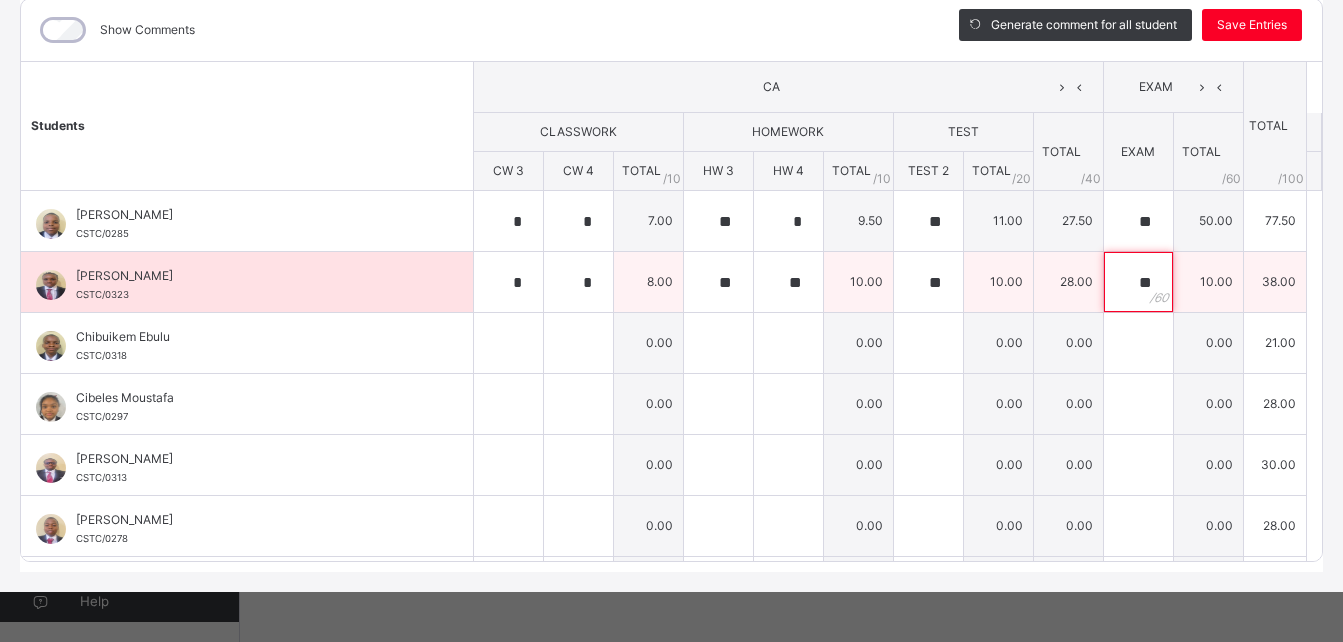 click on "**" at bounding box center (1138, 282) 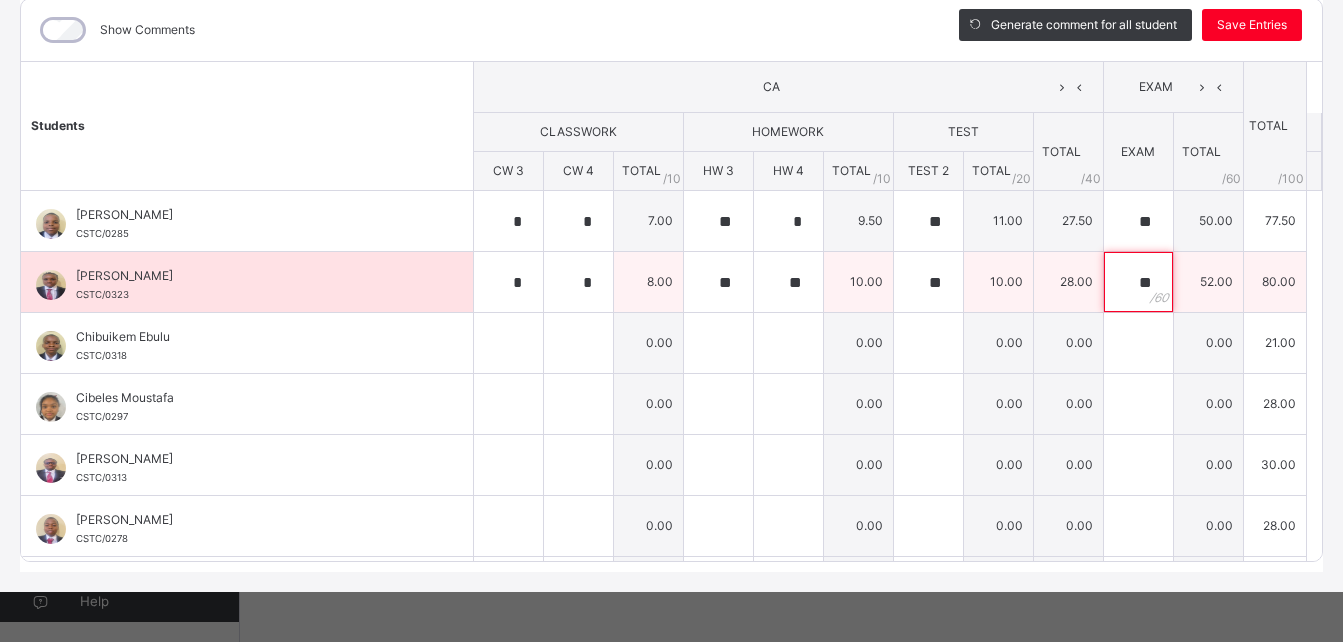 type on "**" 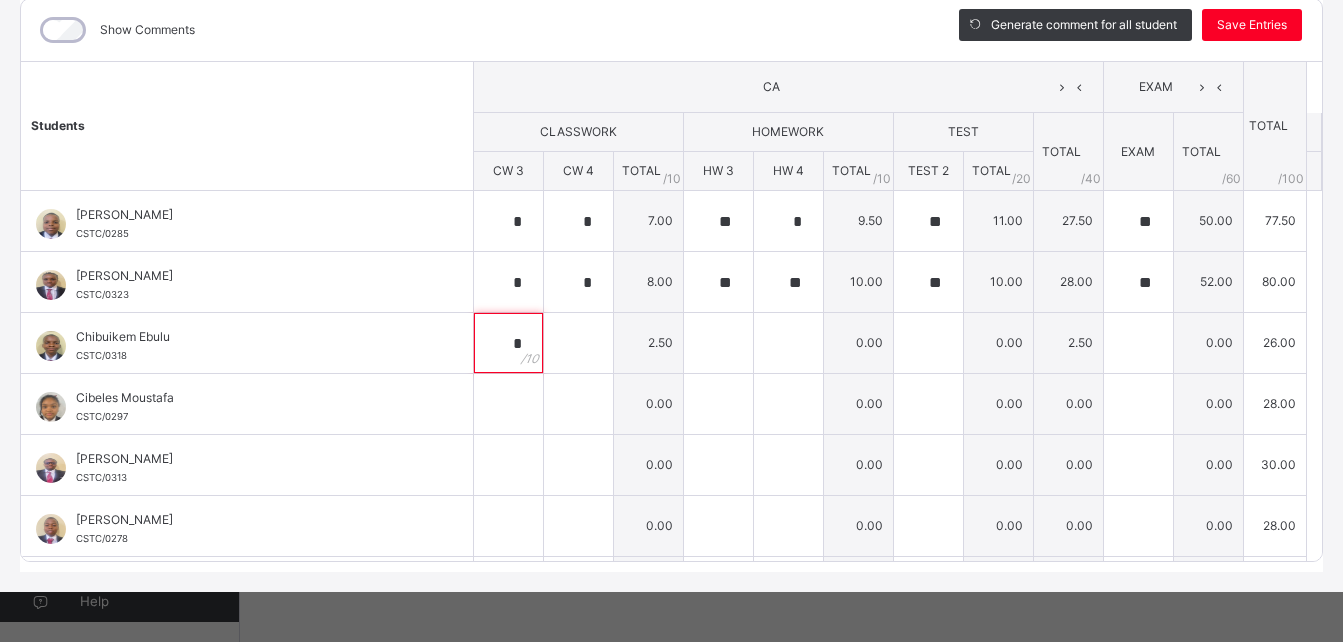 type on "*" 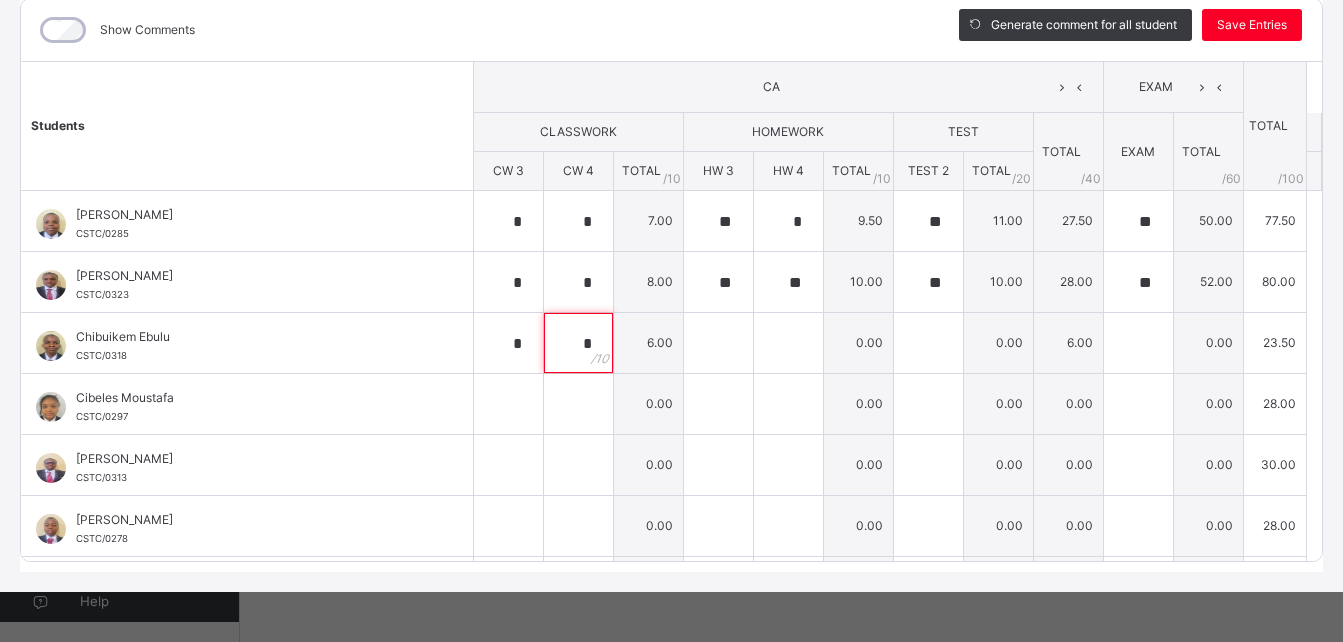 type on "*" 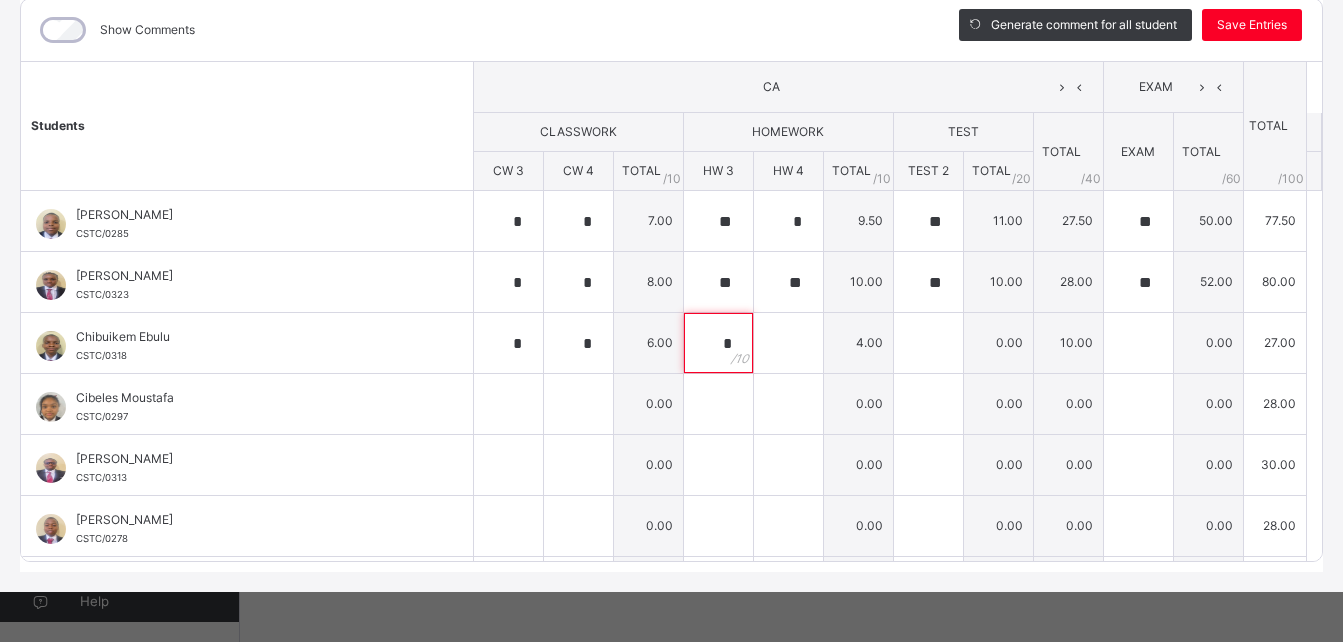 type on "*" 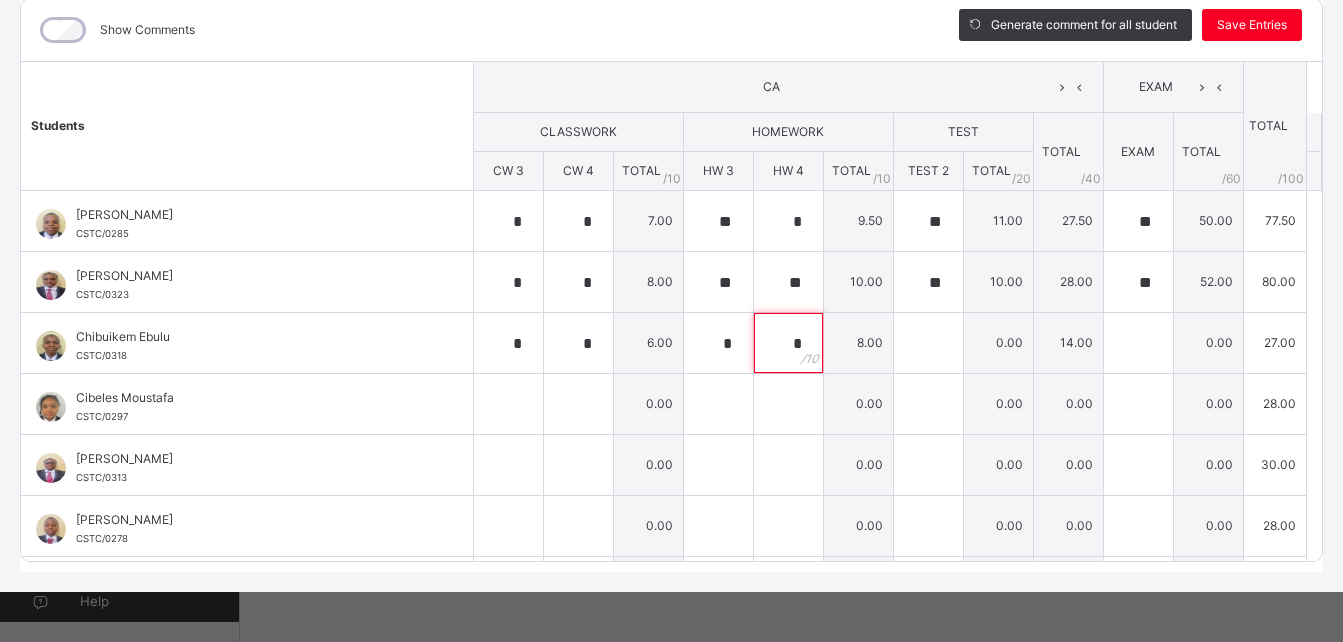 type on "*" 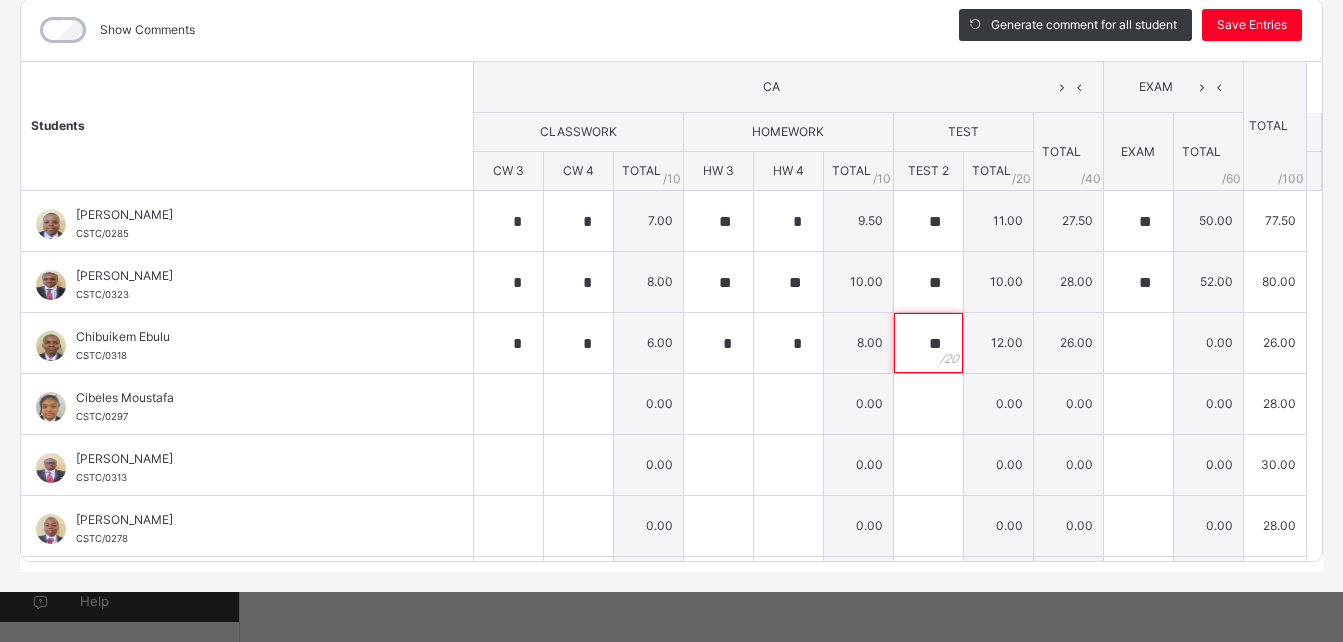type on "**" 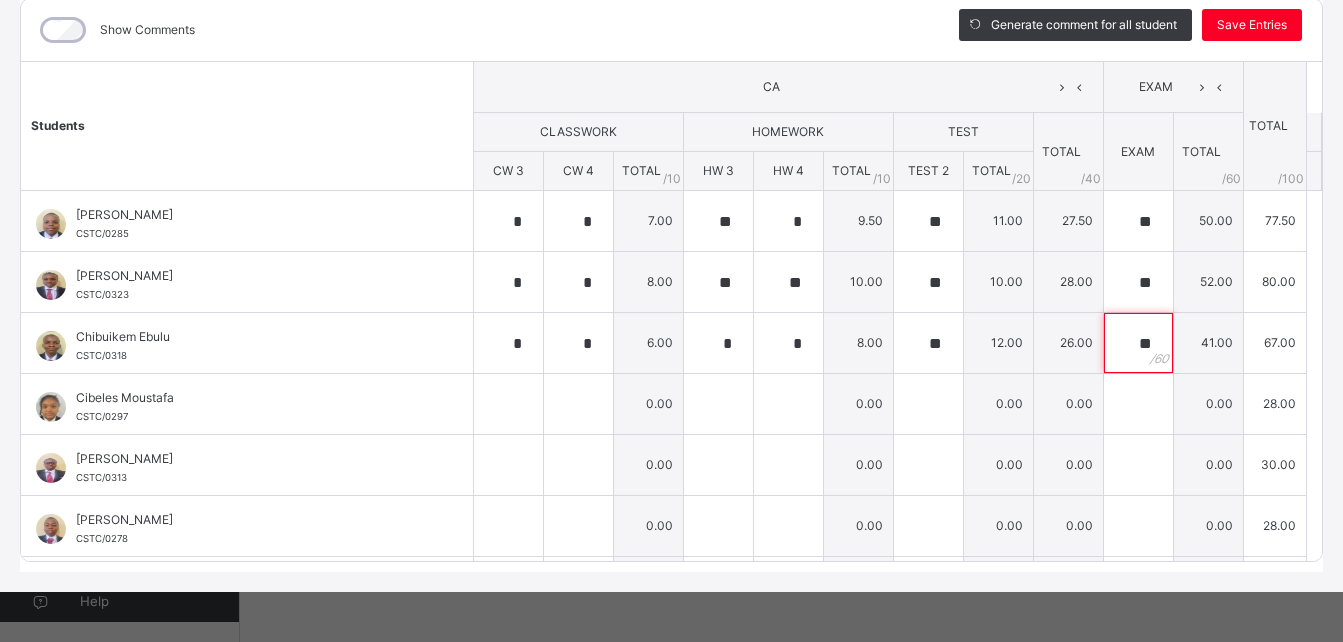 type on "**" 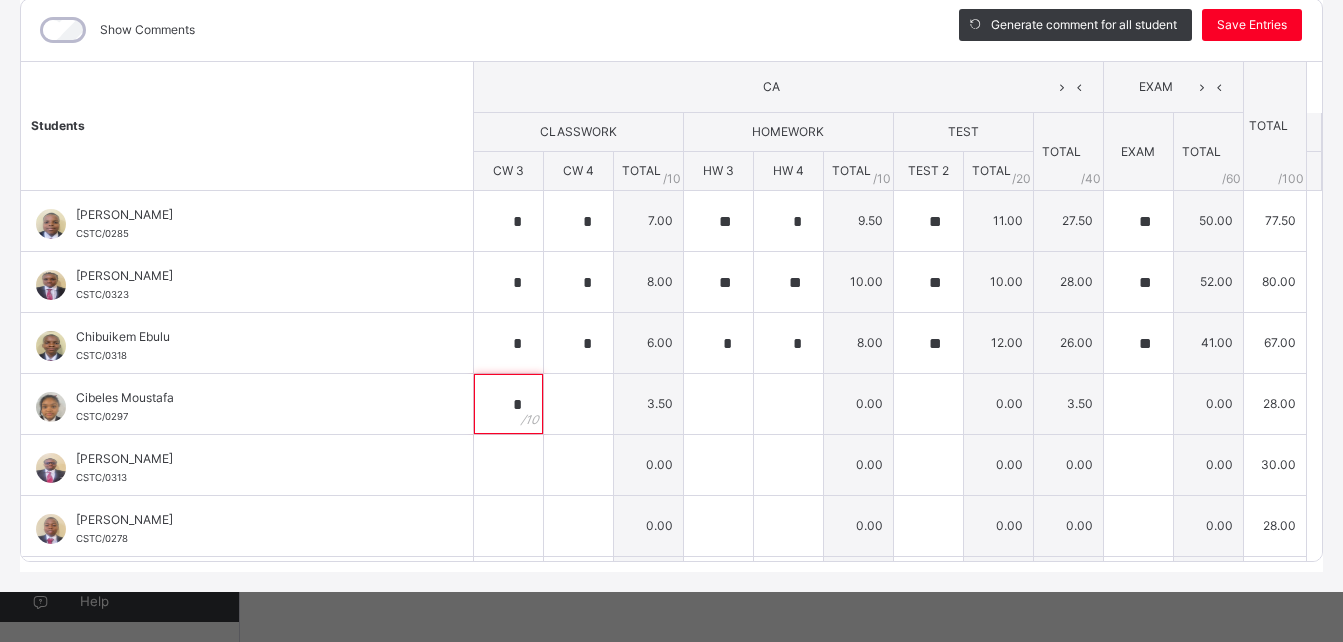 type on "*" 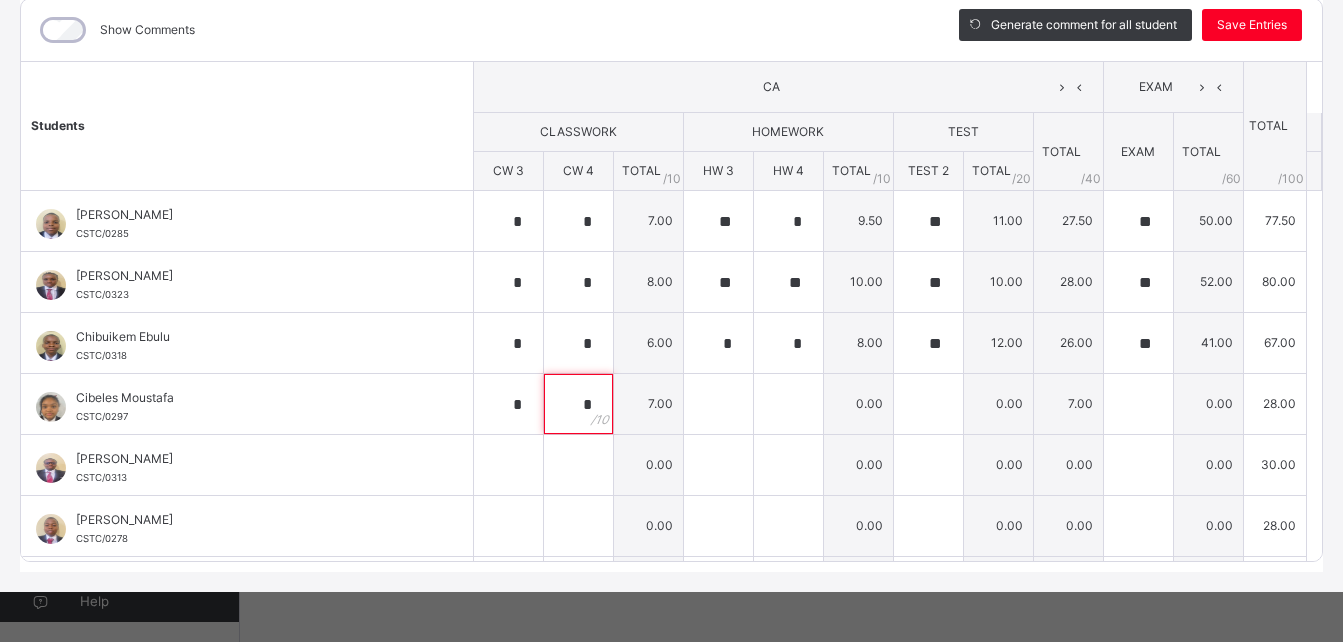type on "*" 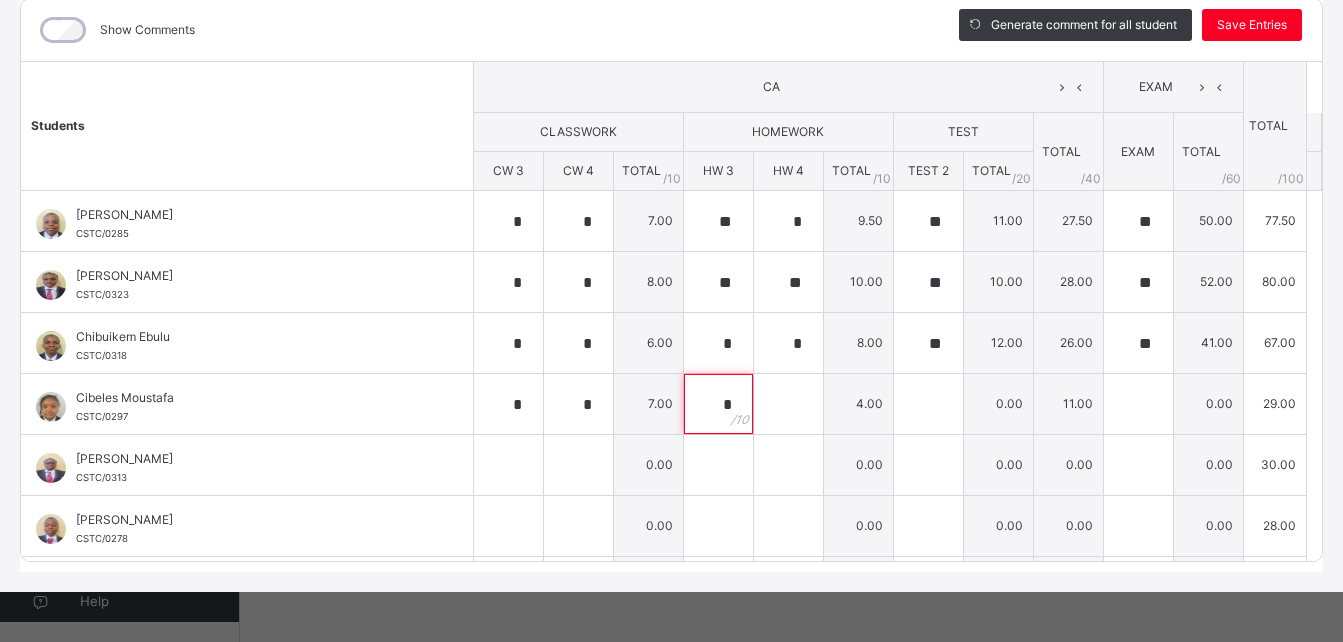 type on "*" 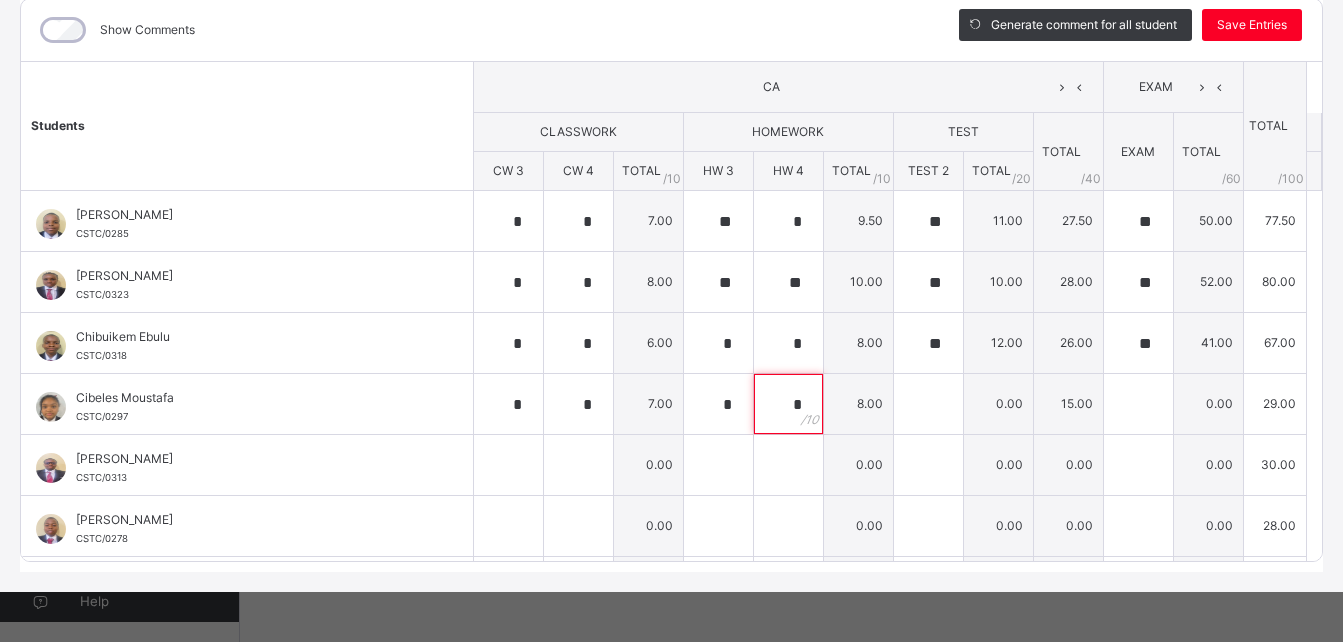 type on "*" 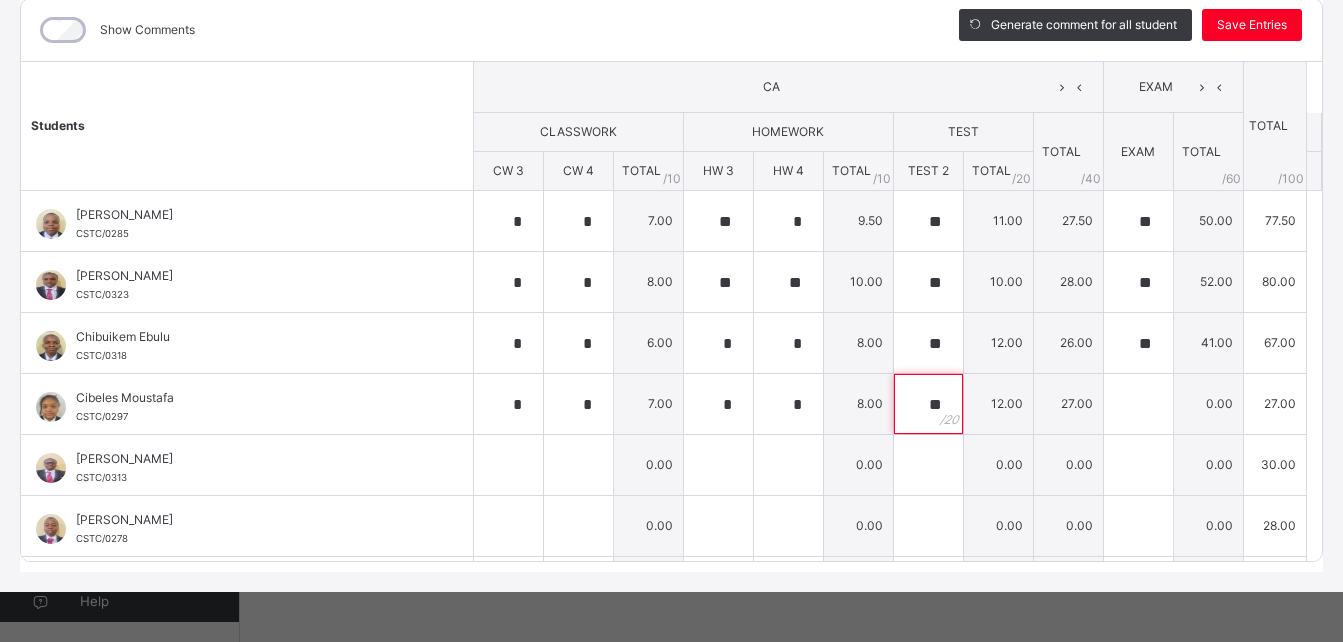 type on "**" 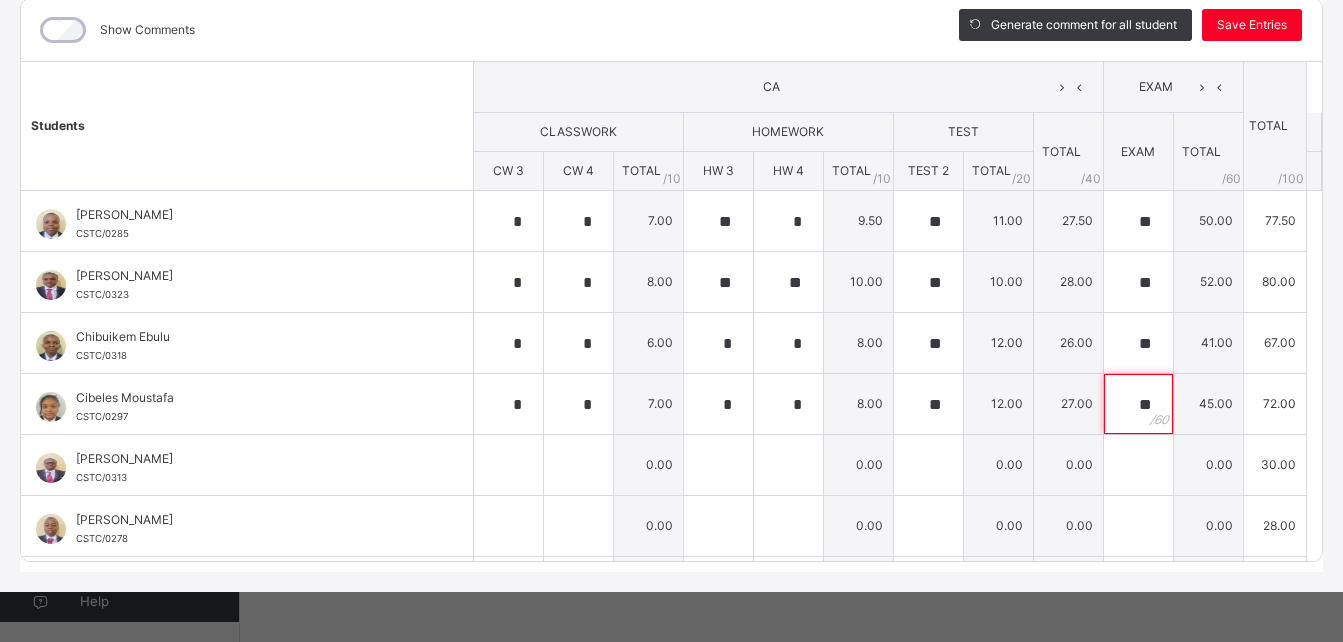 type on "**" 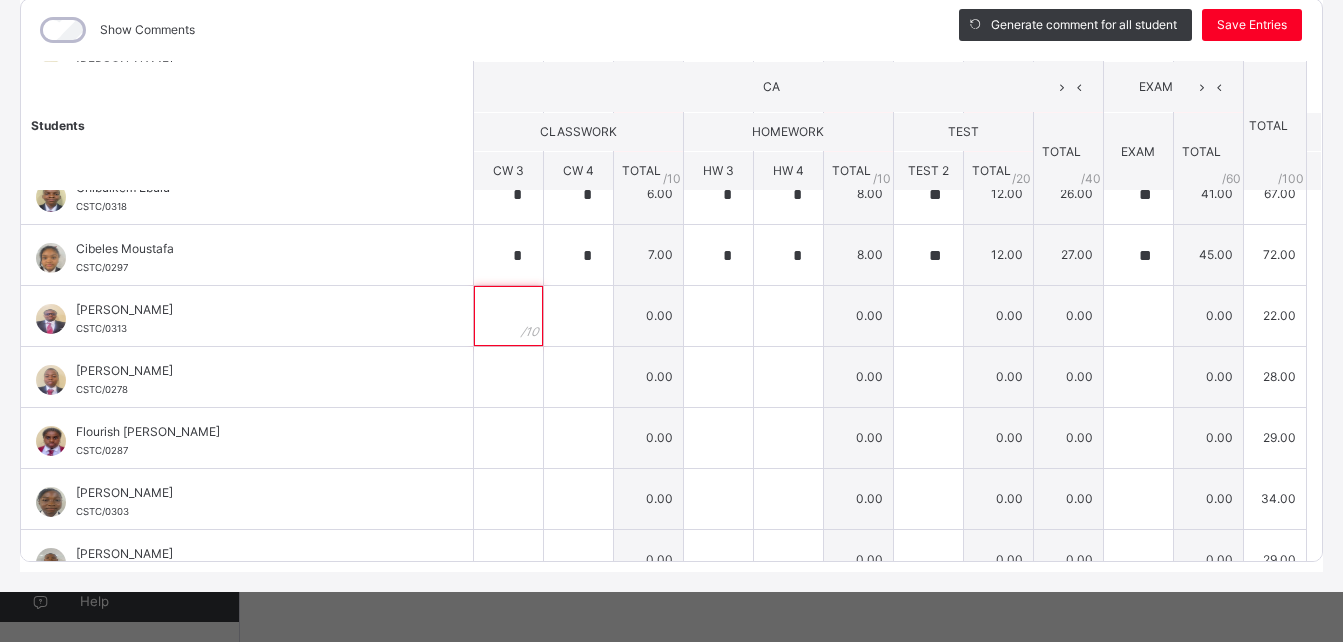scroll, scrollTop: 150, scrollLeft: 0, axis: vertical 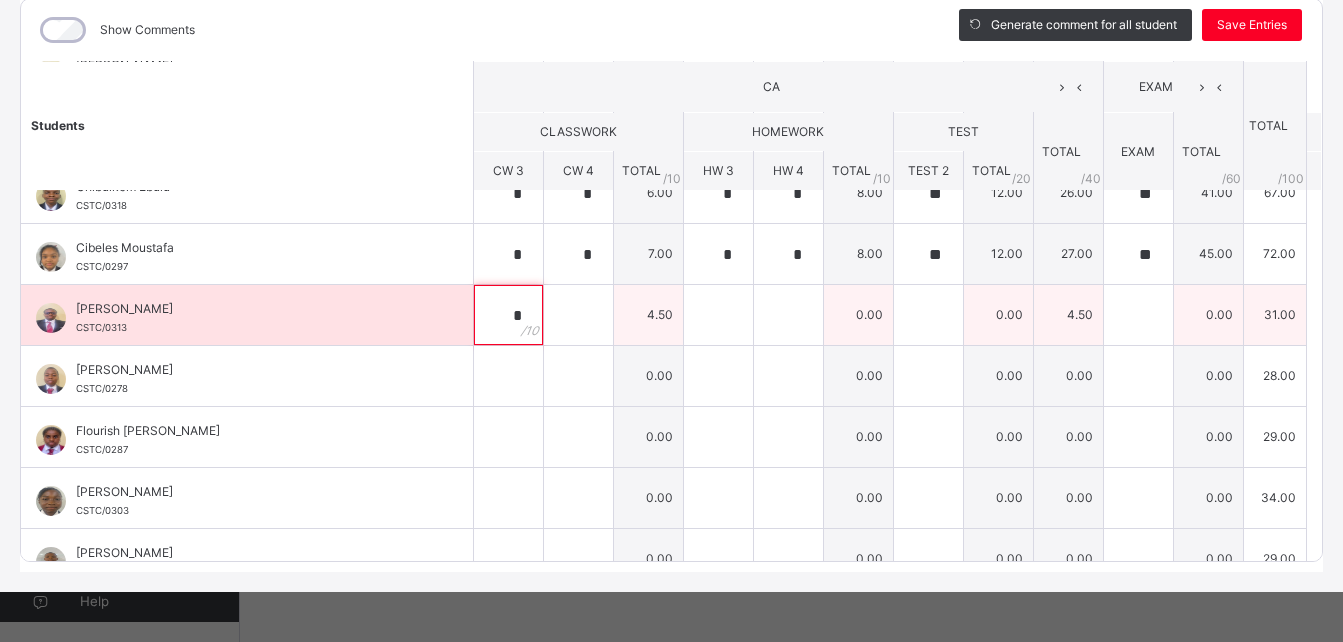 type on "*" 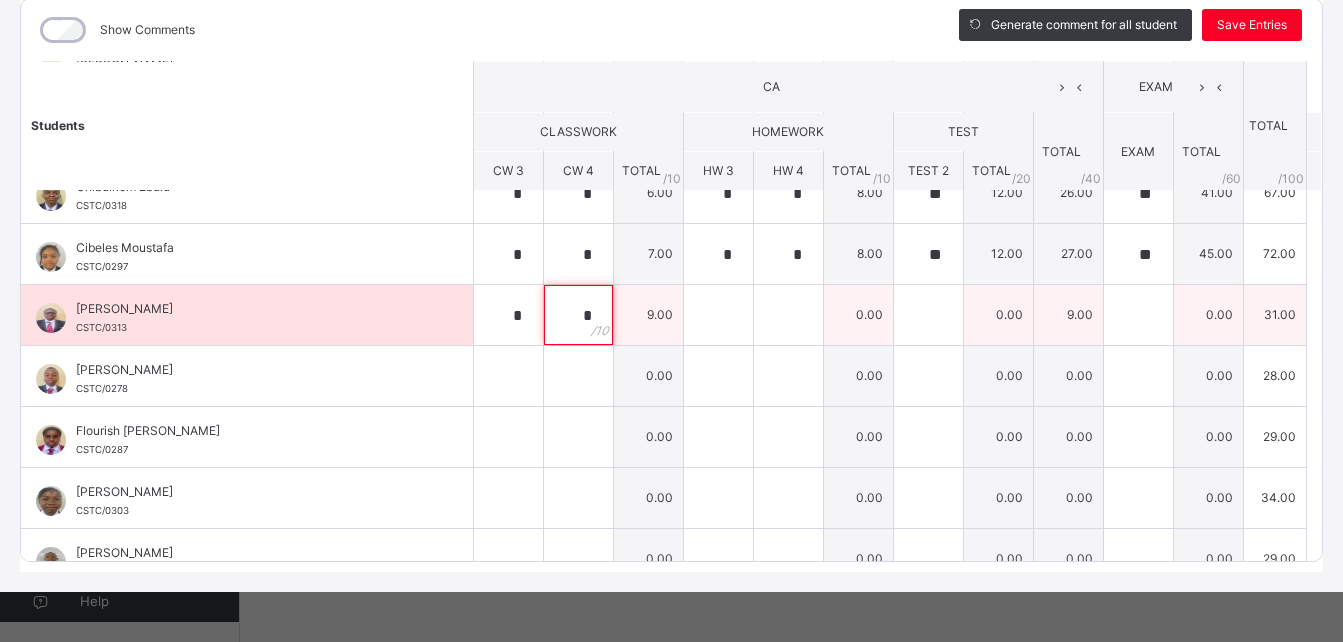 type on "*" 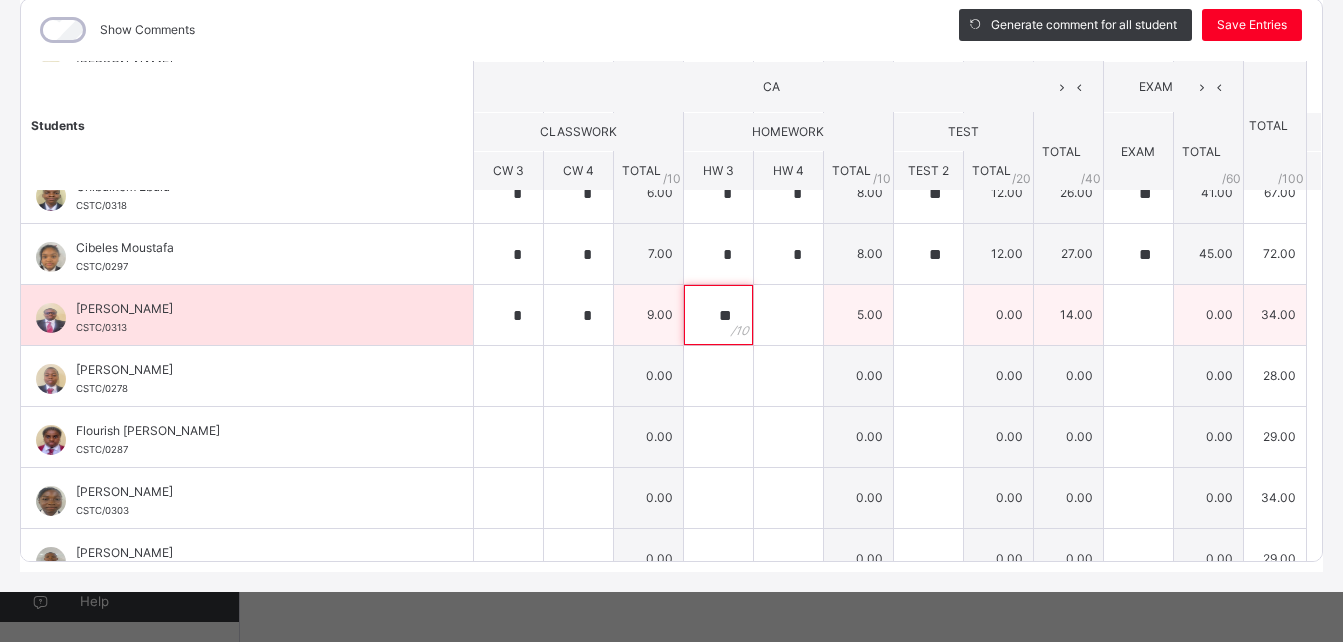 type on "**" 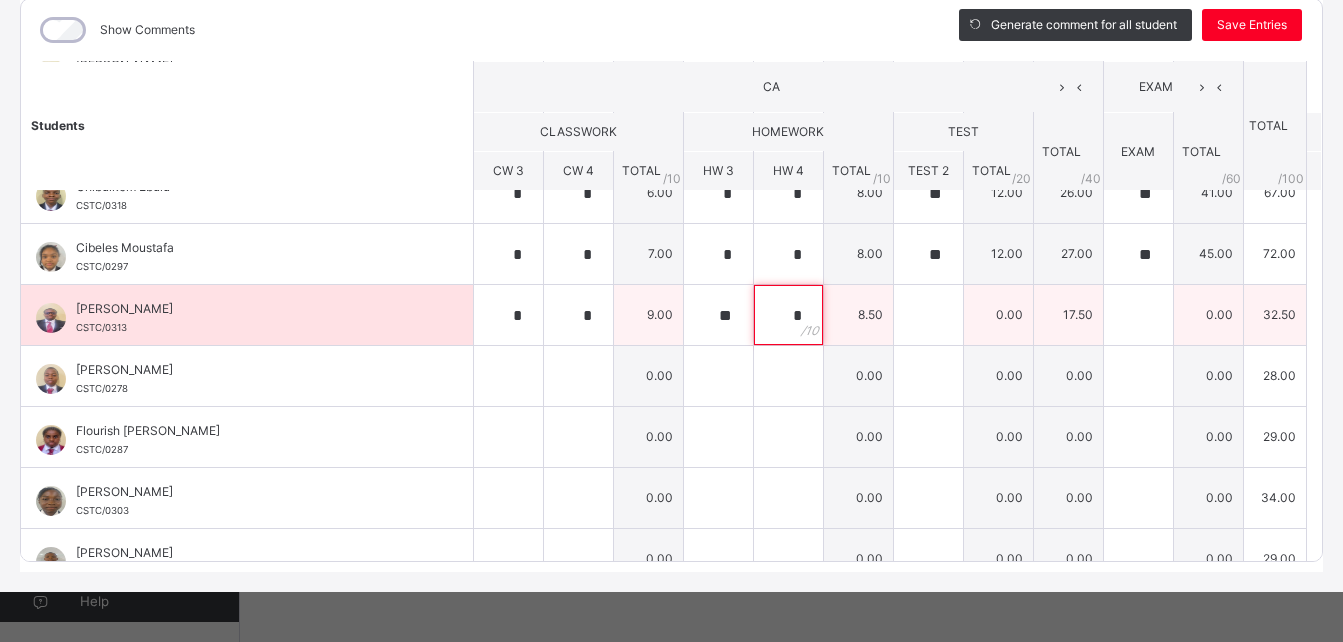 type on "*" 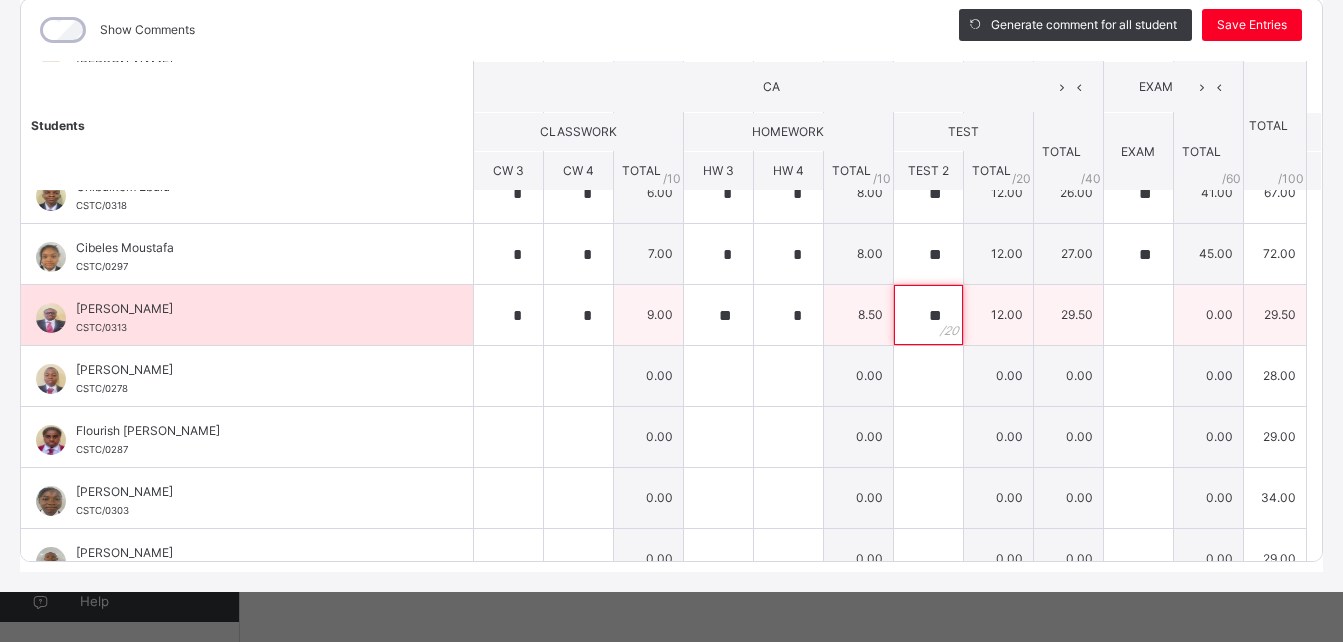 type on "**" 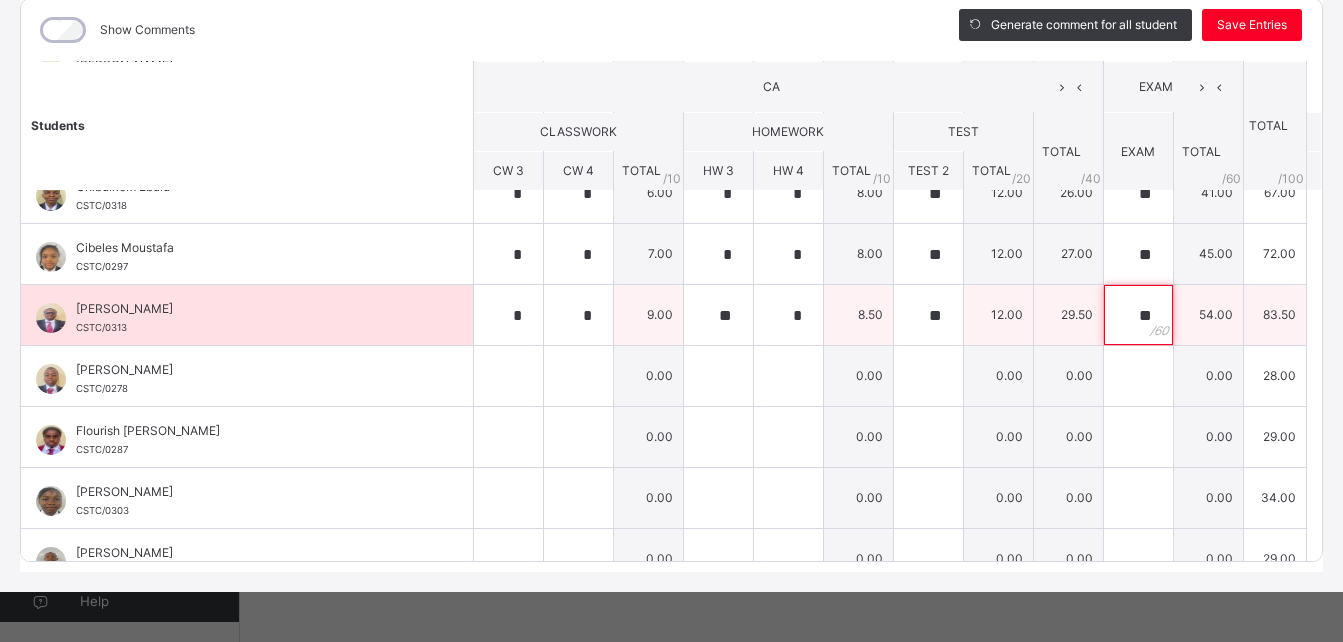 type on "**" 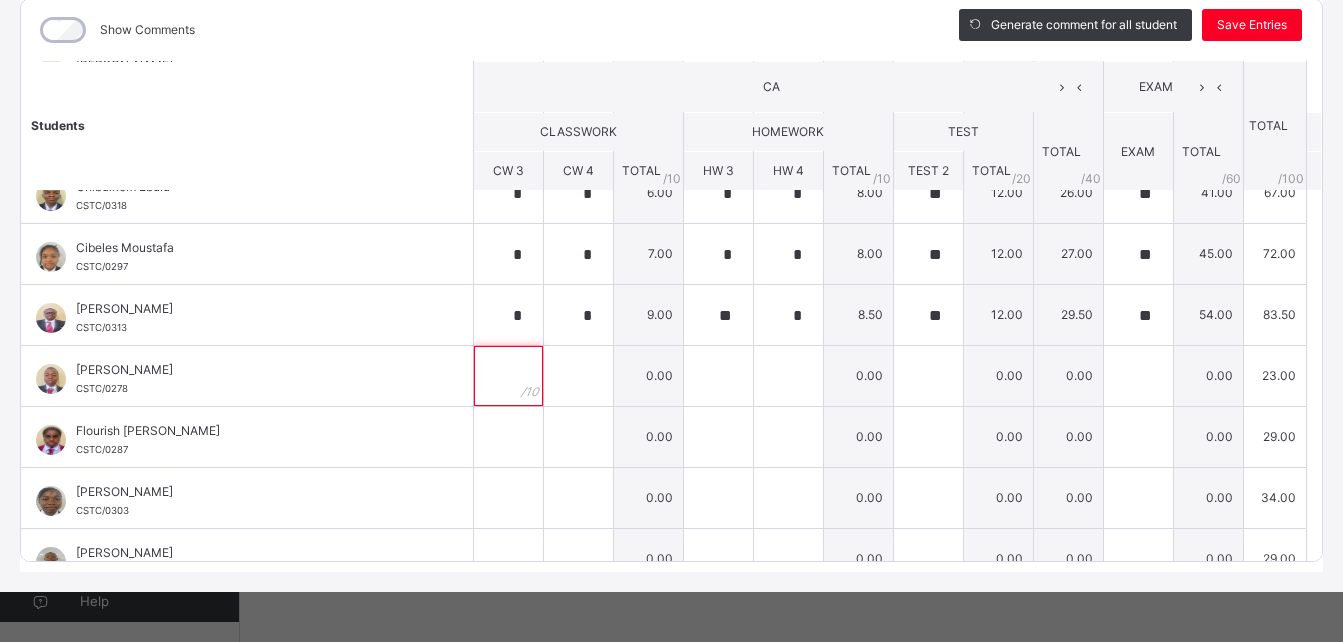 scroll, scrollTop: 168, scrollLeft: 0, axis: vertical 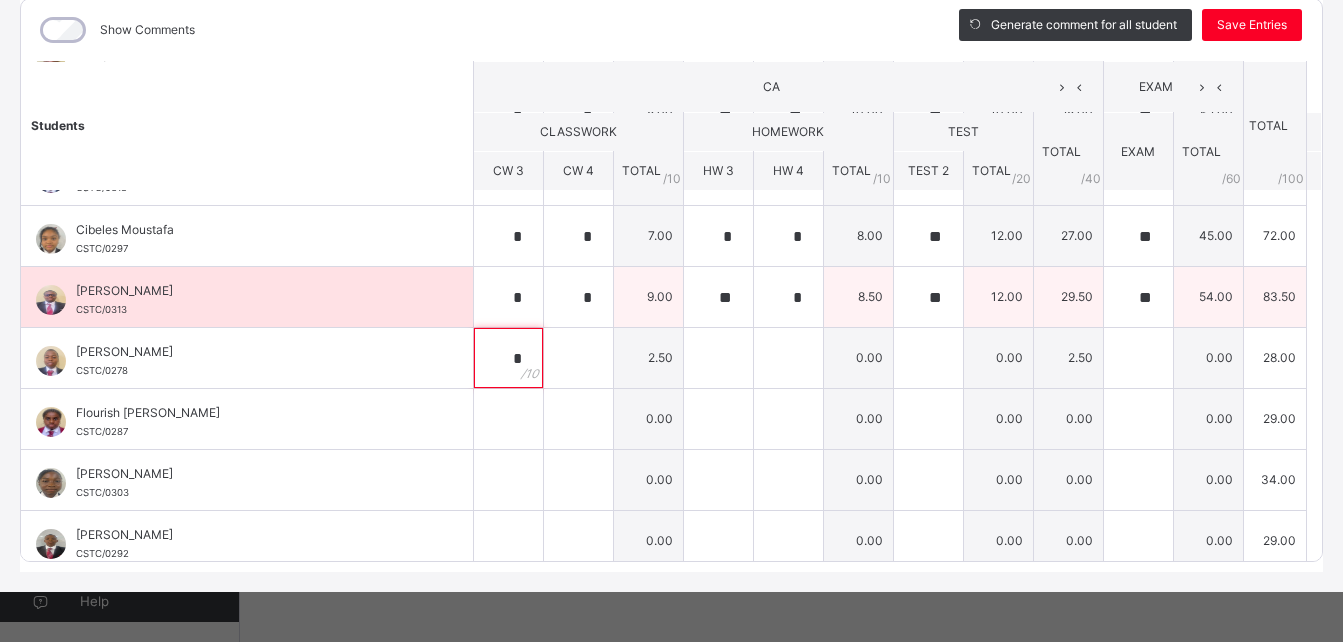 type on "*" 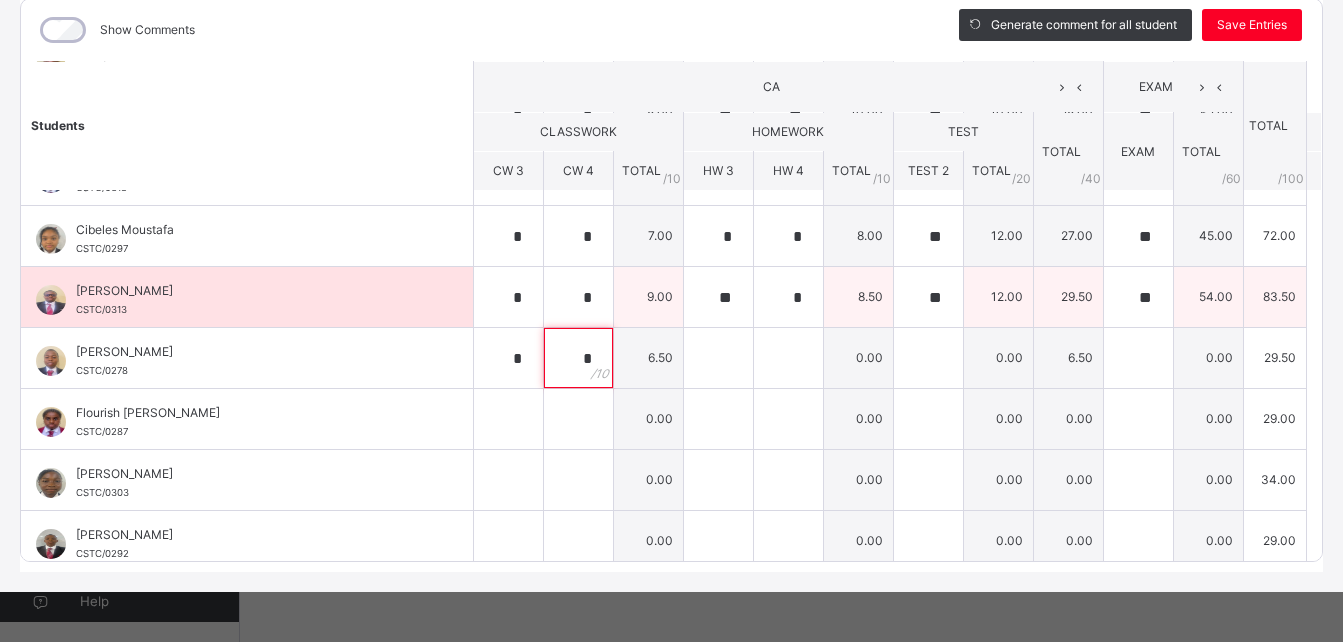 type on "*" 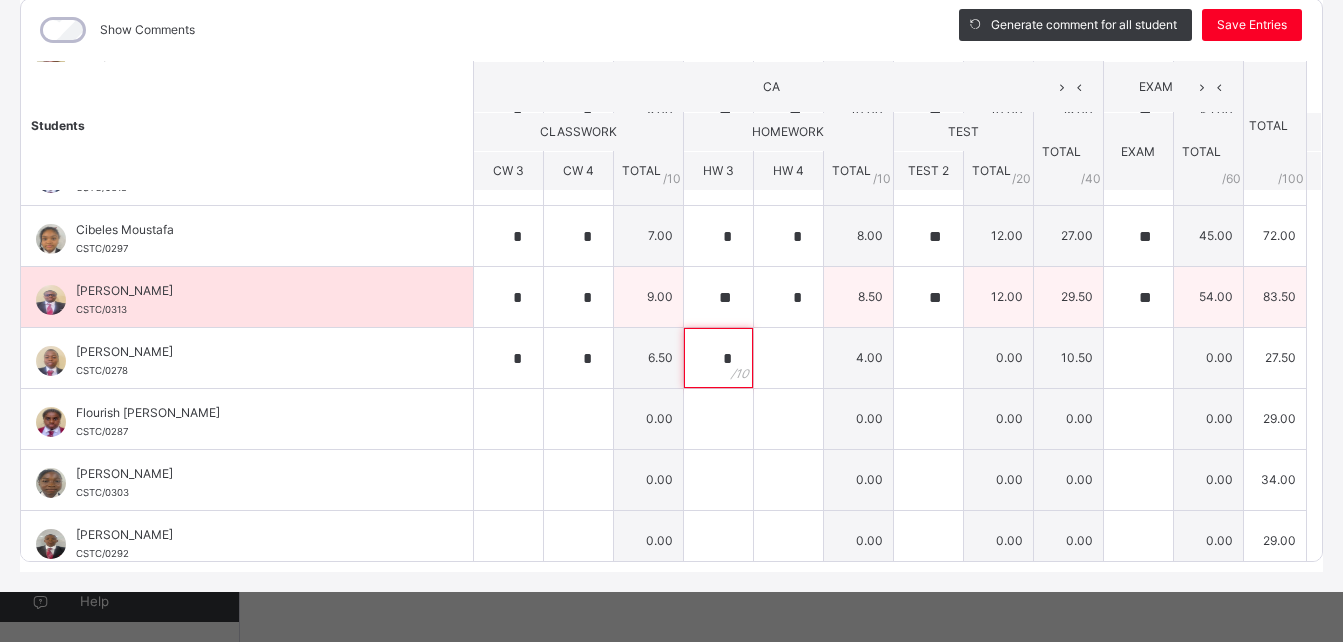 type on "*" 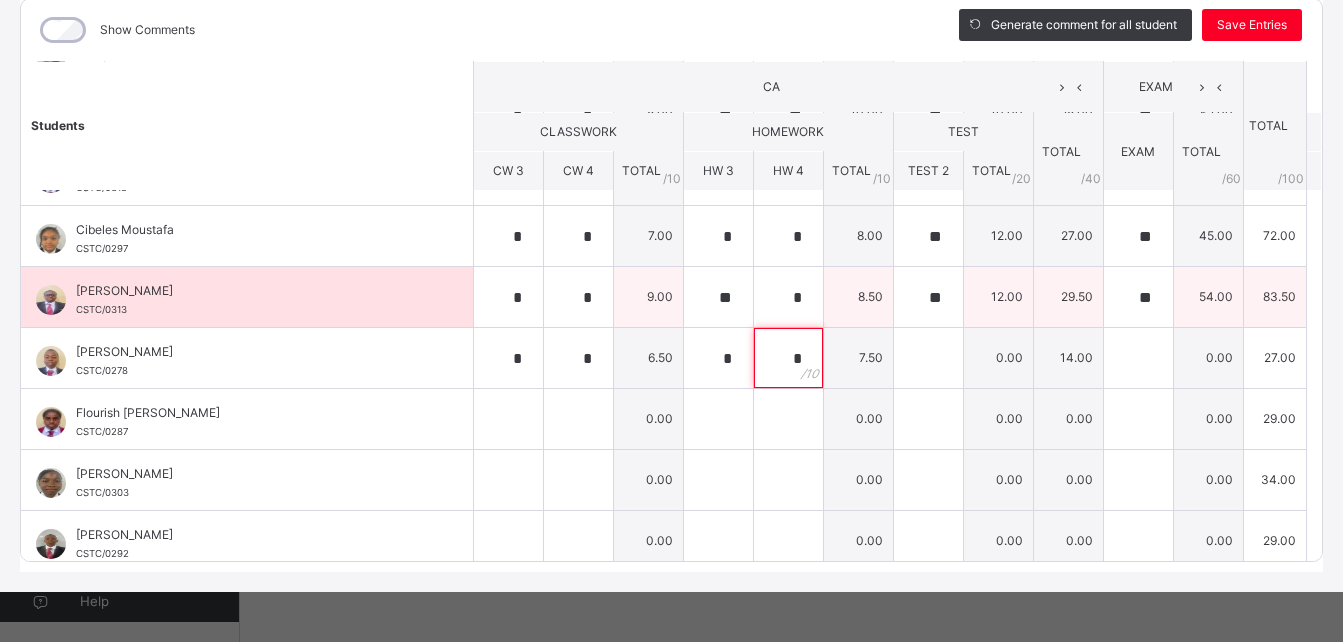 type on "*" 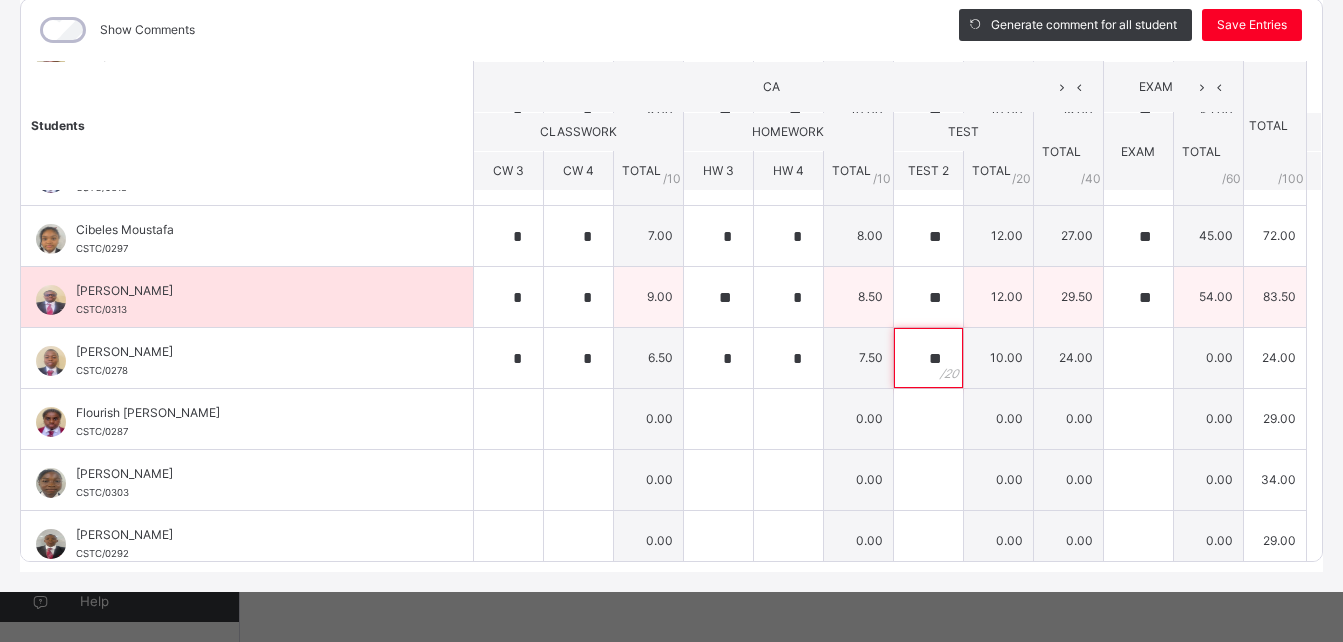 type on "**" 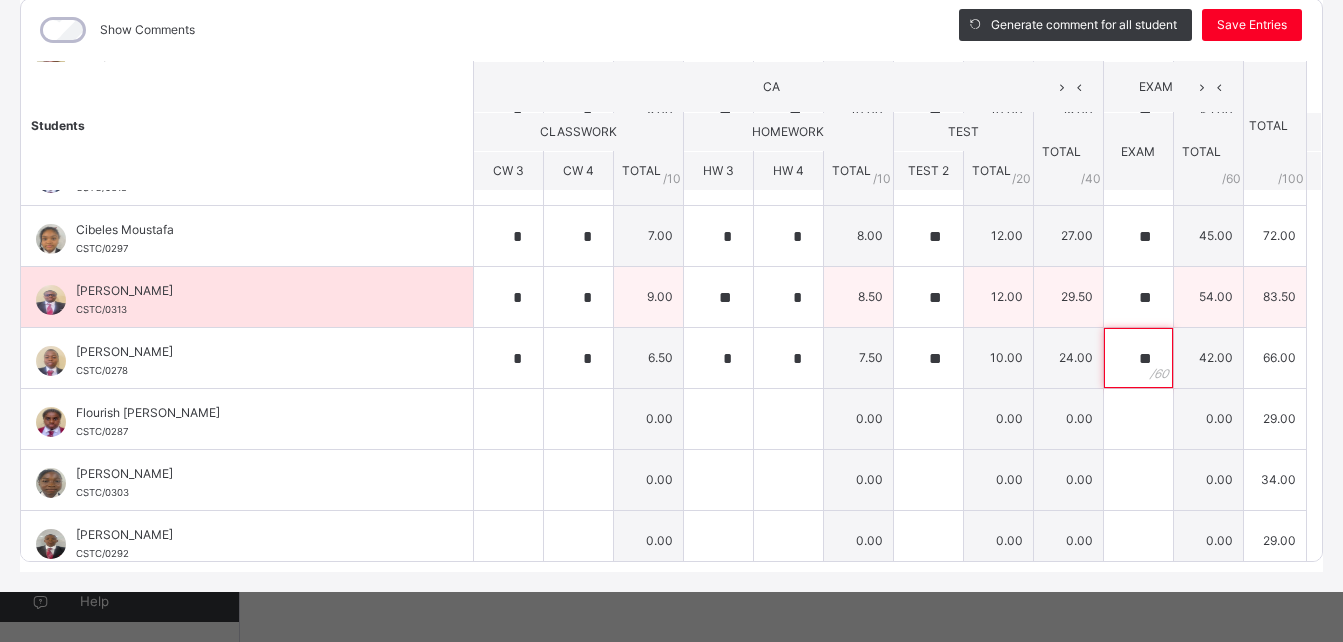 type on "**" 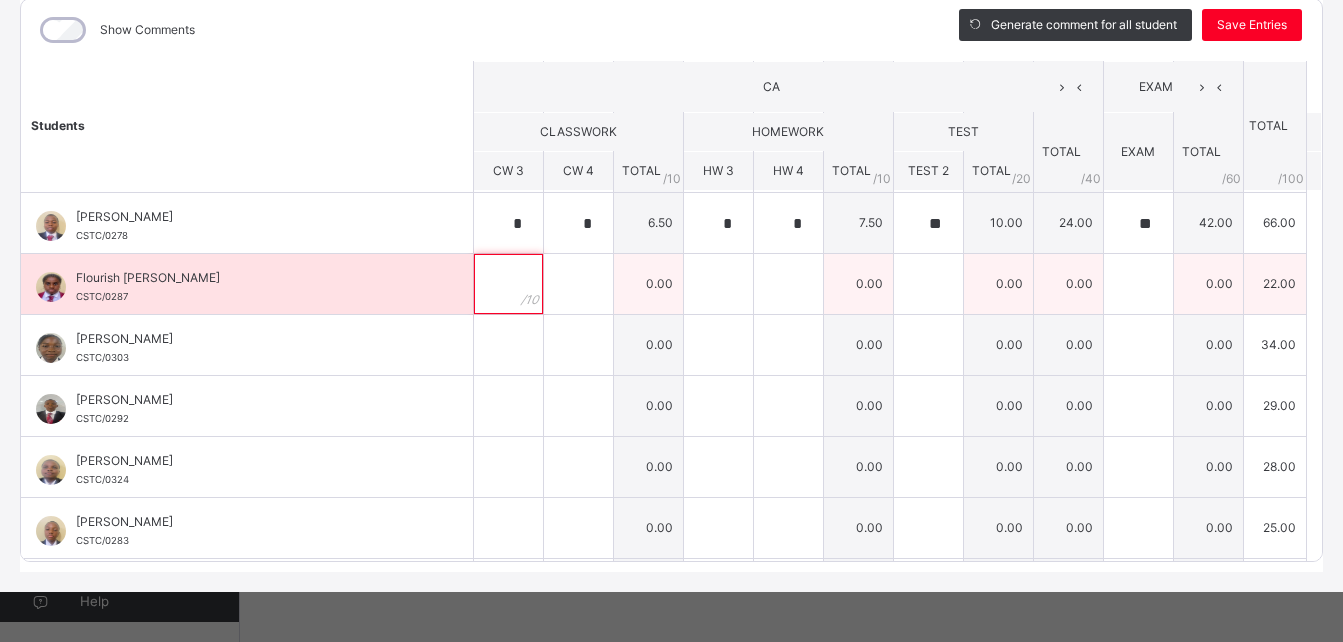 scroll, scrollTop: 304, scrollLeft: 0, axis: vertical 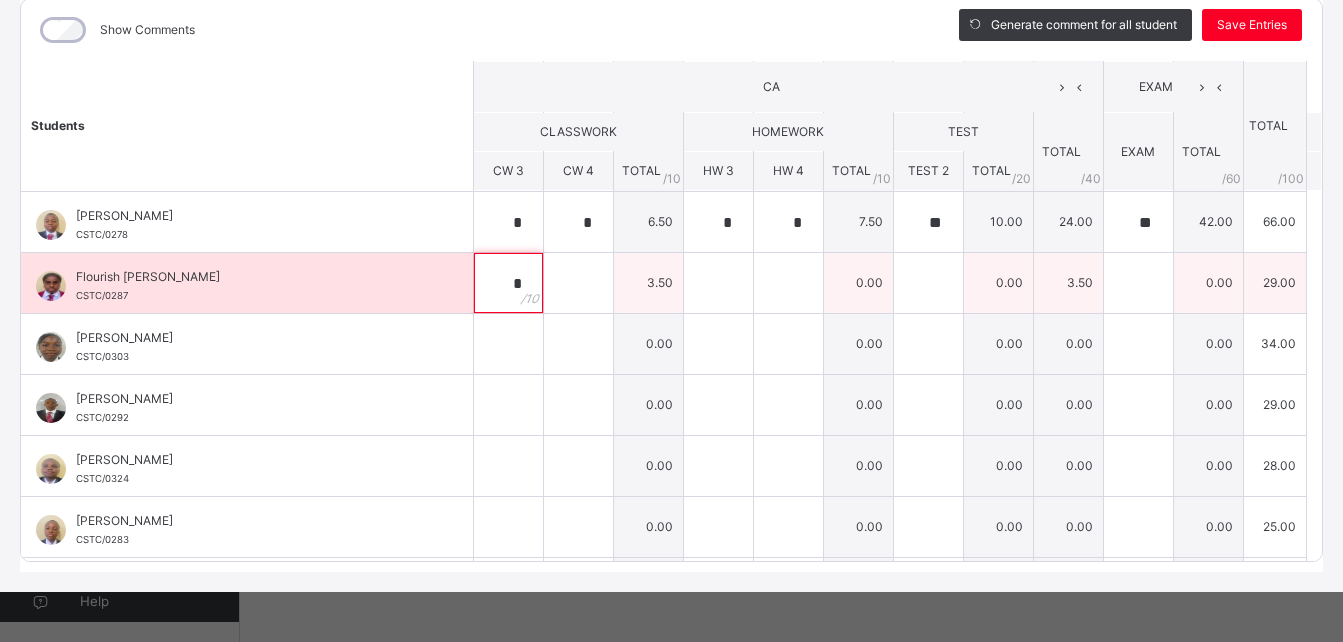 type on "*" 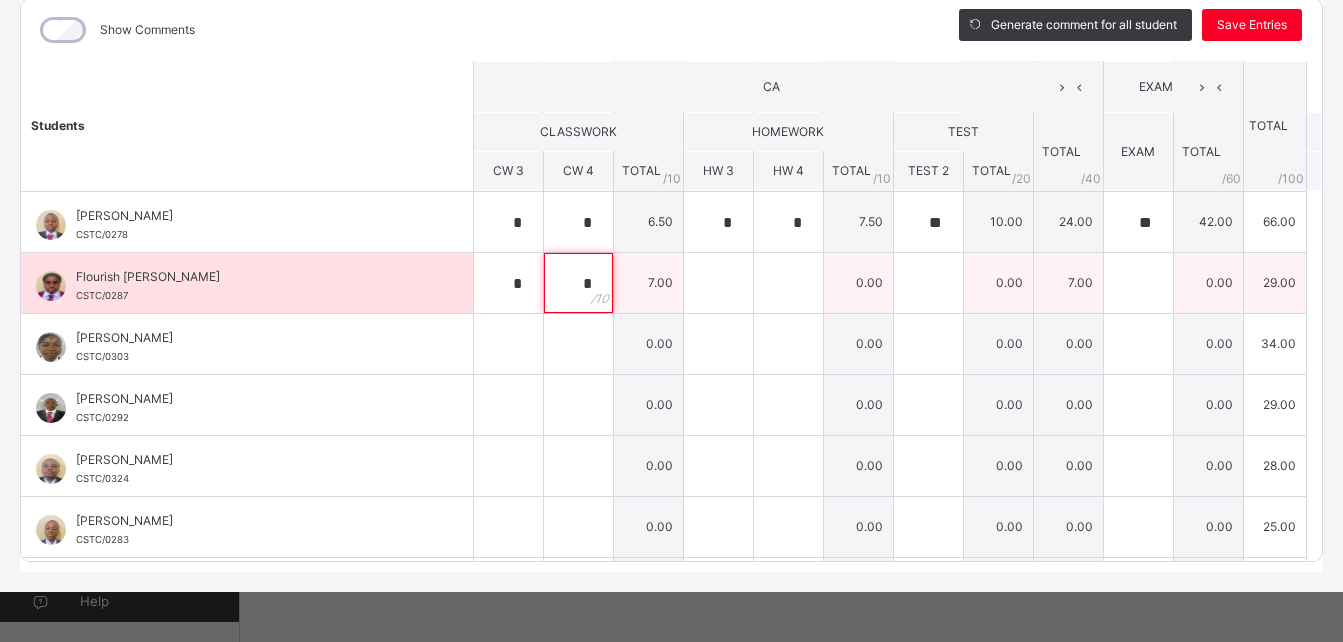 type on "*" 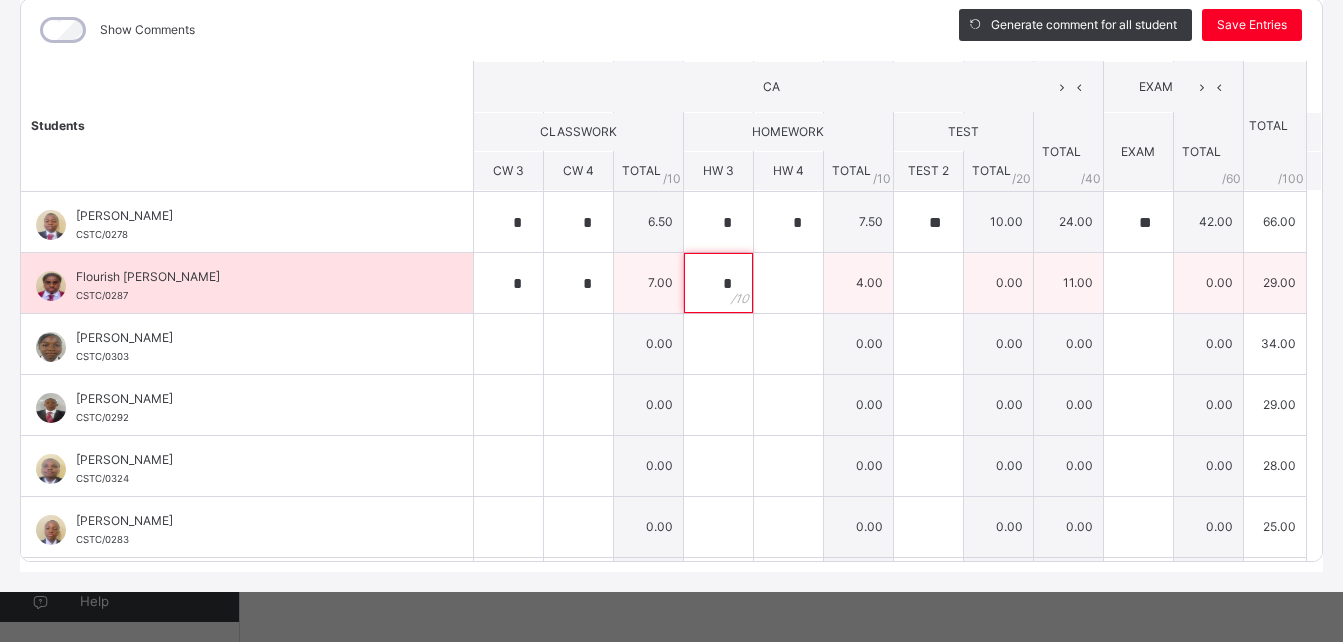type on "*" 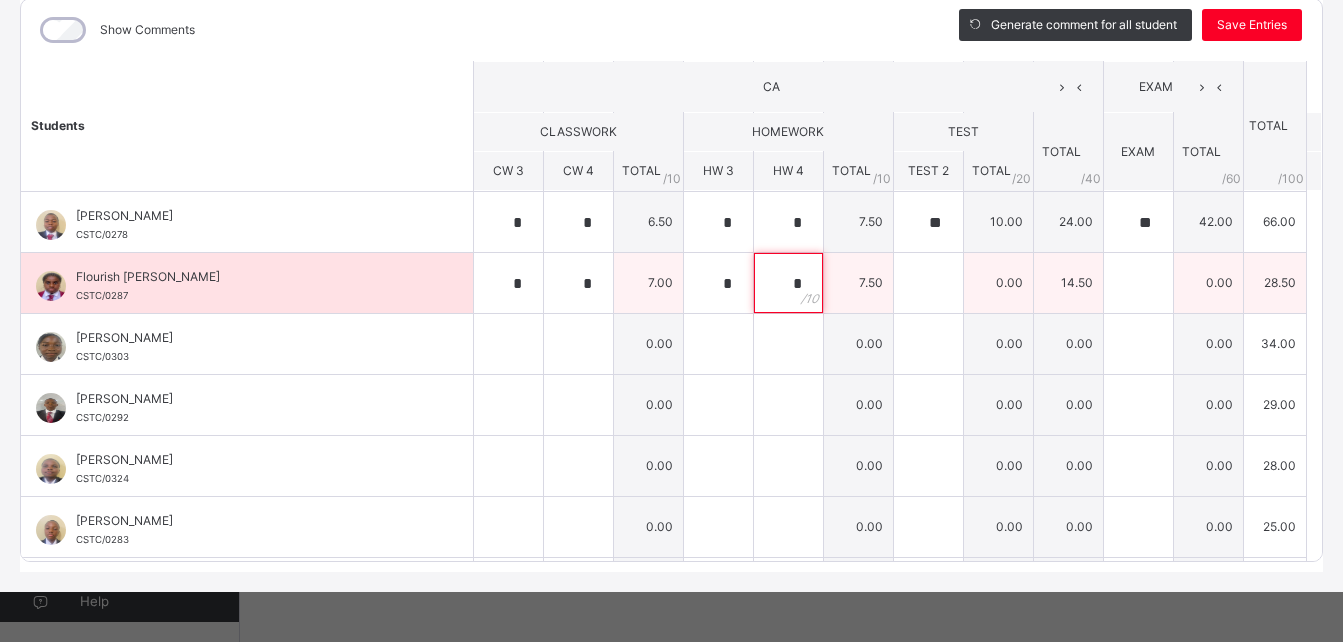 type on "*" 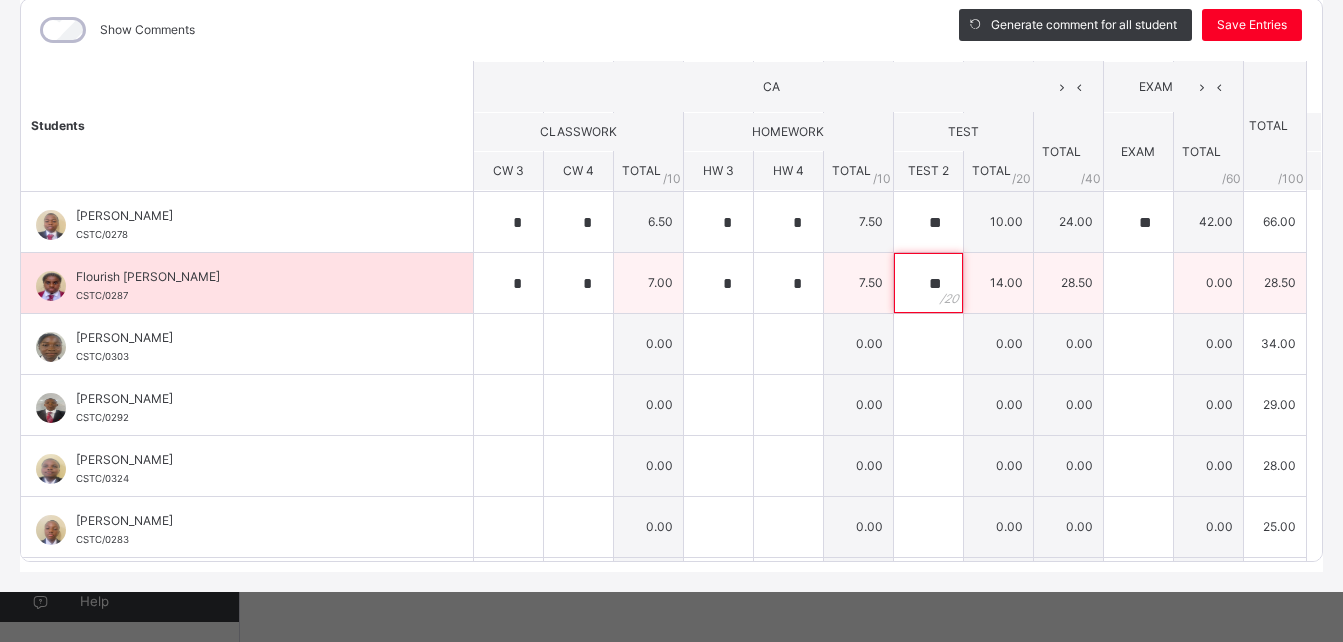 type on "**" 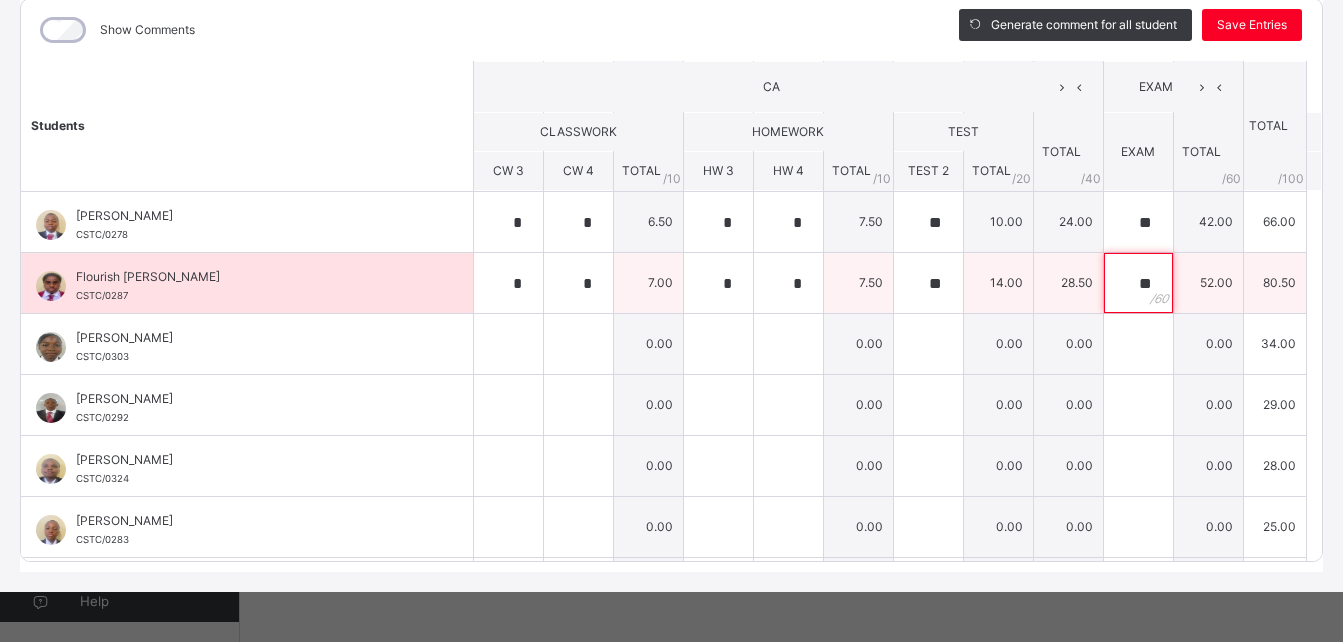 type on "**" 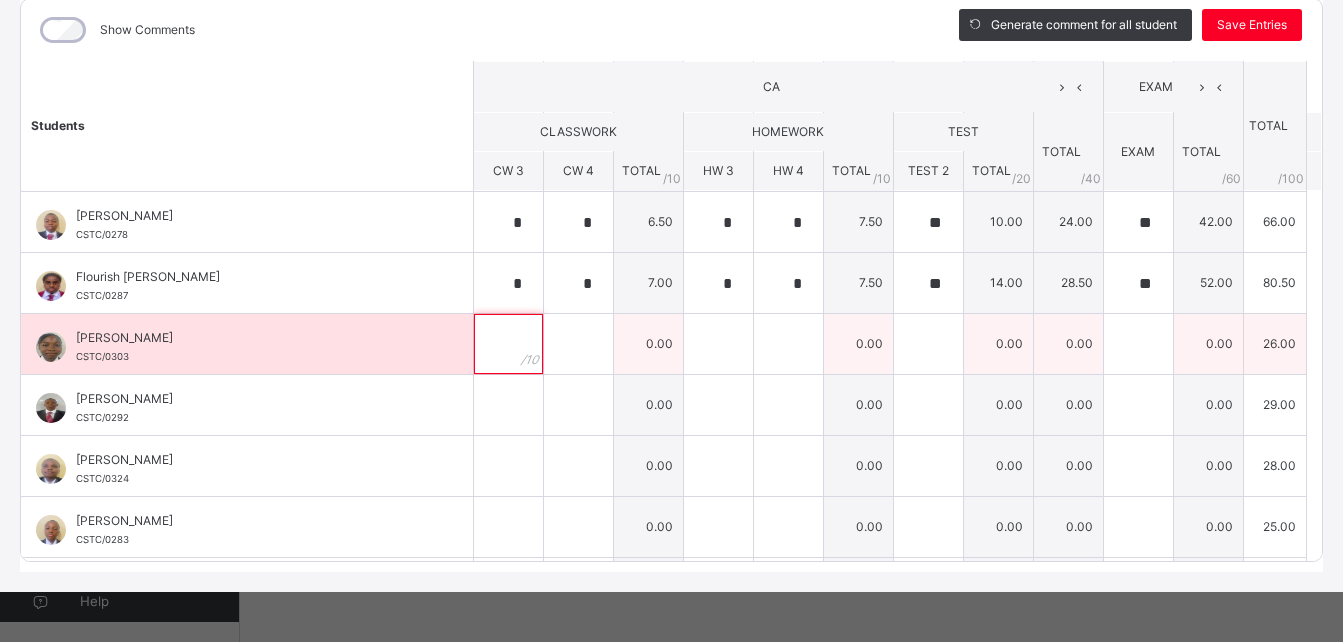 click at bounding box center (508, 344) 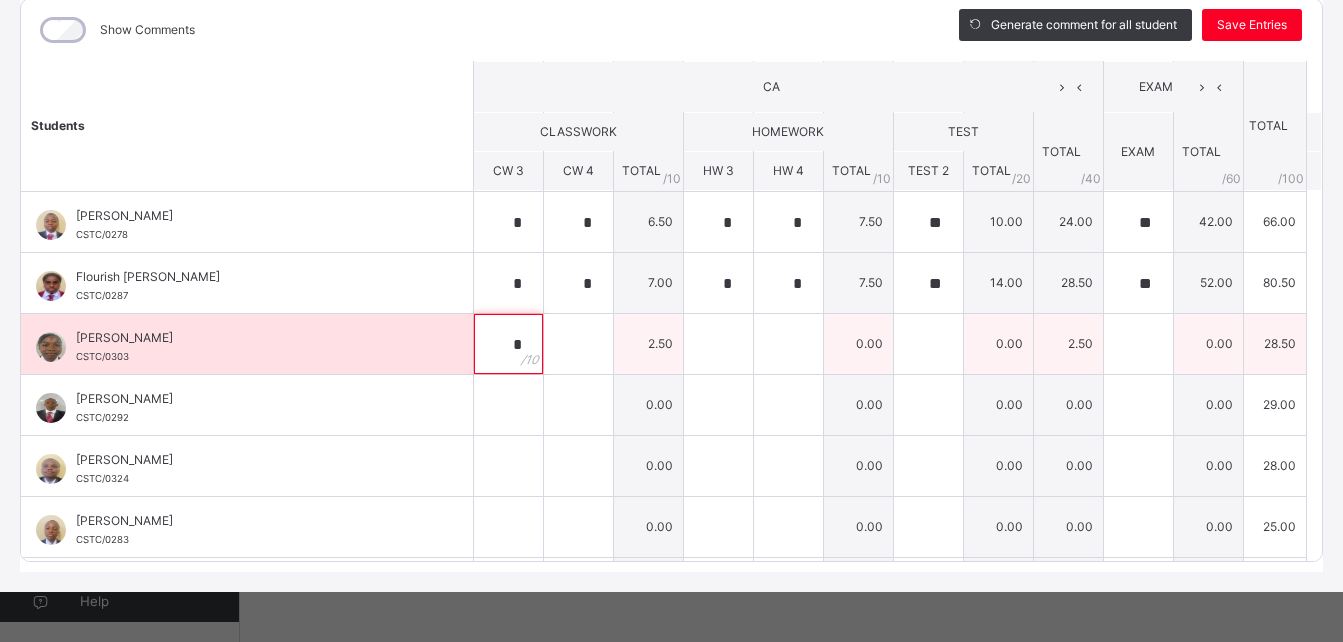 type on "*" 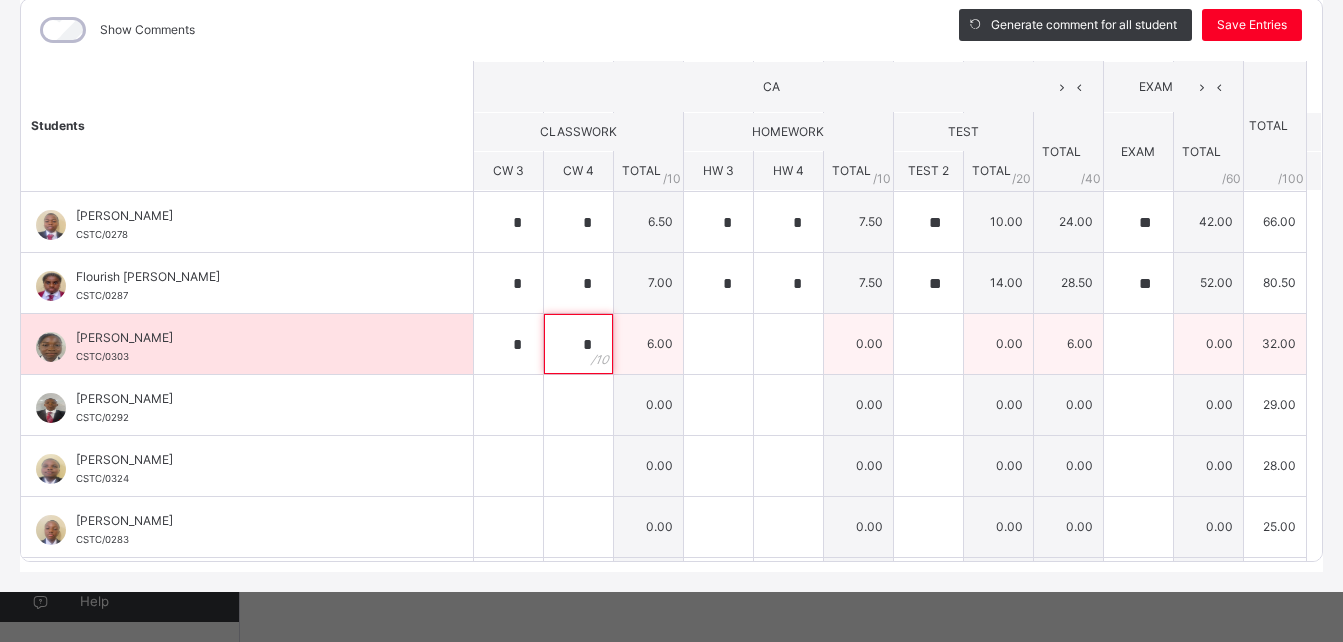 type on "*" 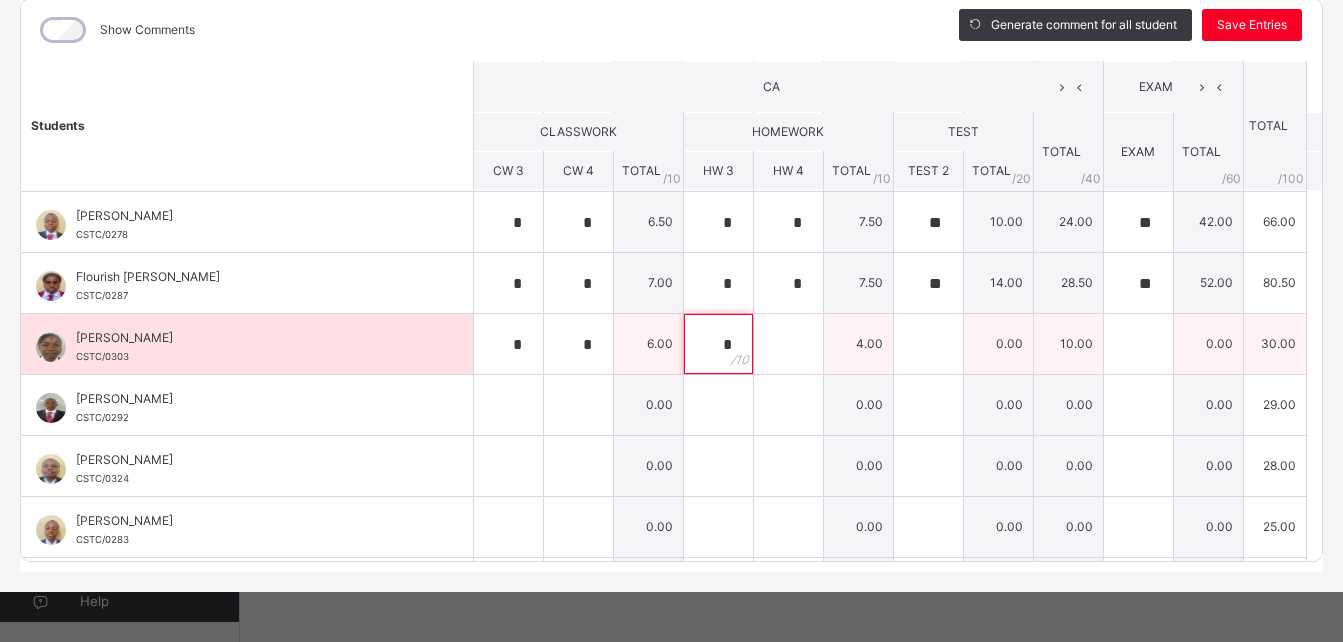 type on "*" 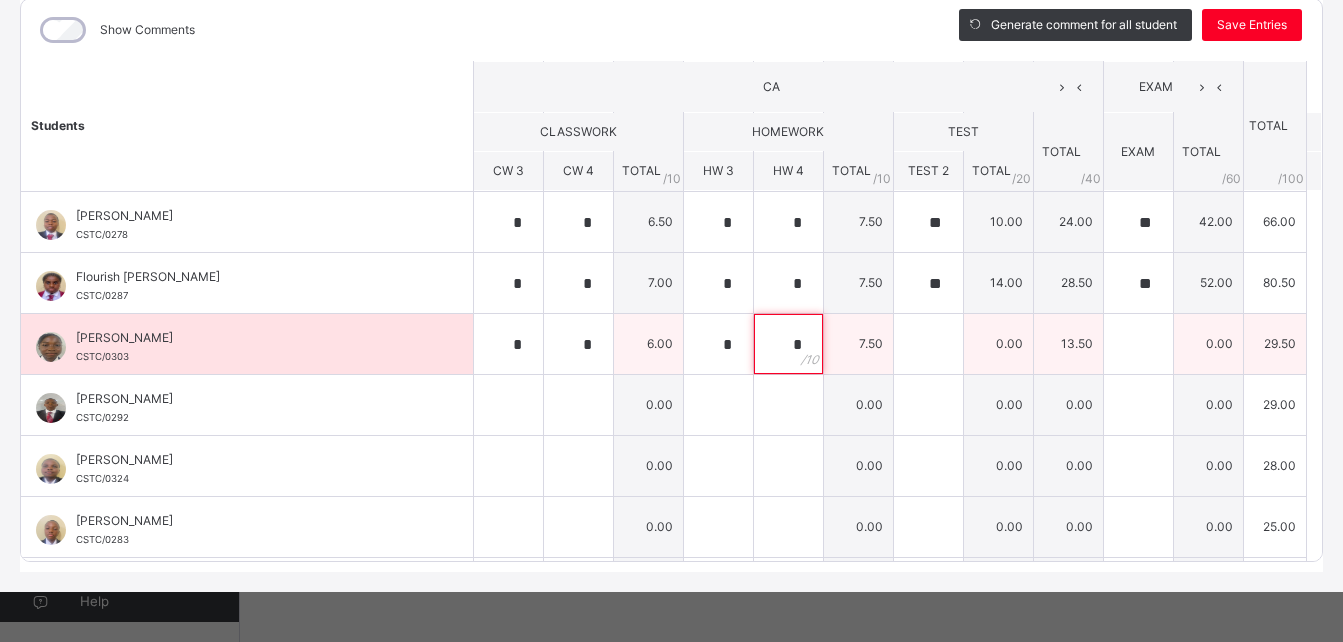 type on "*" 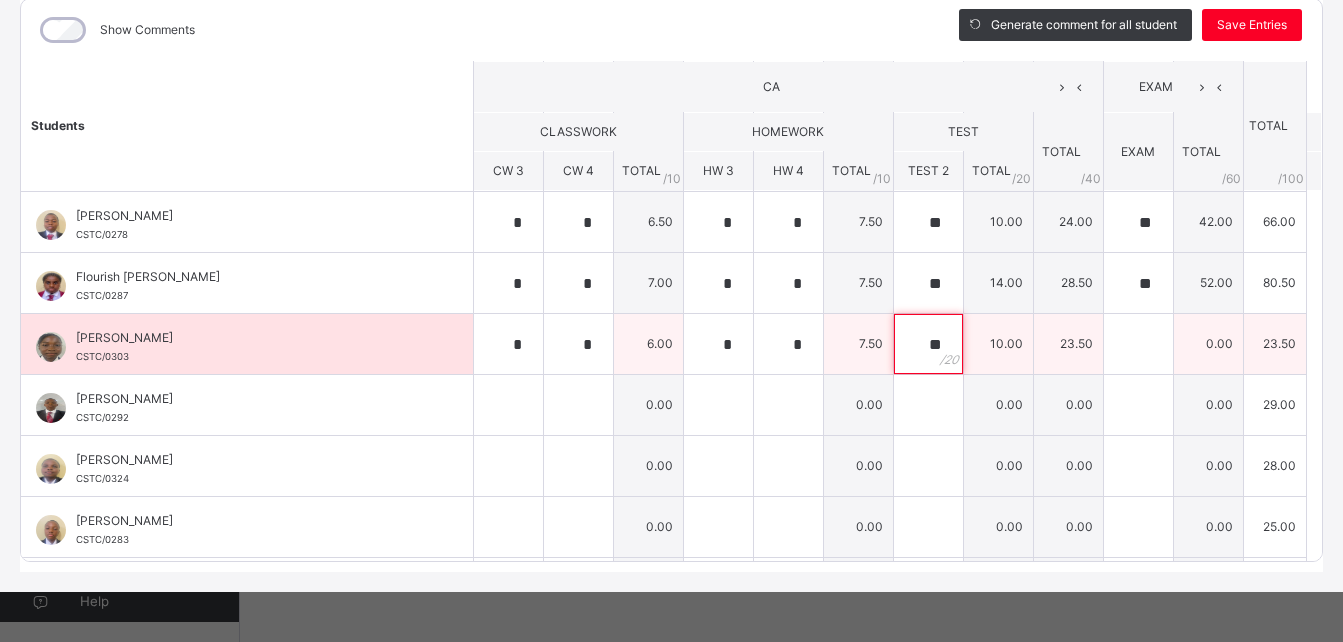 type on "**" 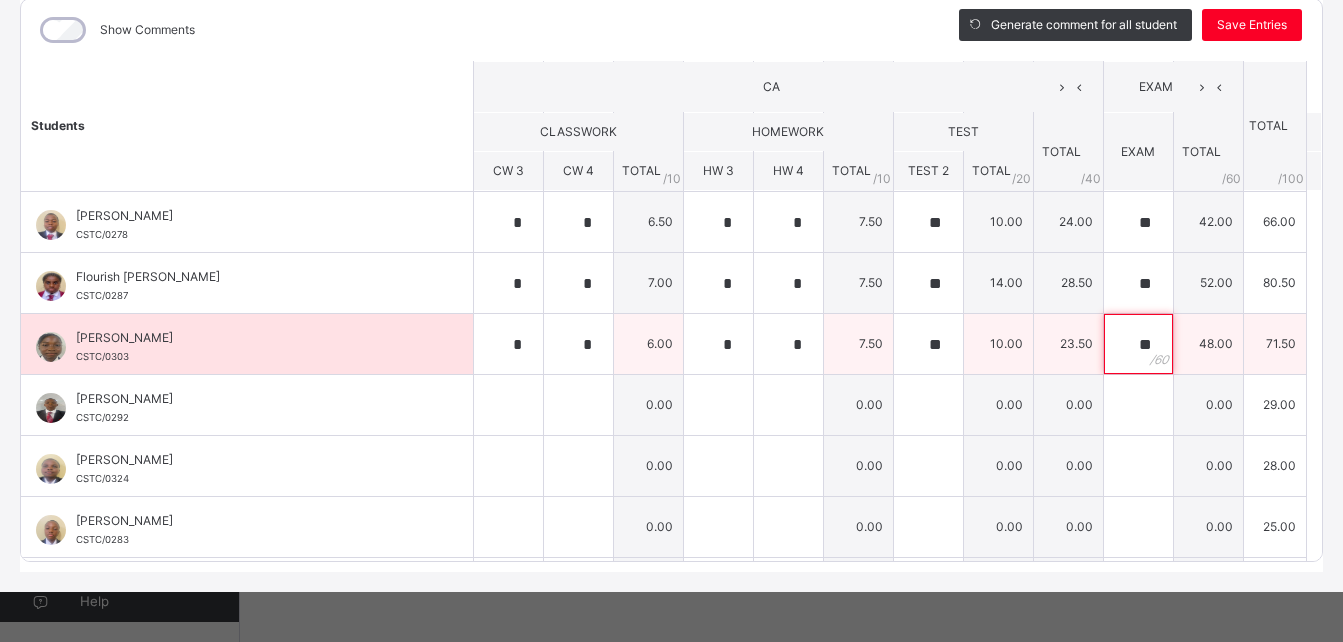type on "**" 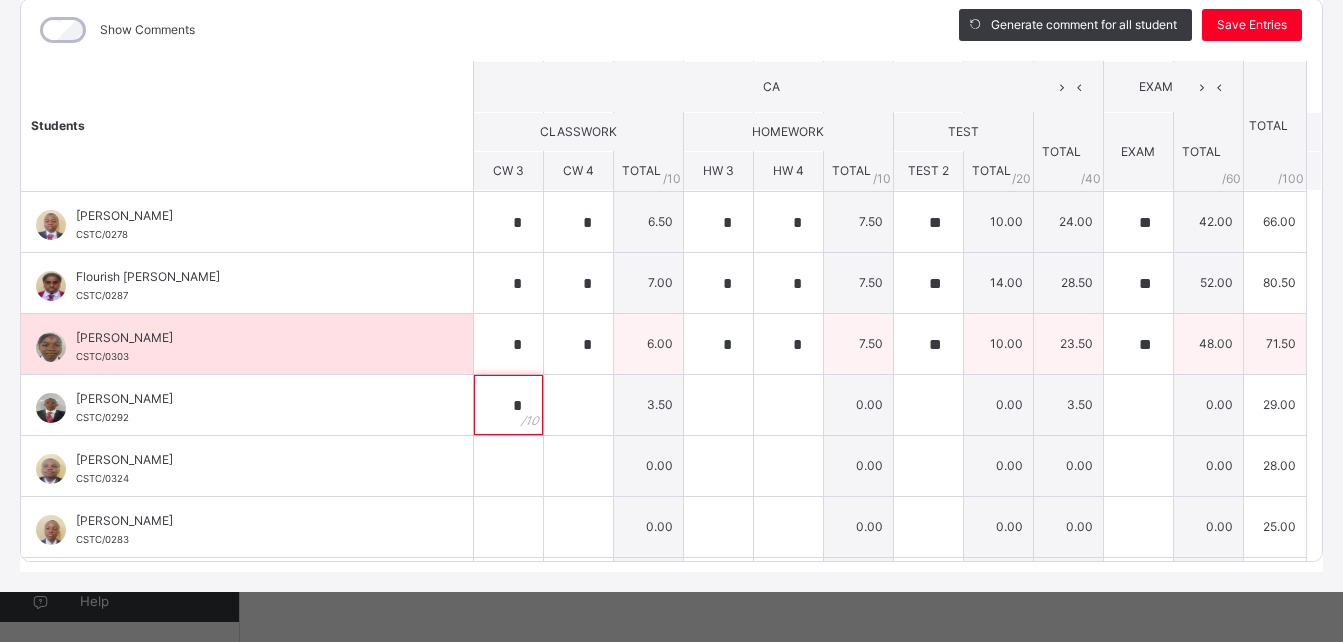 type on "*" 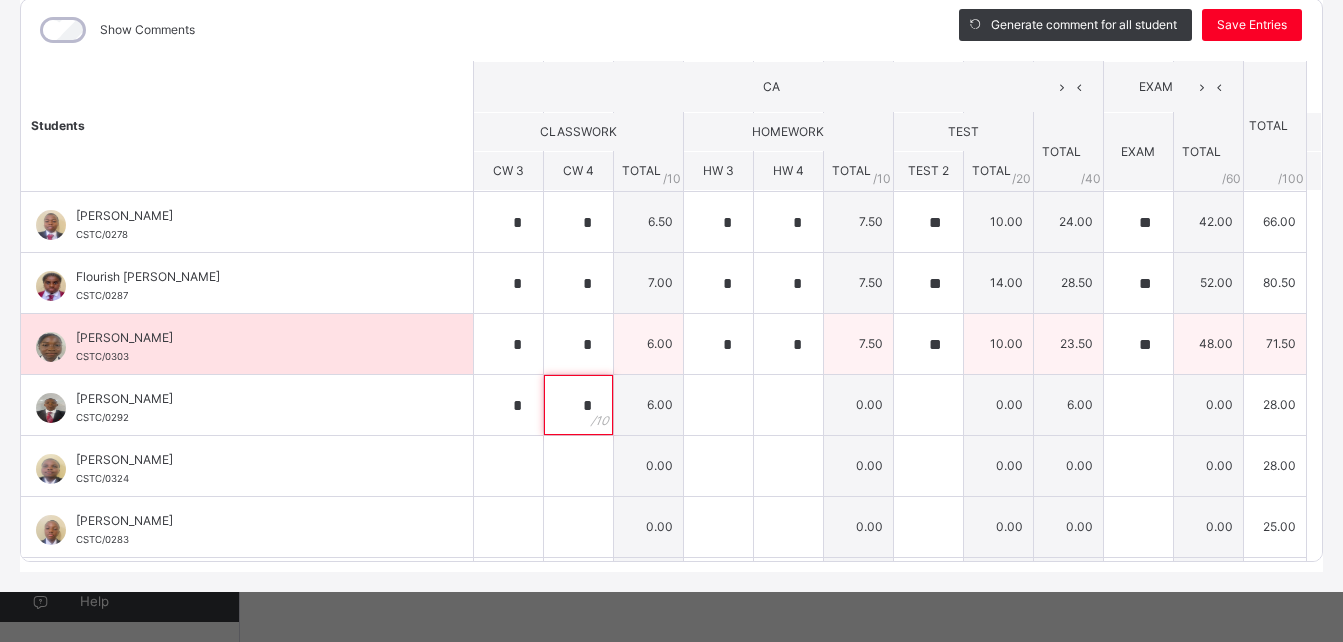 type on "*" 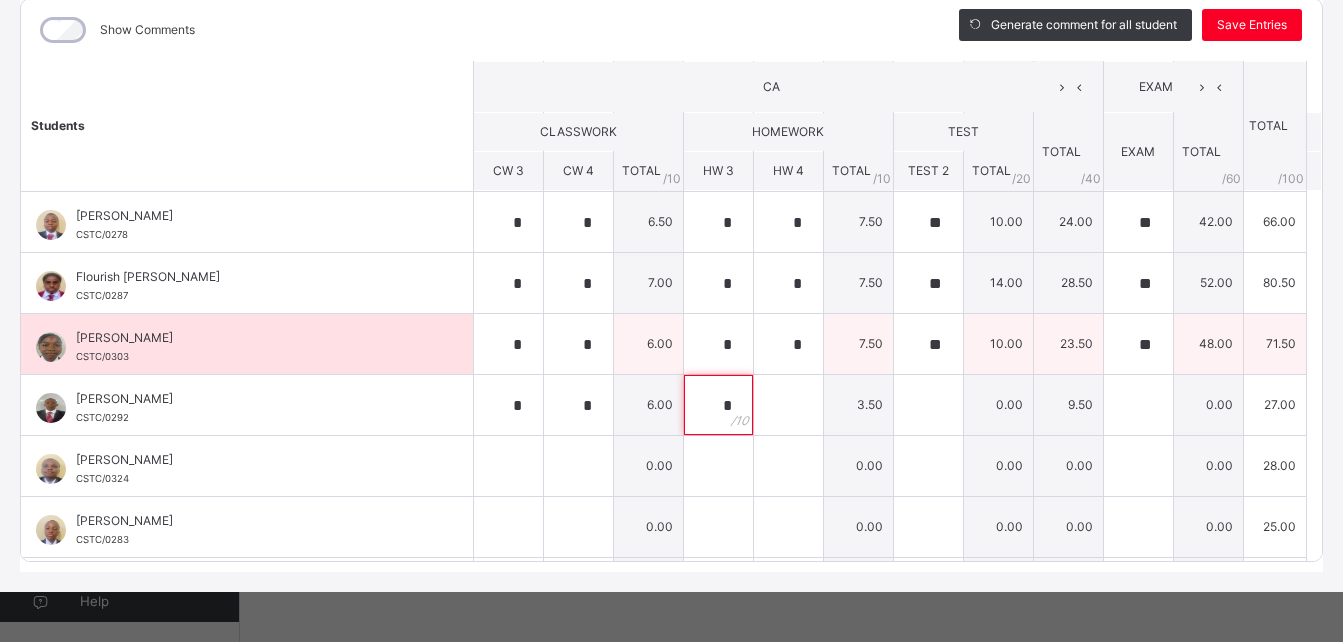 type on "*" 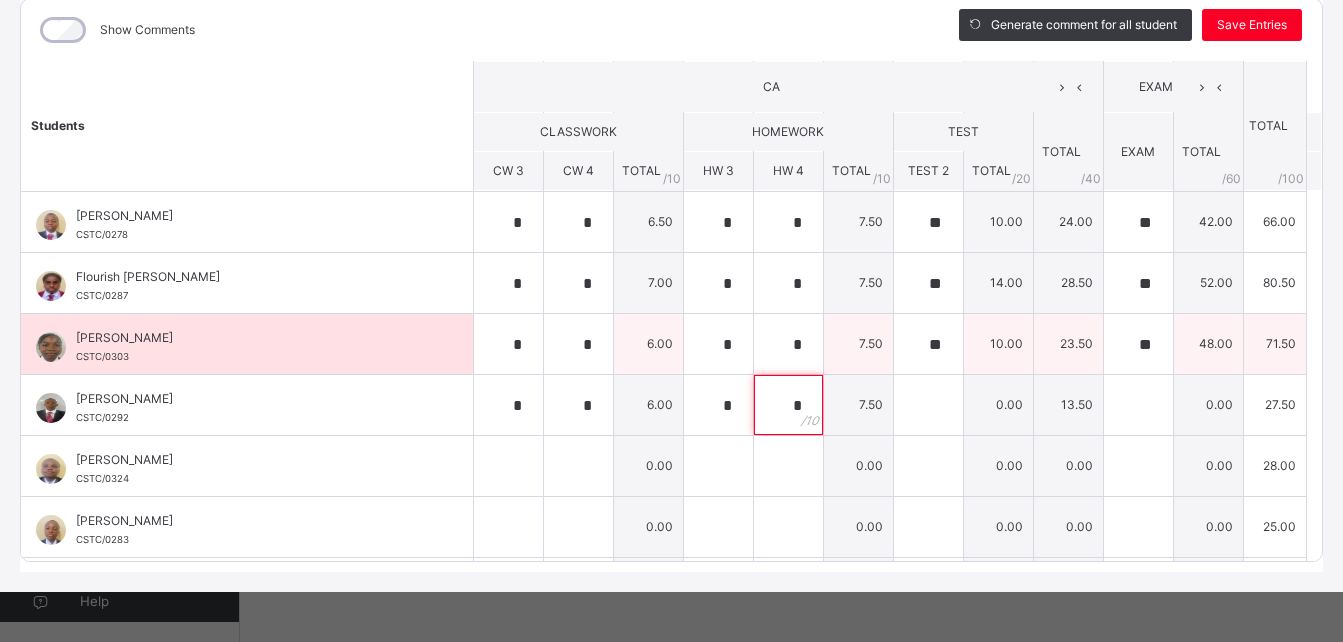 type on "*" 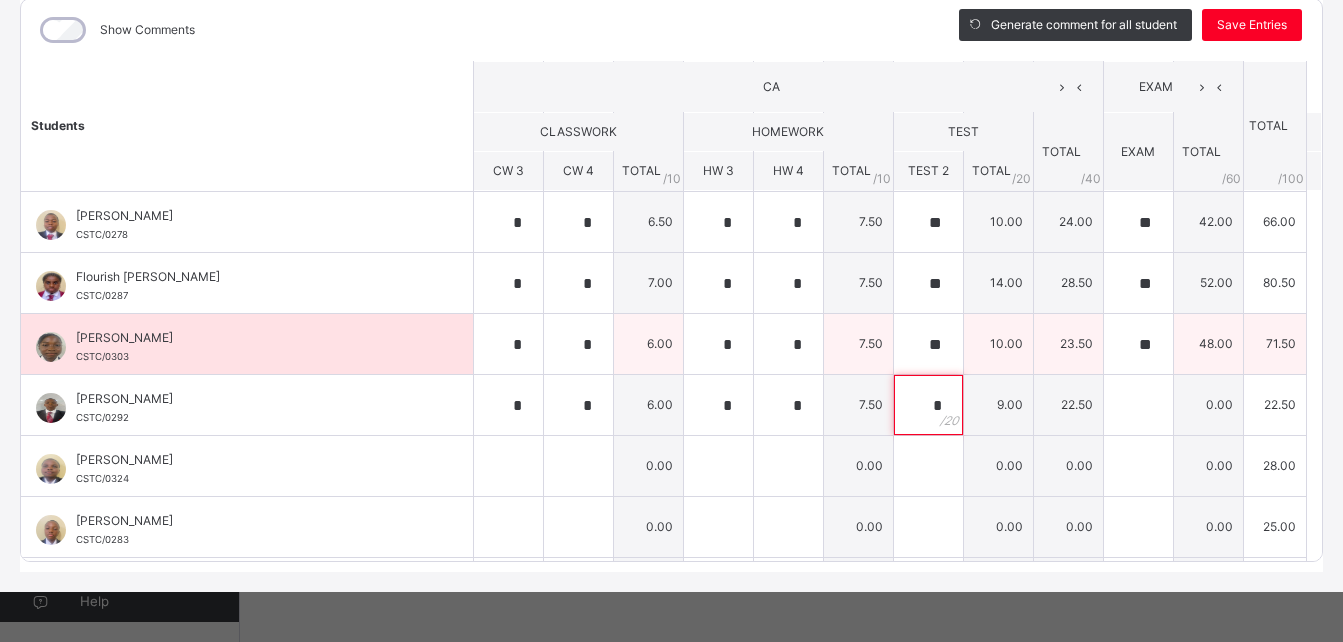 type on "*" 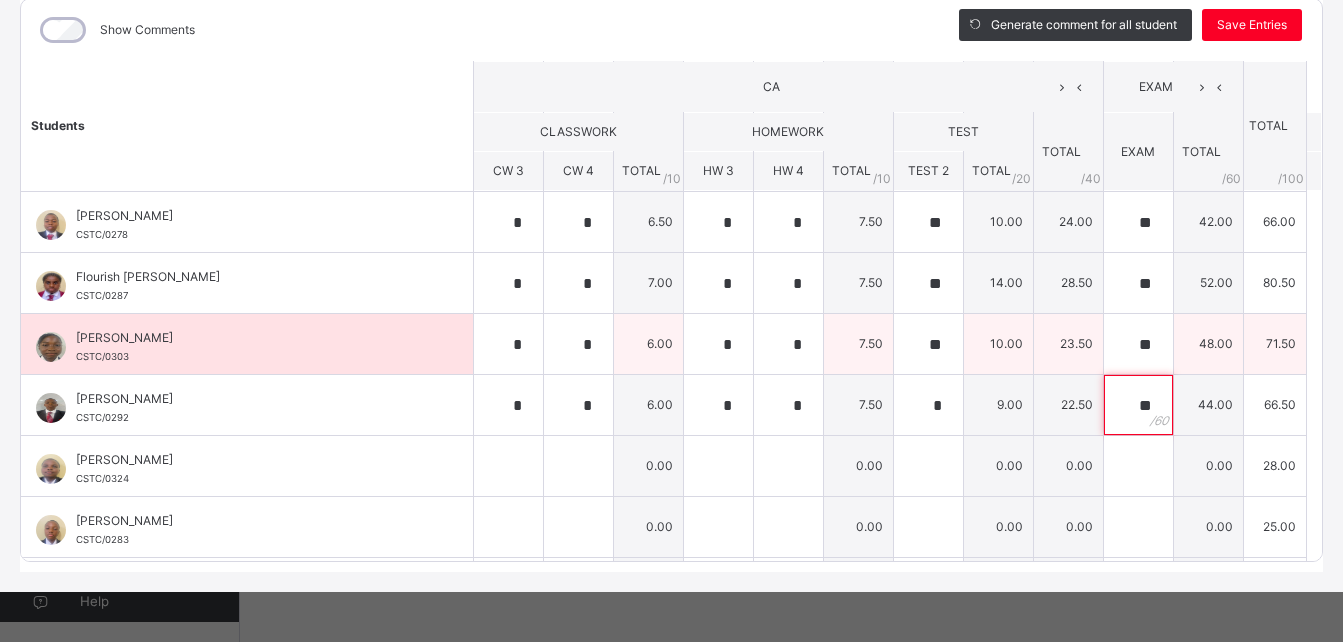type on "**" 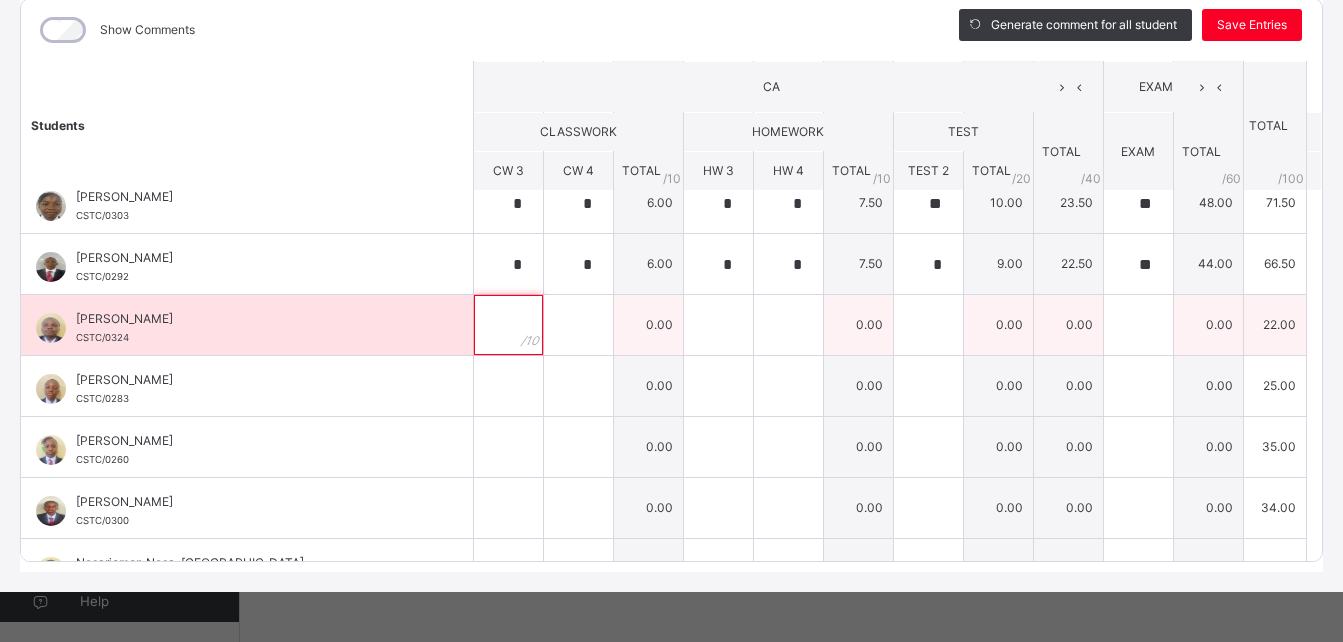 scroll, scrollTop: 446, scrollLeft: 0, axis: vertical 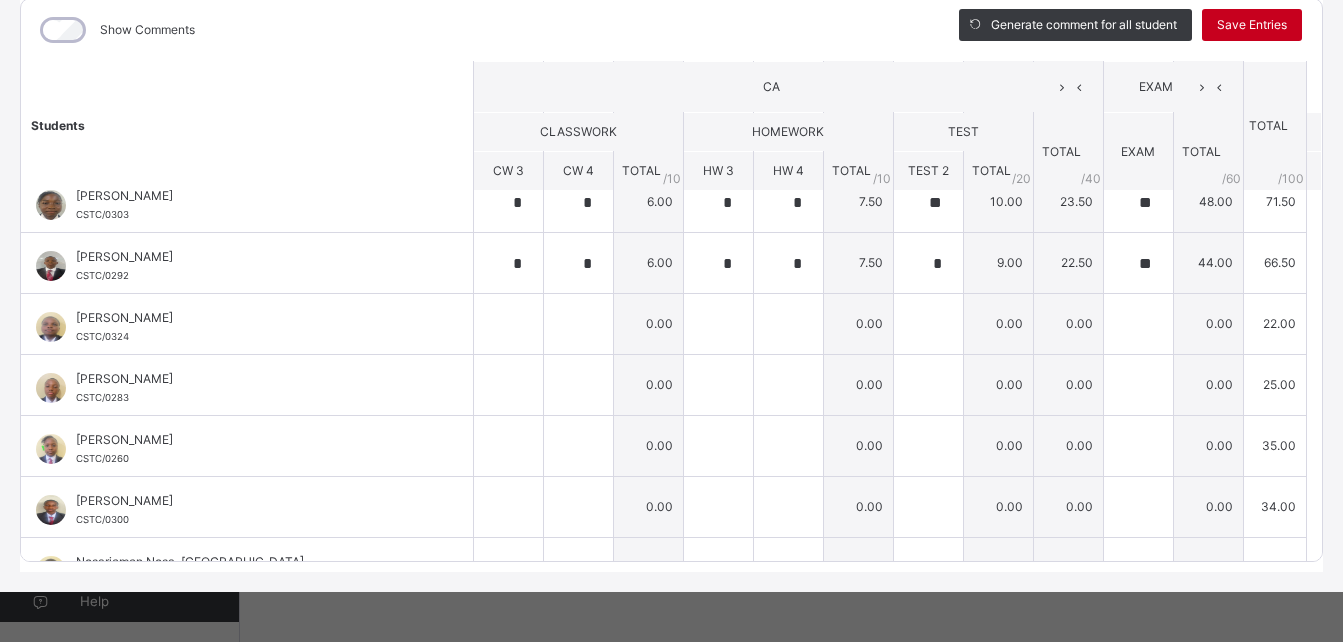 click on "Save Entries" at bounding box center [1252, 25] 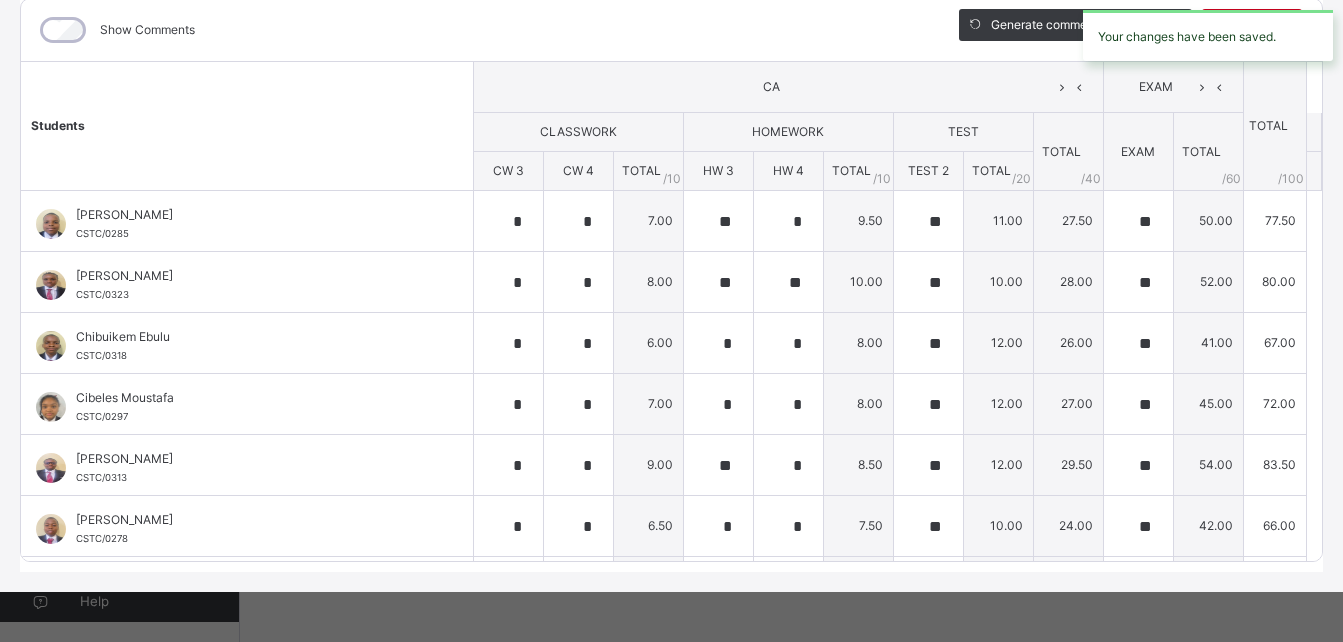 type on "*" 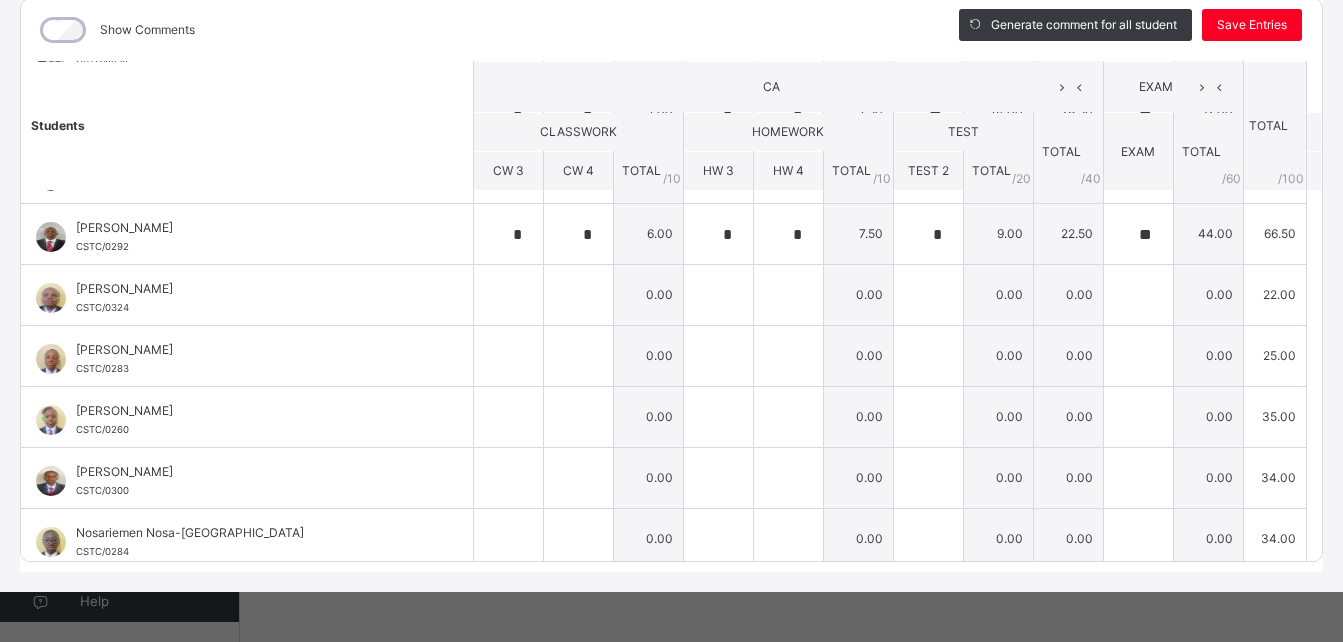 scroll, scrollTop: 476, scrollLeft: 0, axis: vertical 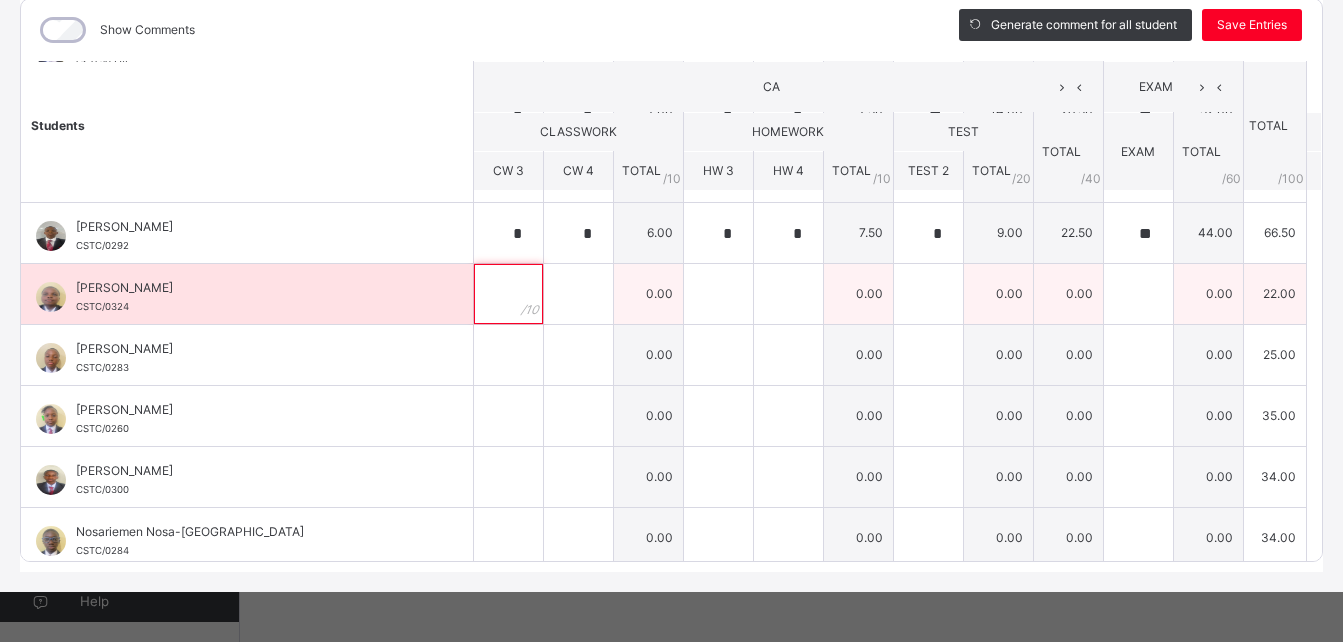 click at bounding box center [508, 294] 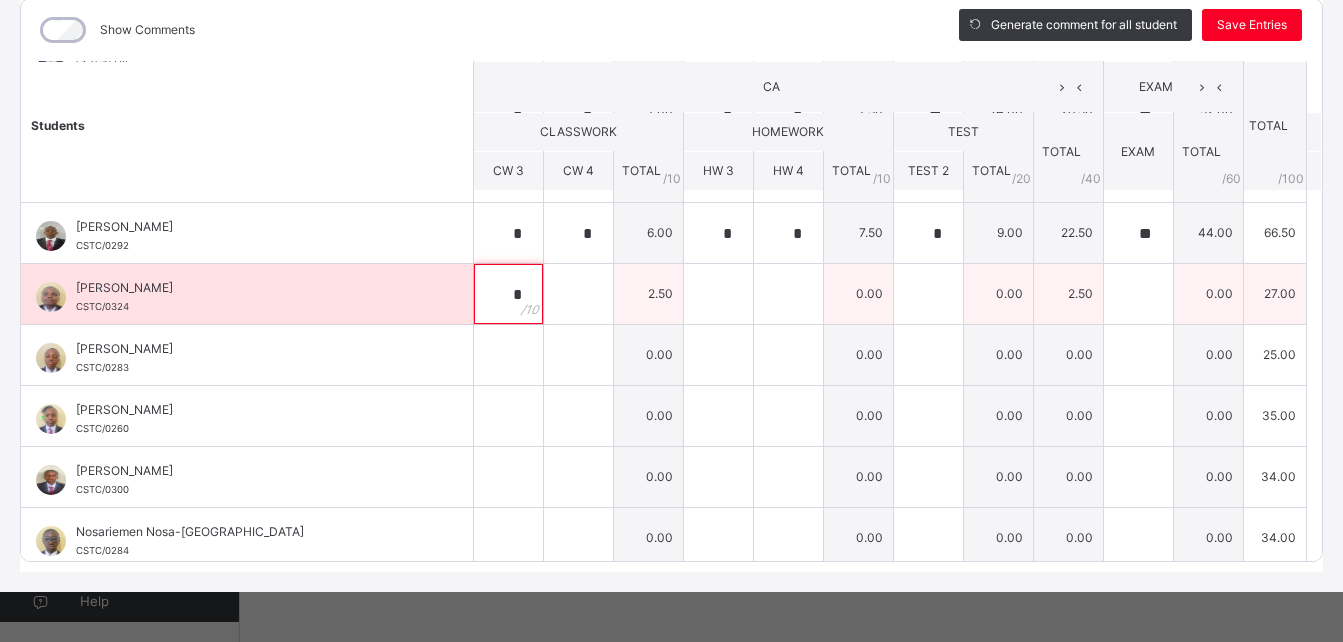type on "*" 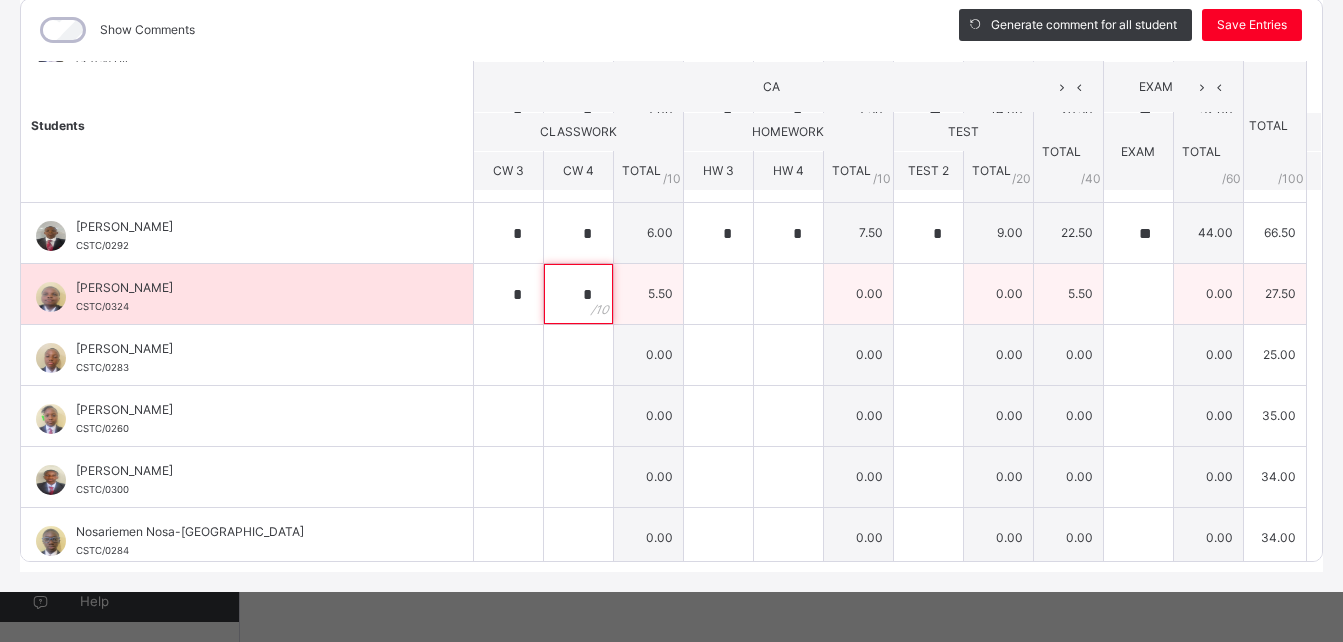 type on "*" 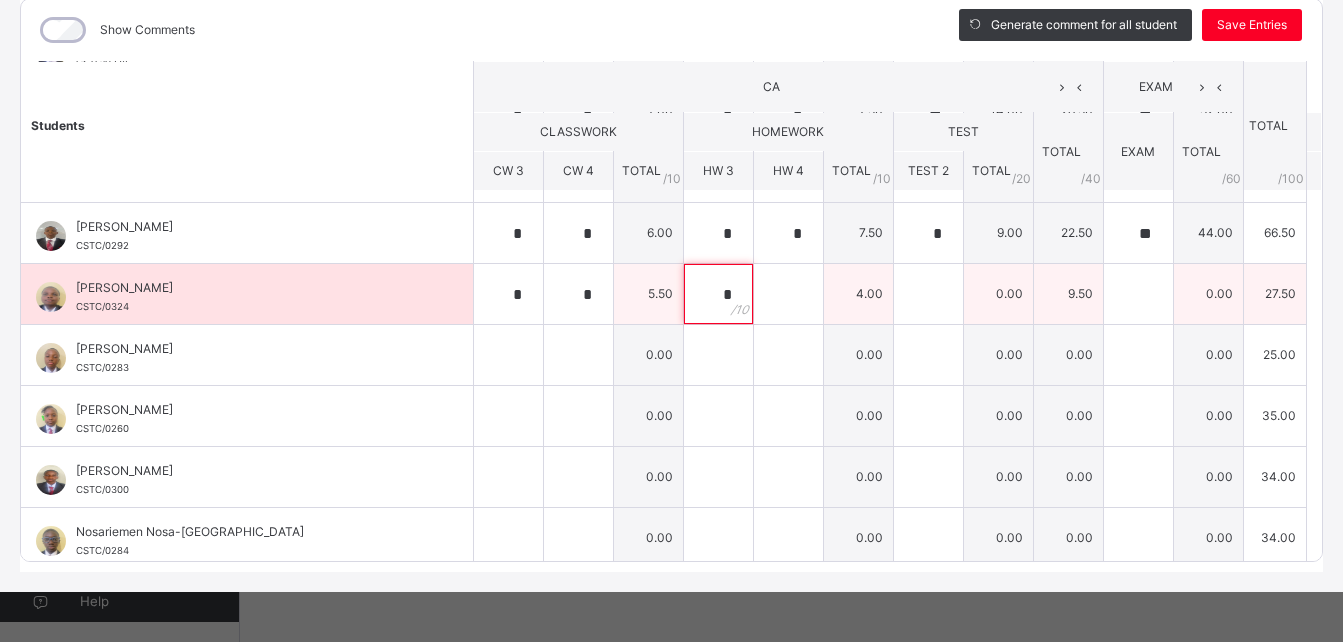 type on "*" 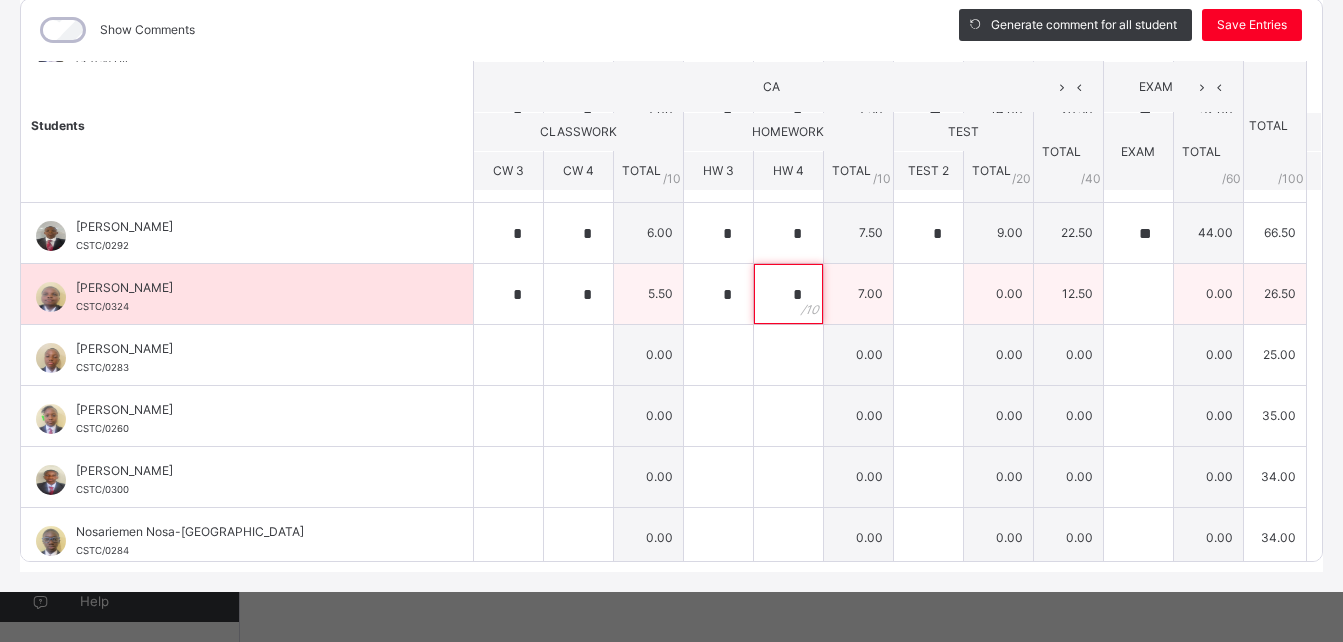 type on "*" 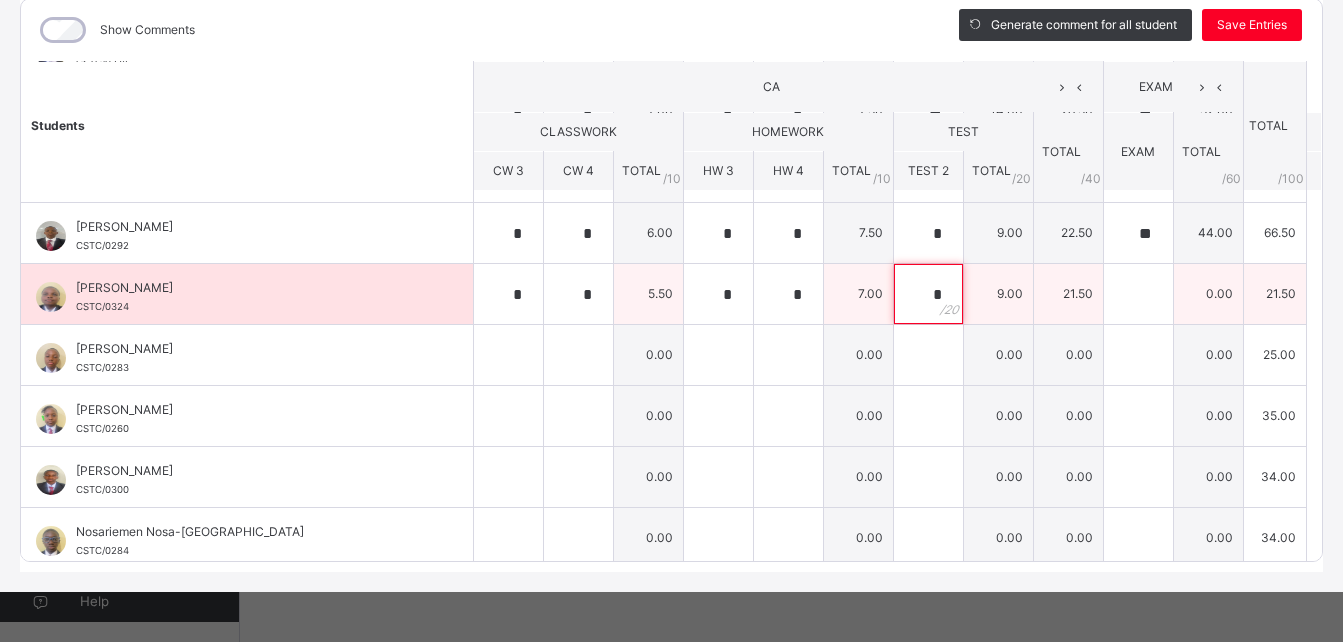 type on "*" 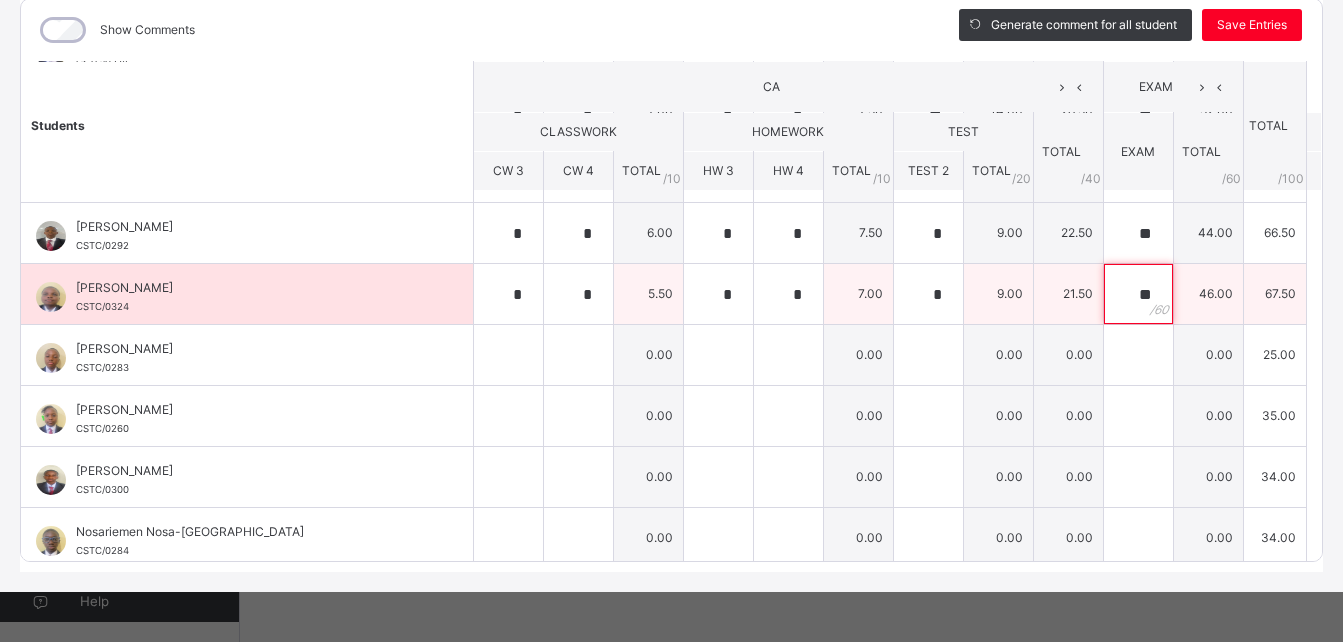 type on "**" 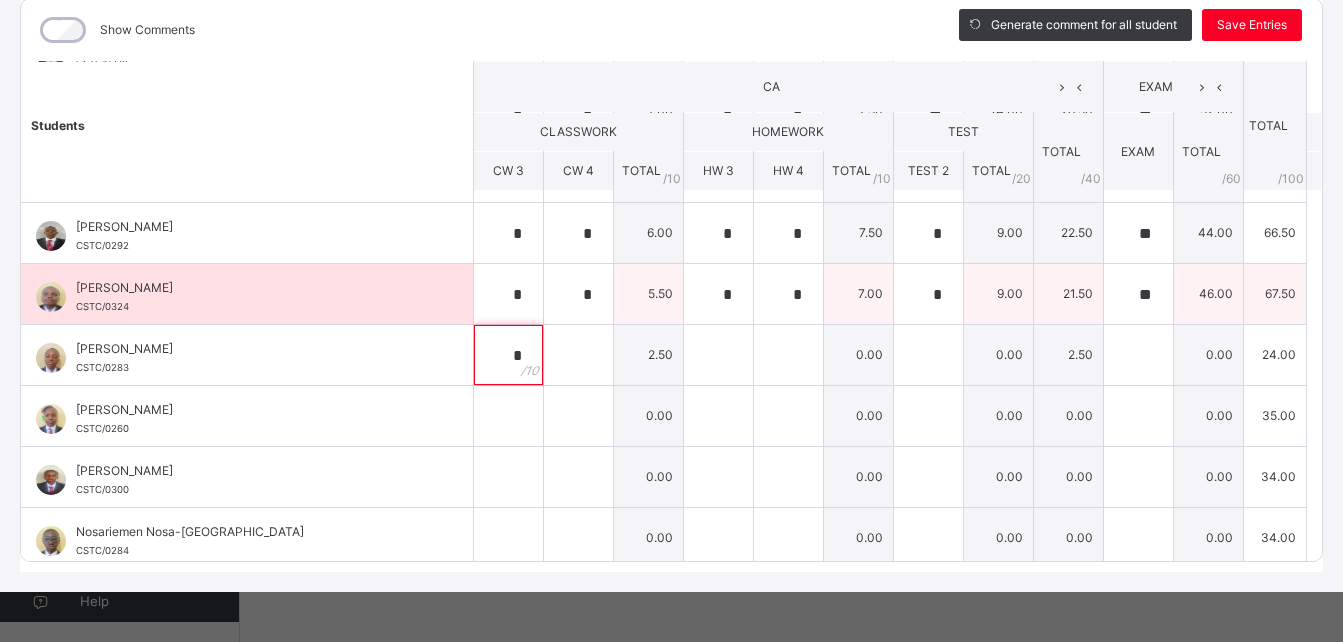 type on "*" 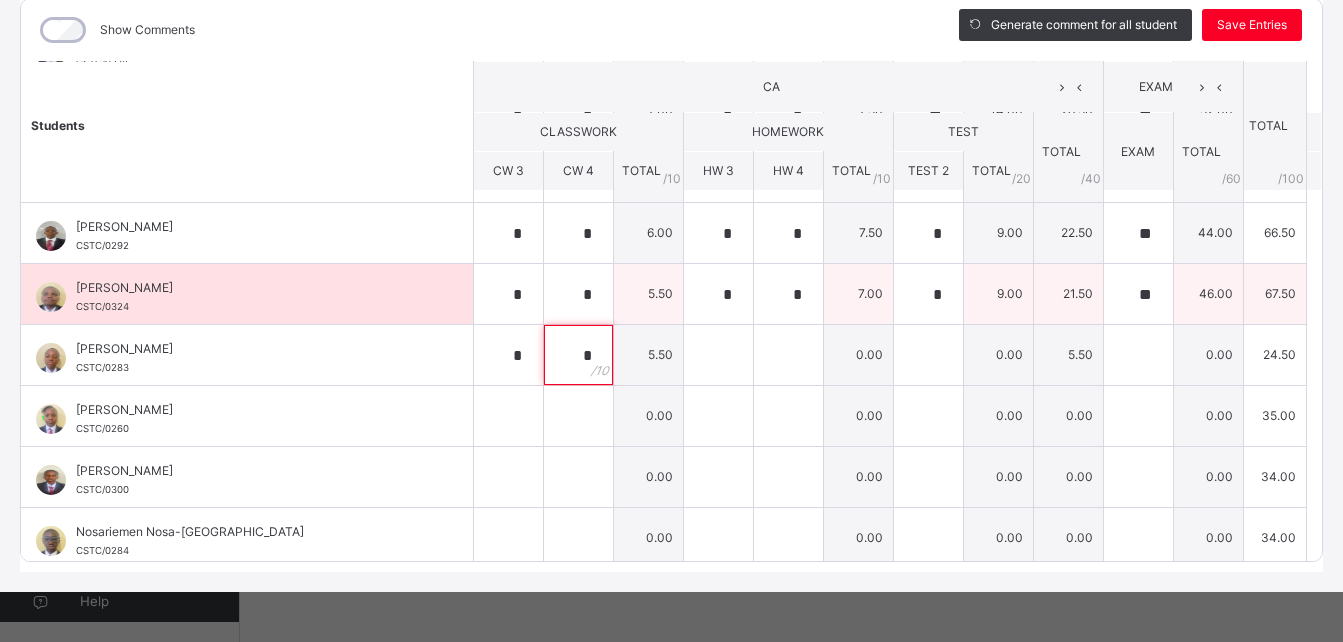 type on "*" 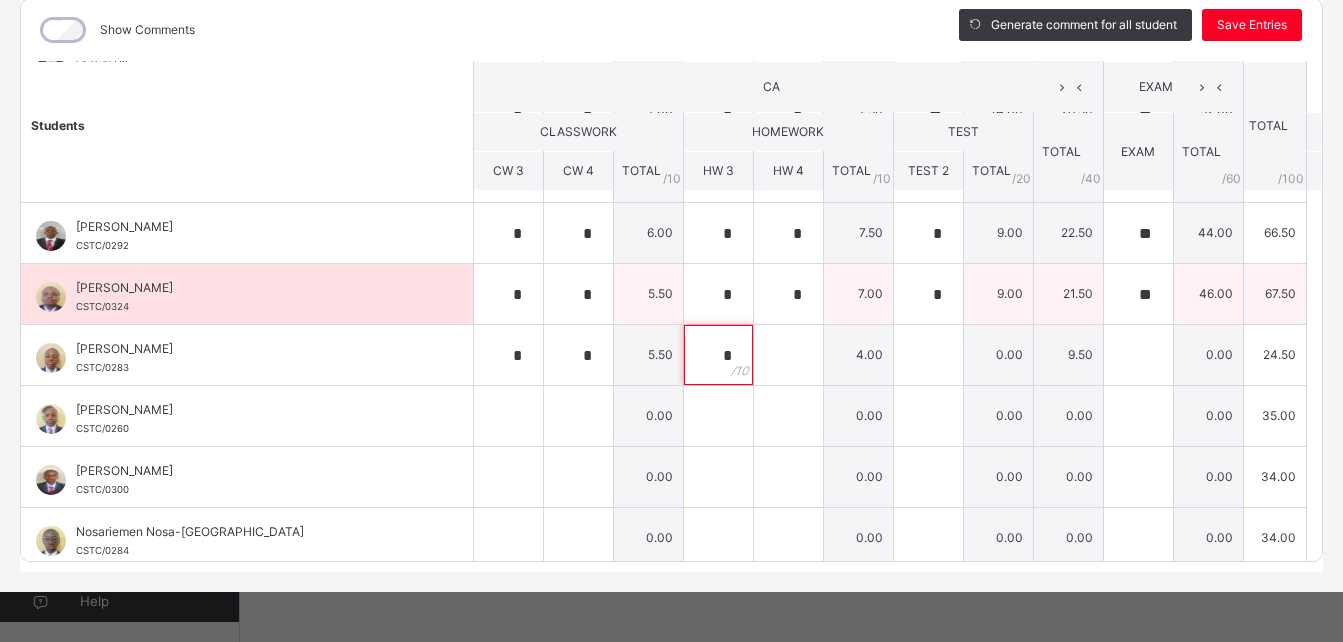 type on "*" 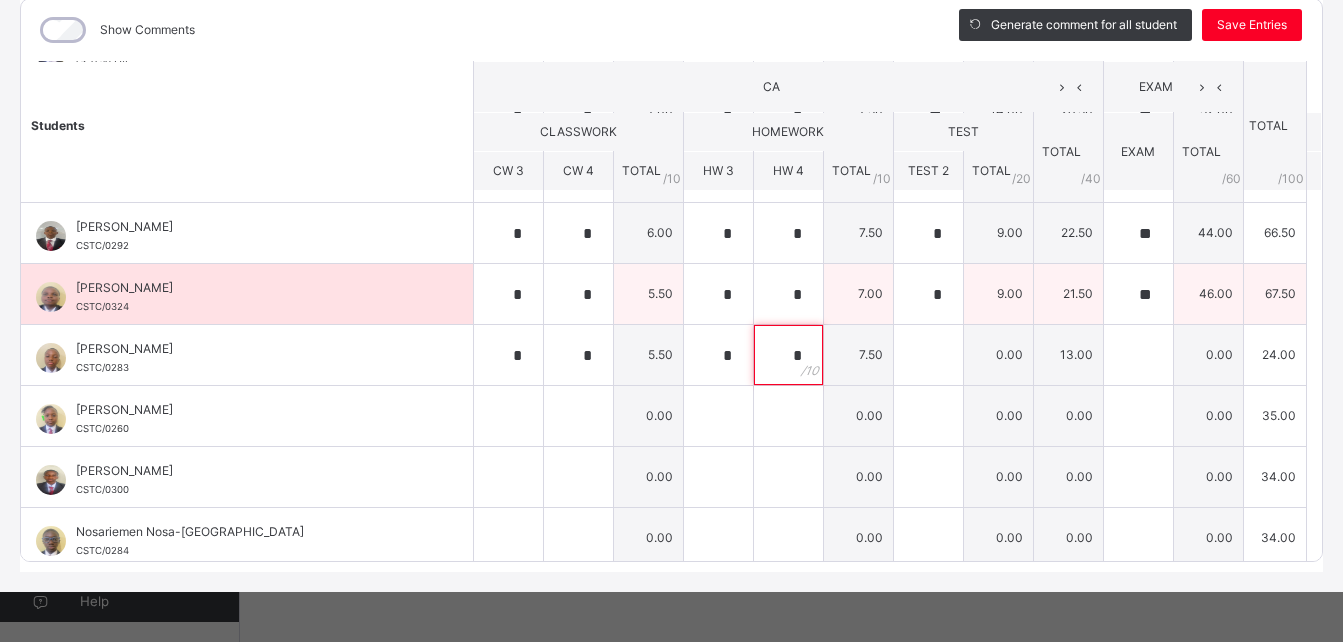 type on "*" 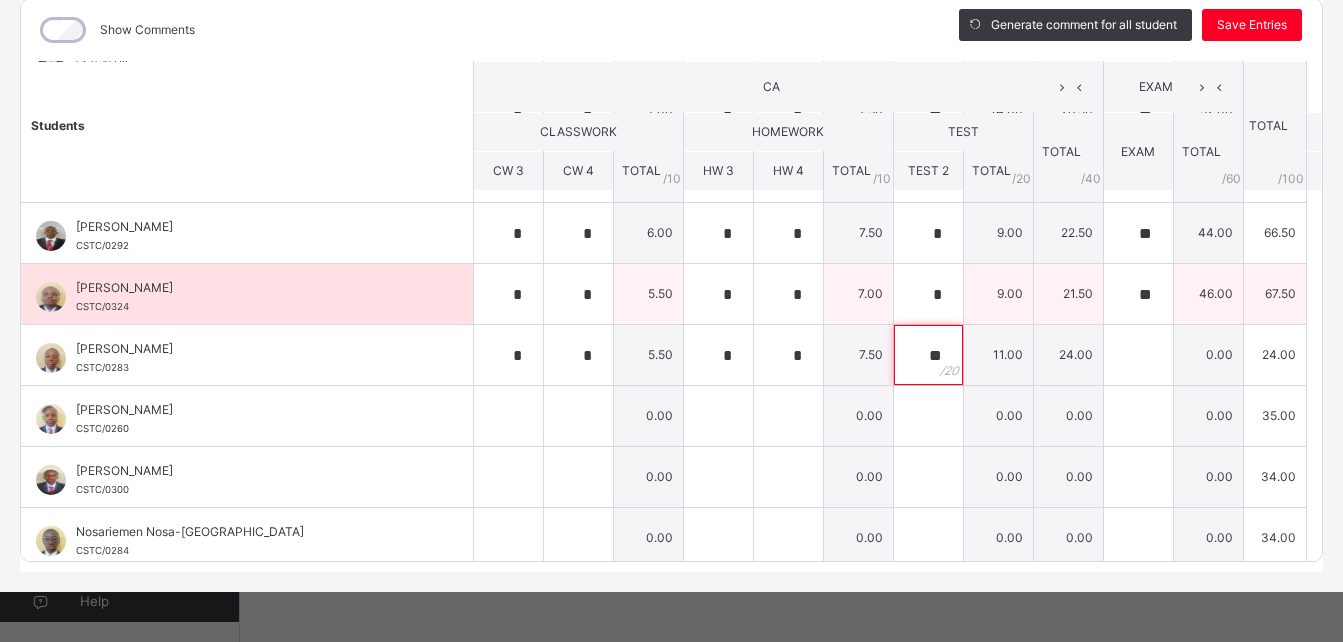 type on "**" 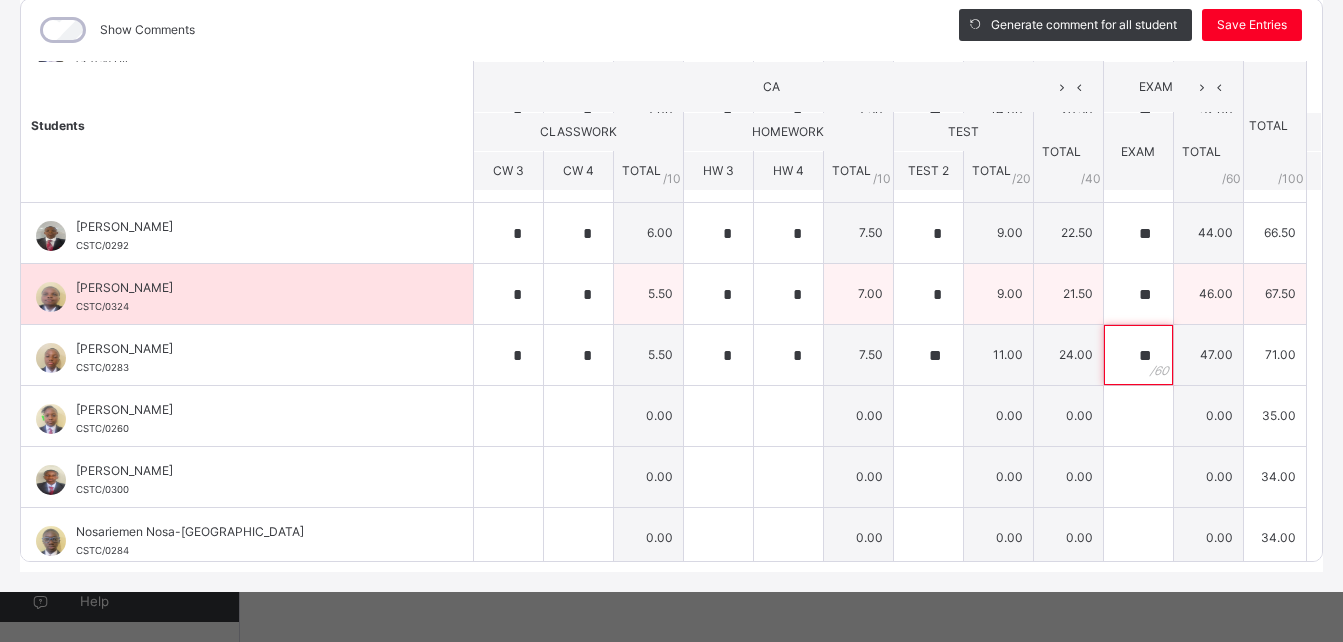 type on "**" 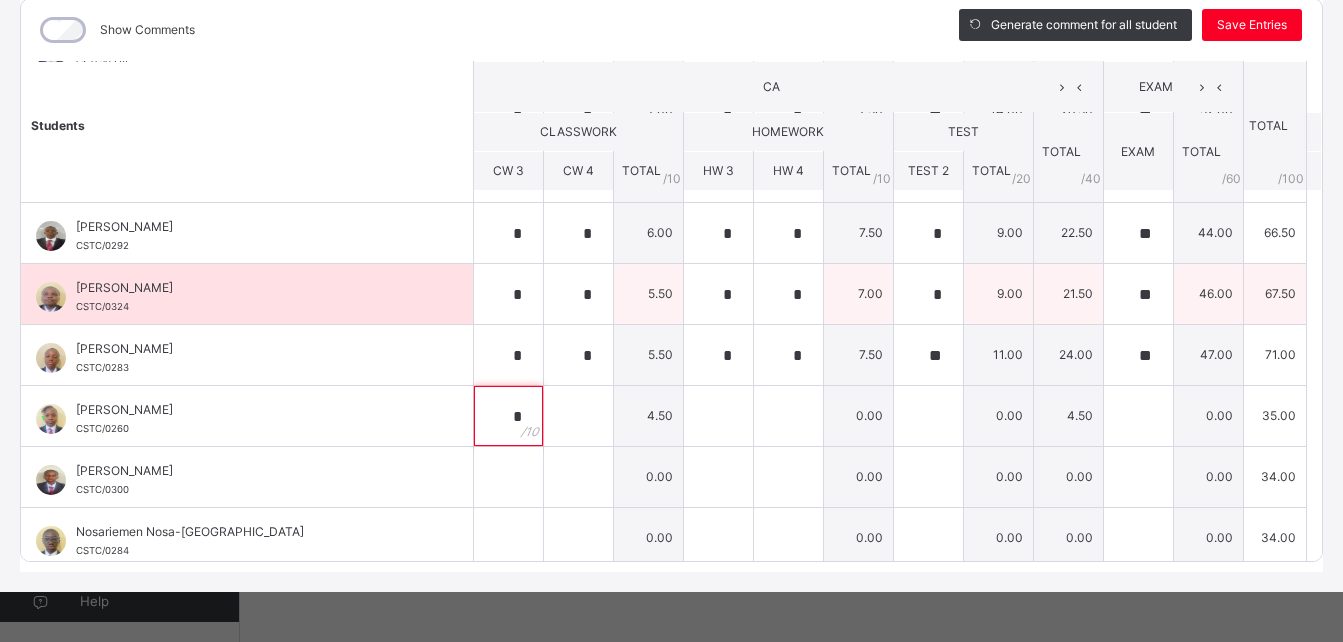 type on "*" 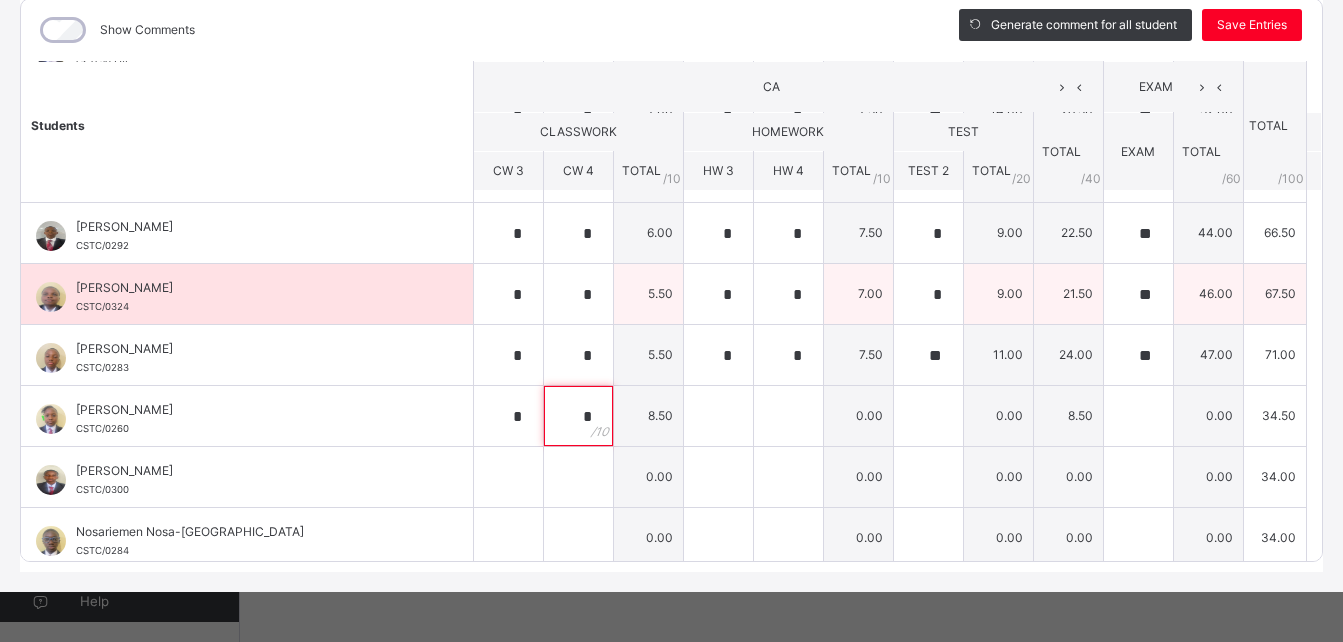 type on "*" 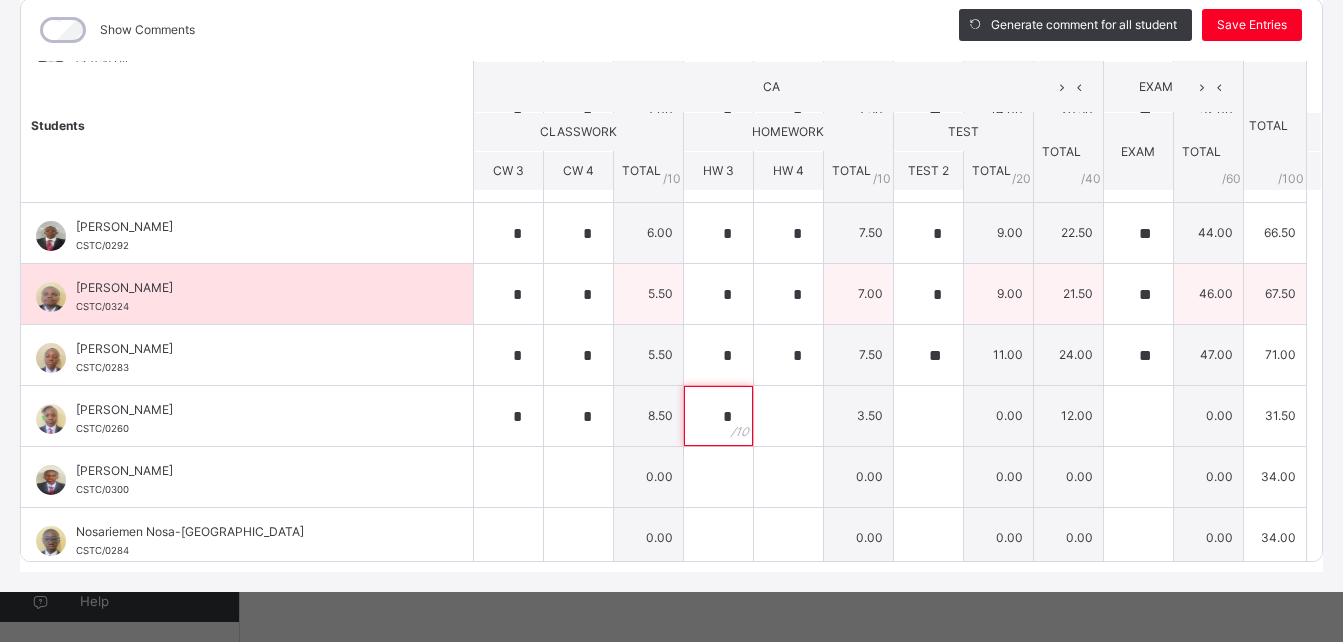 type on "*" 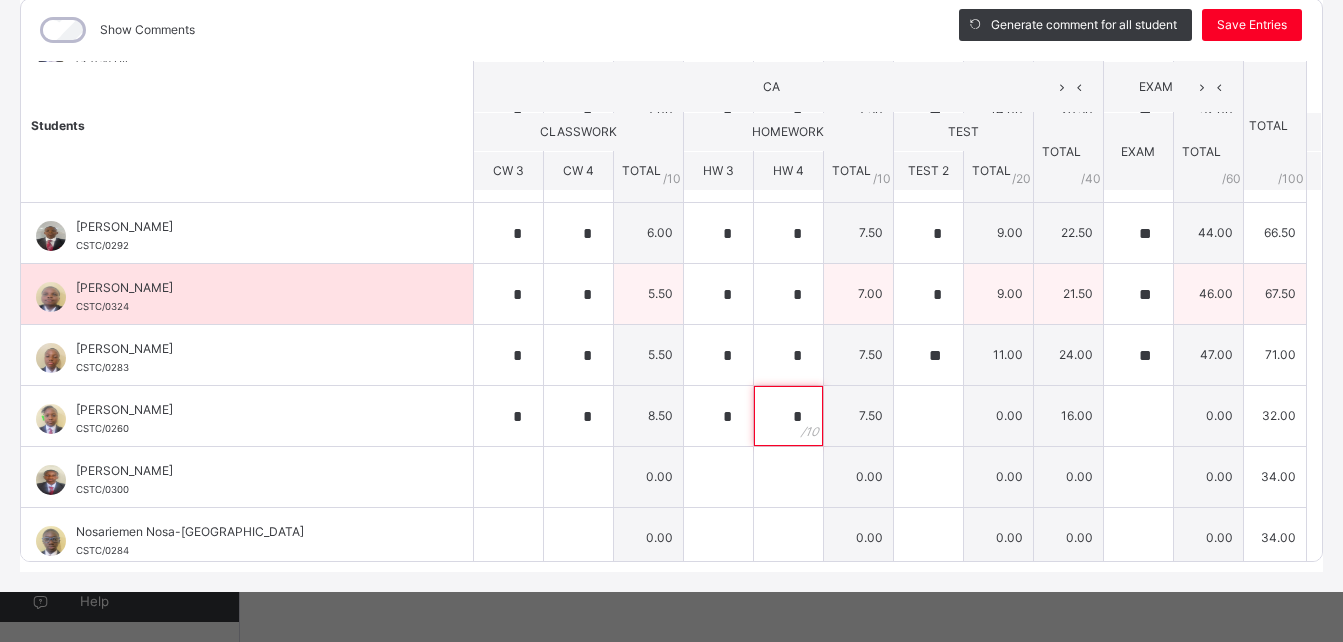type on "*" 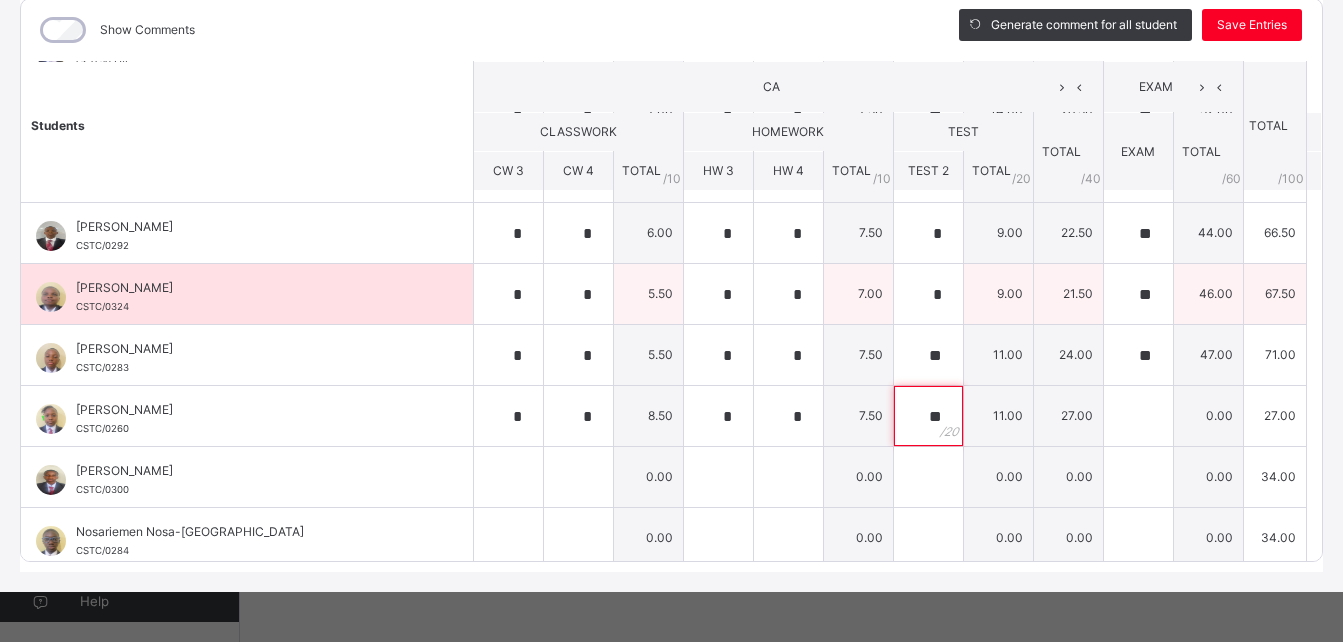 type on "**" 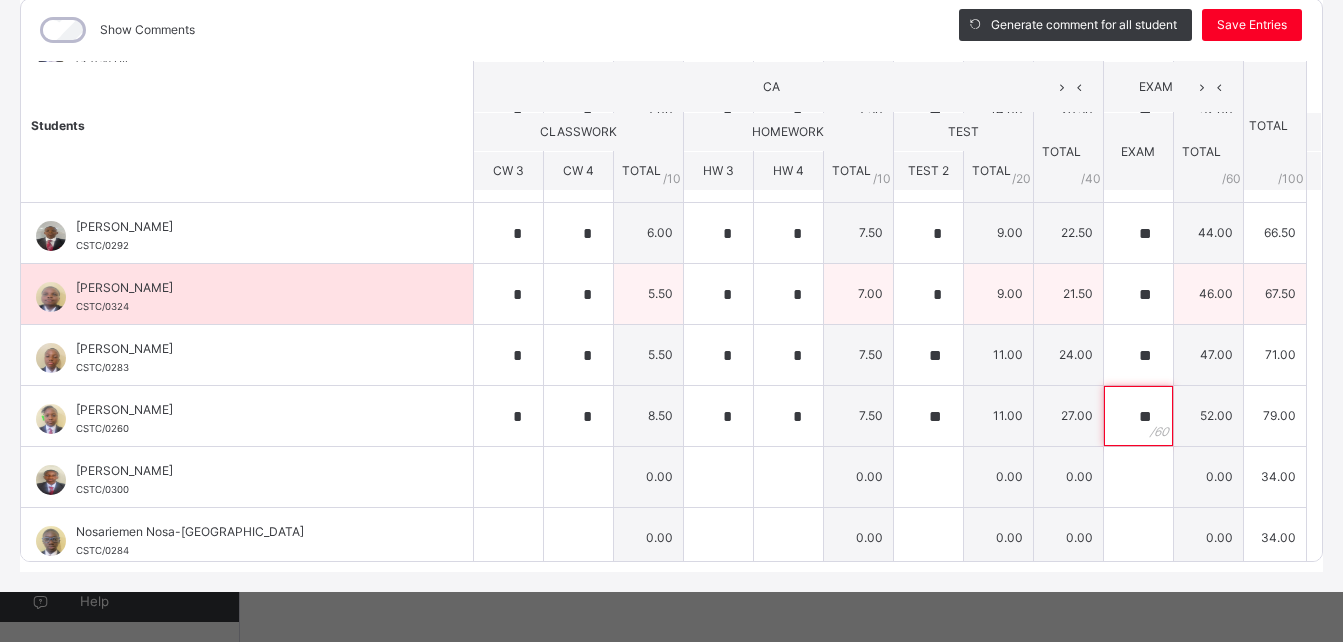 type on "**" 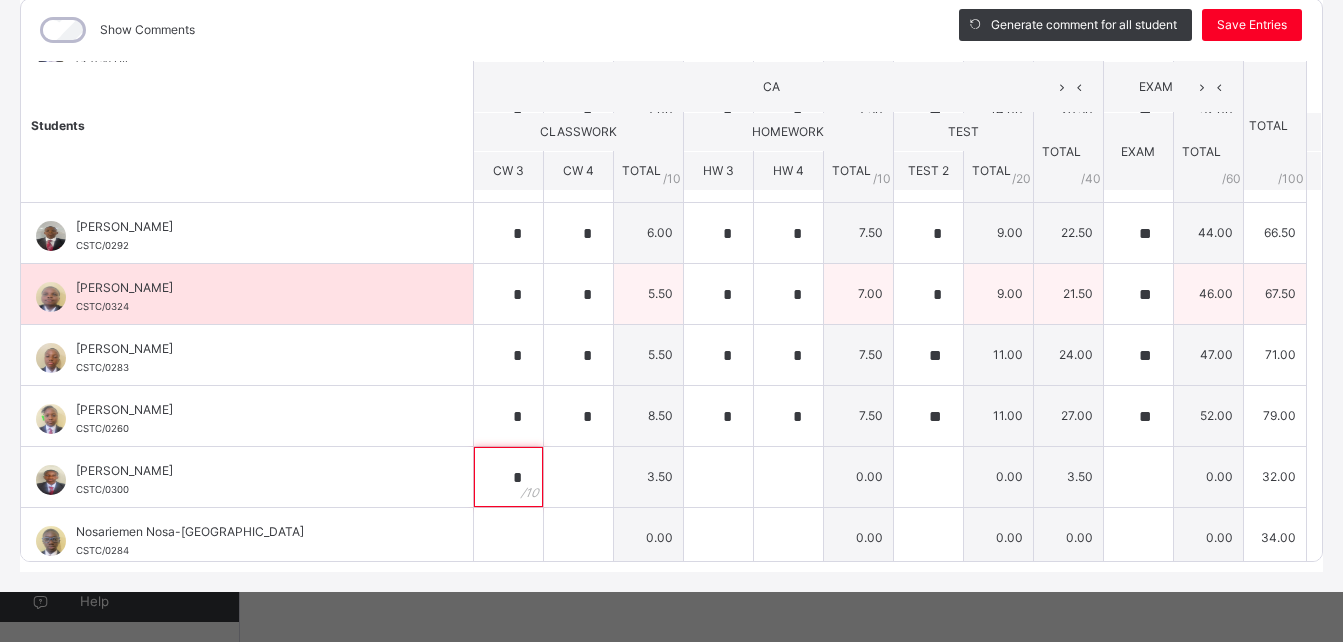 type on "*" 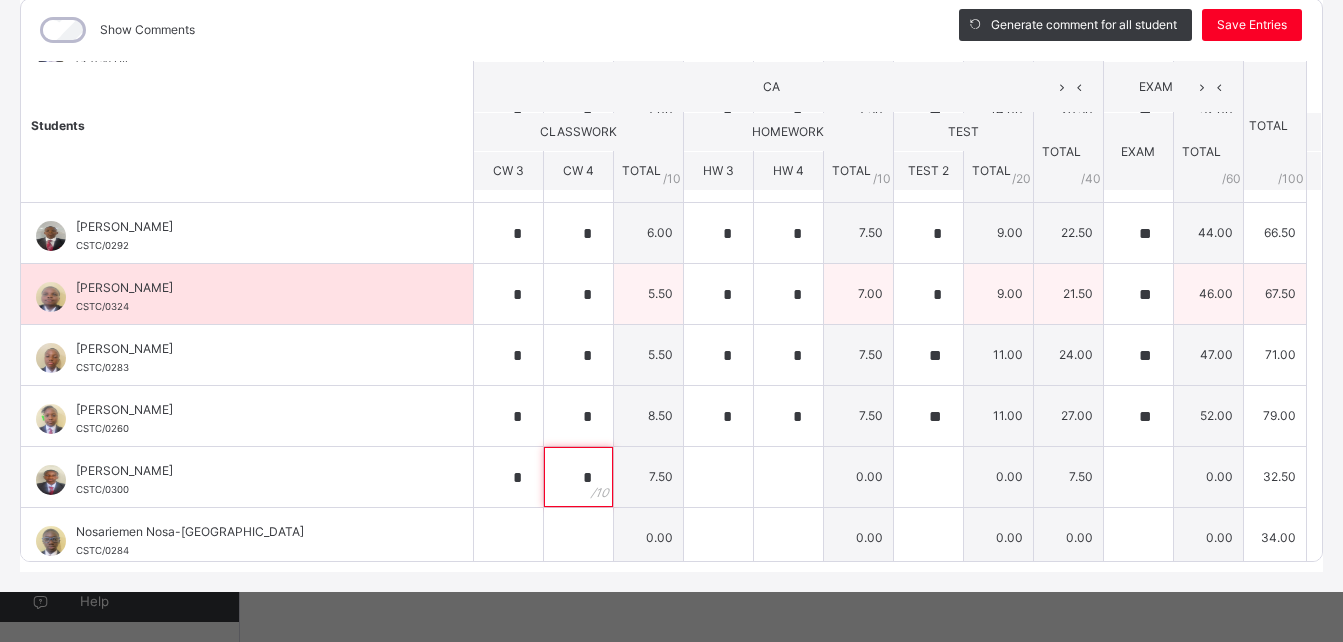 type on "*" 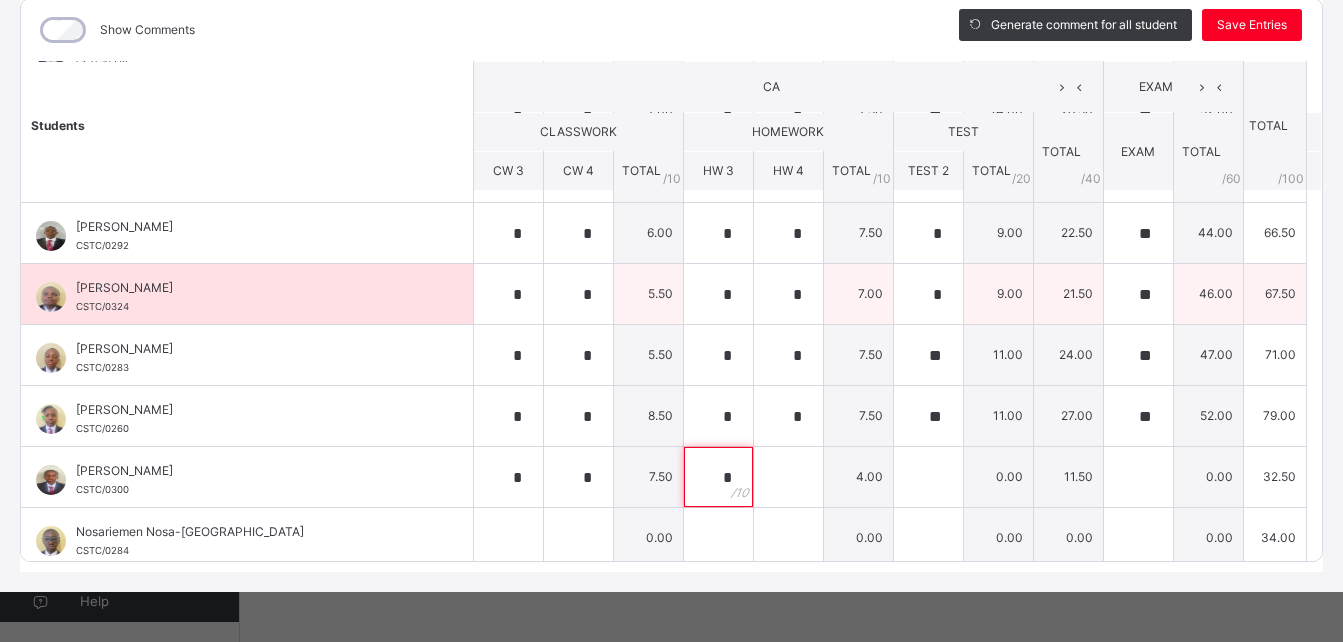 type on "*" 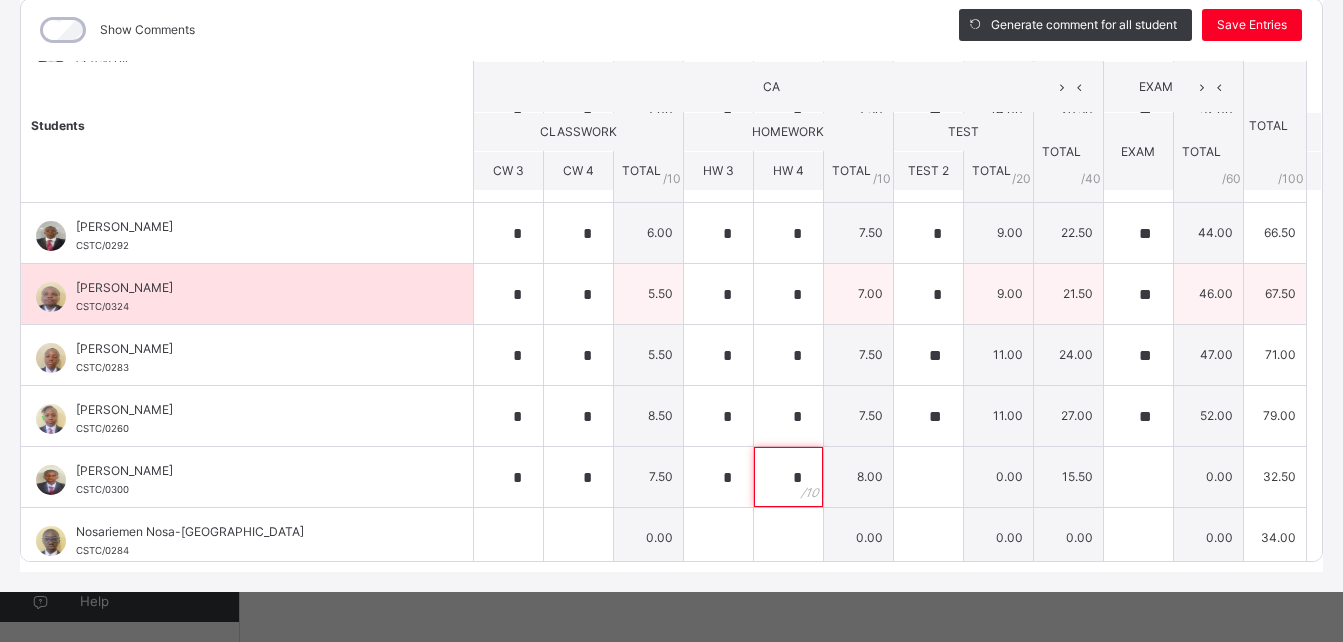 type on "*" 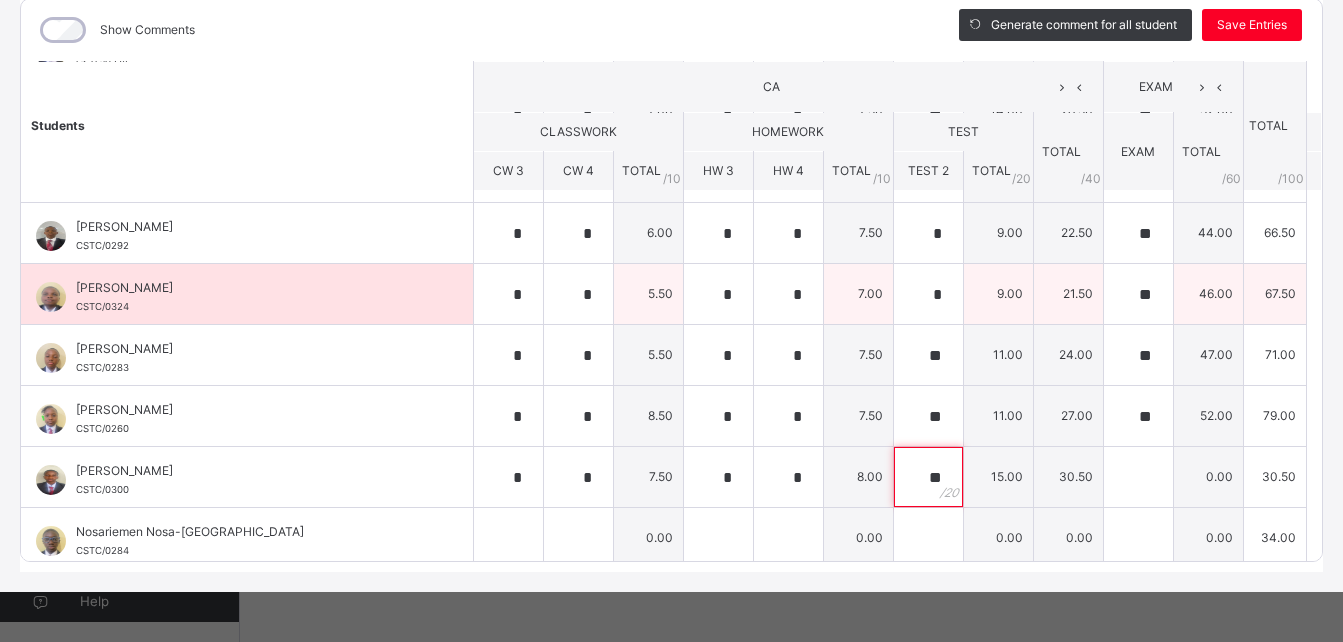 type on "**" 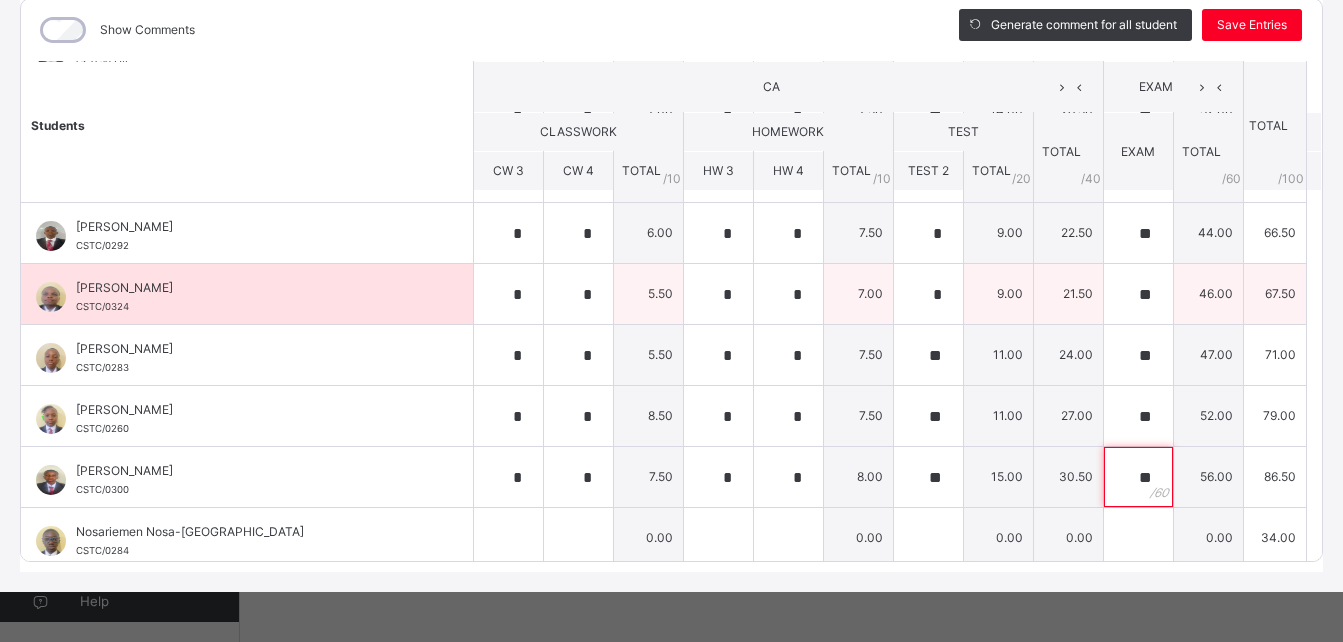 type on "**" 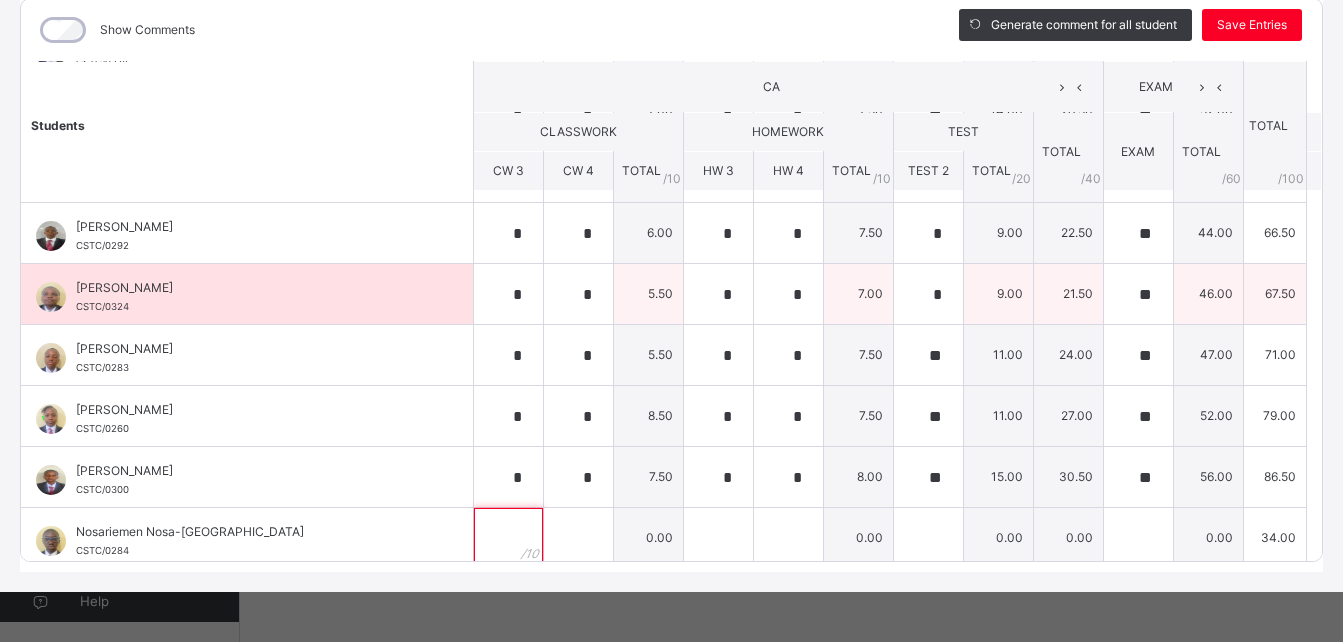 scroll, scrollTop: 483, scrollLeft: 0, axis: vertical 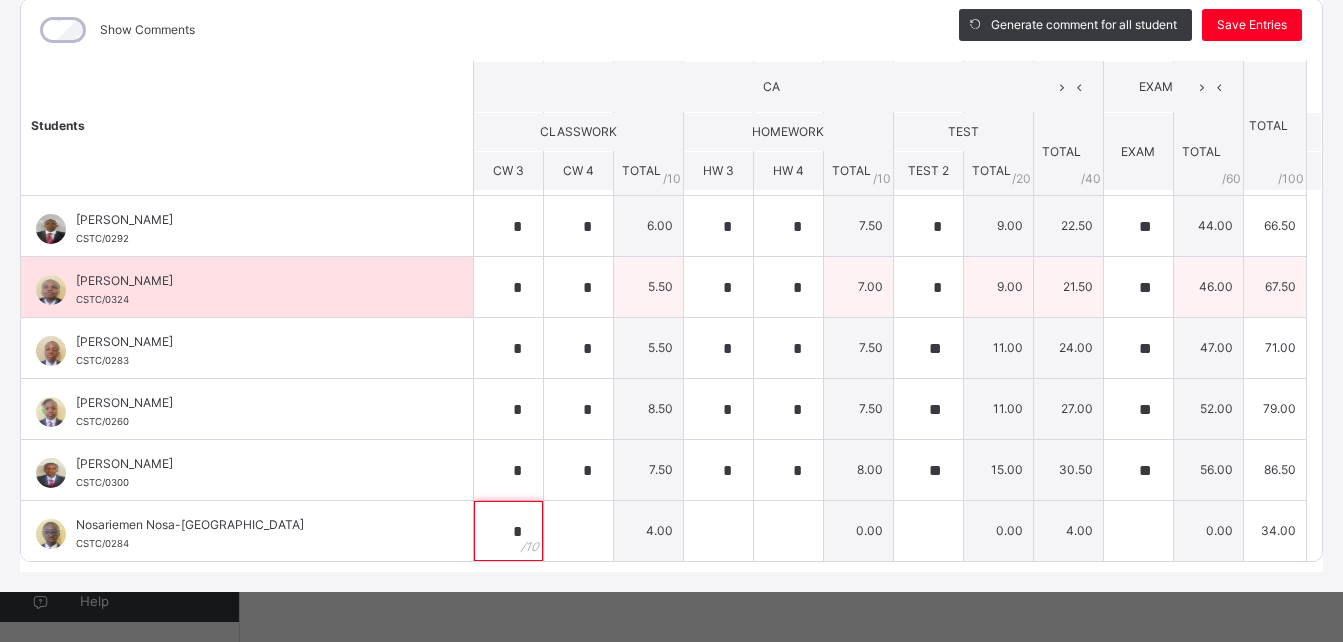 type on "*" 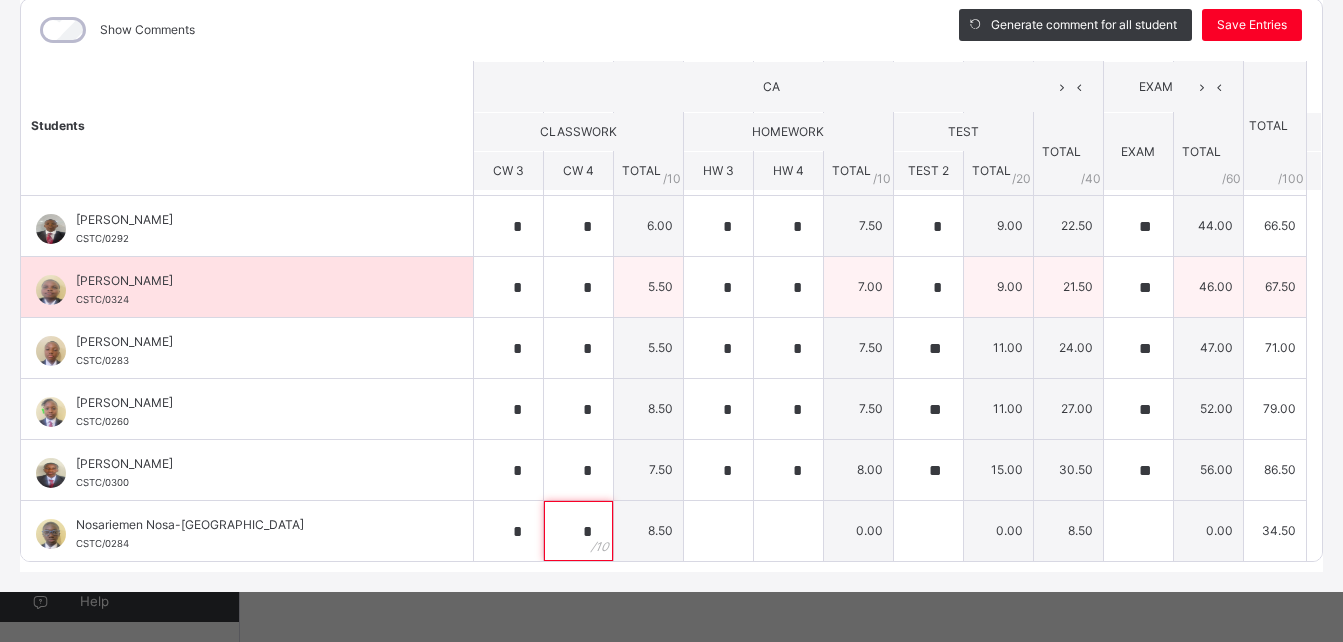 type on "*" 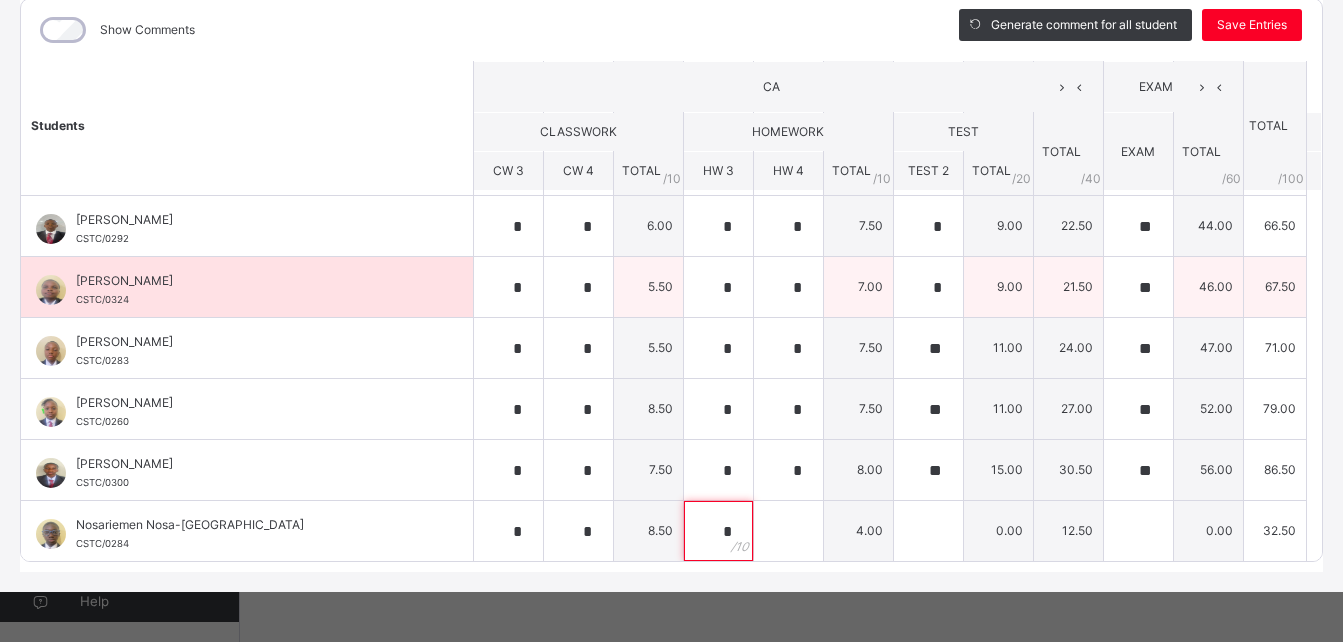 type on "*" 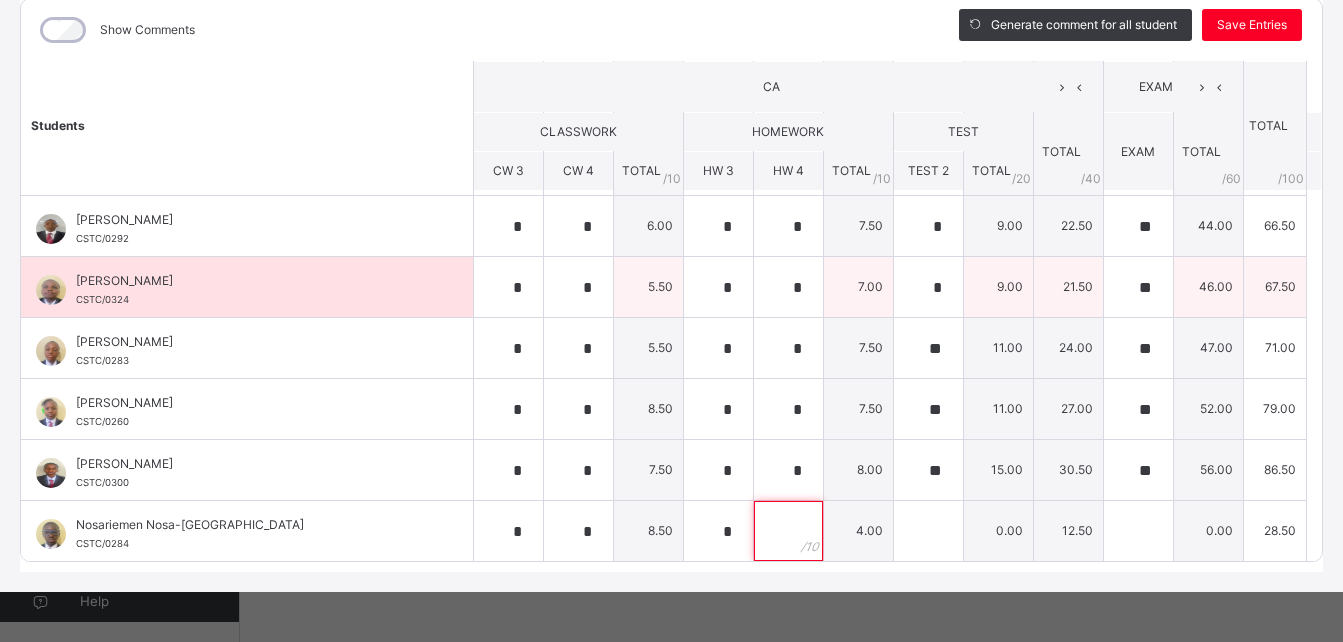 type on "*" 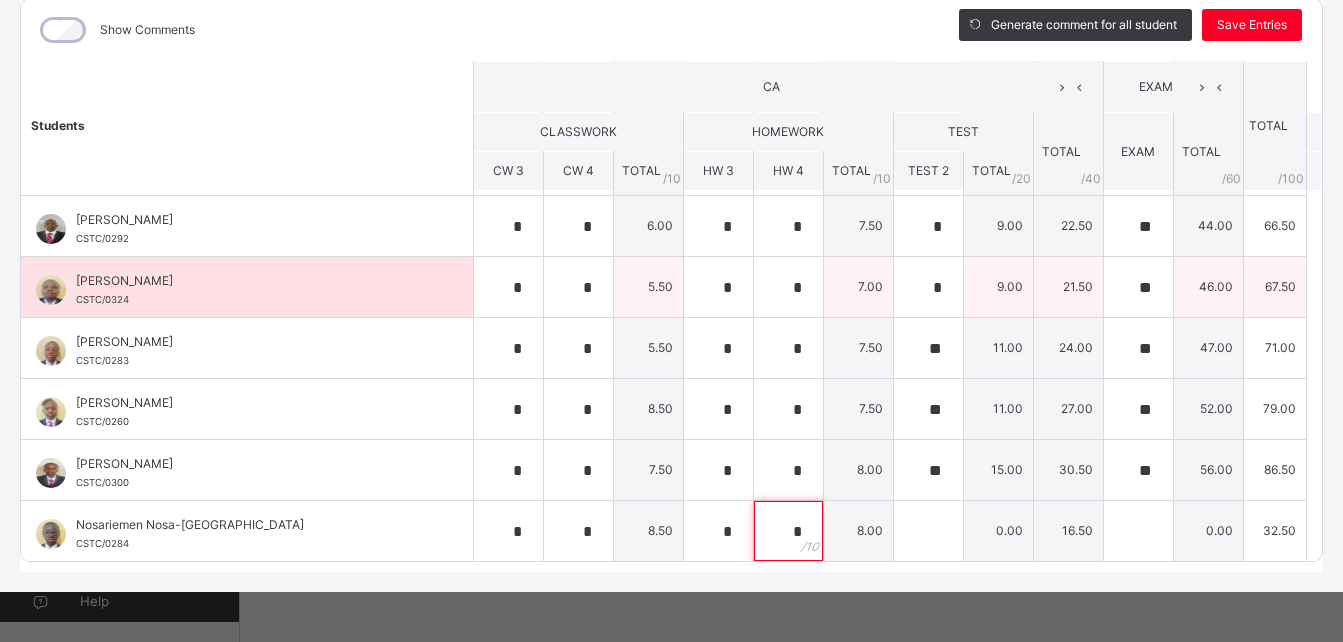 type on "*" 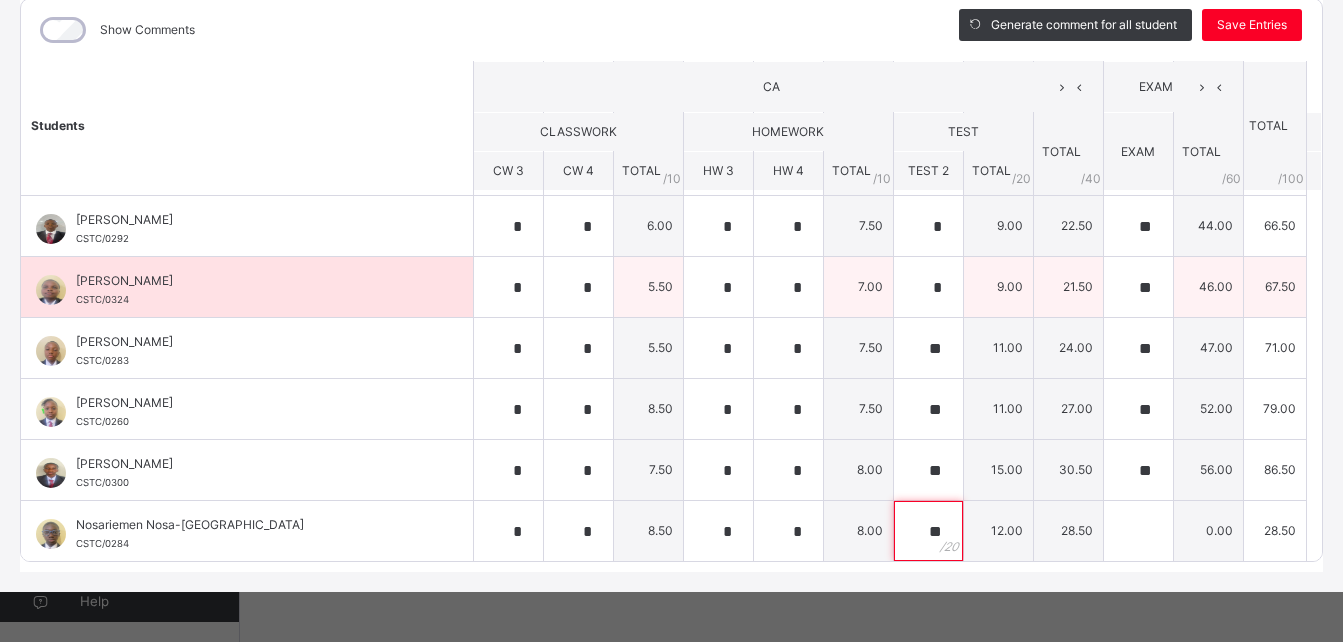type on "**" 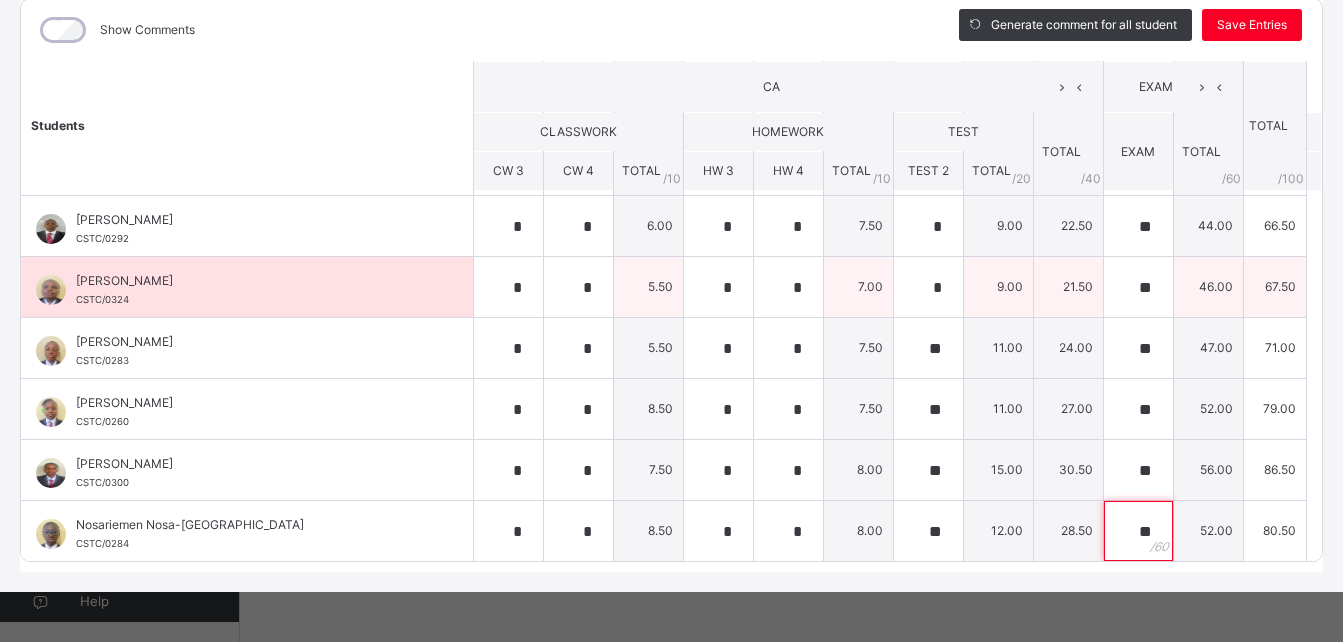 type on "**" 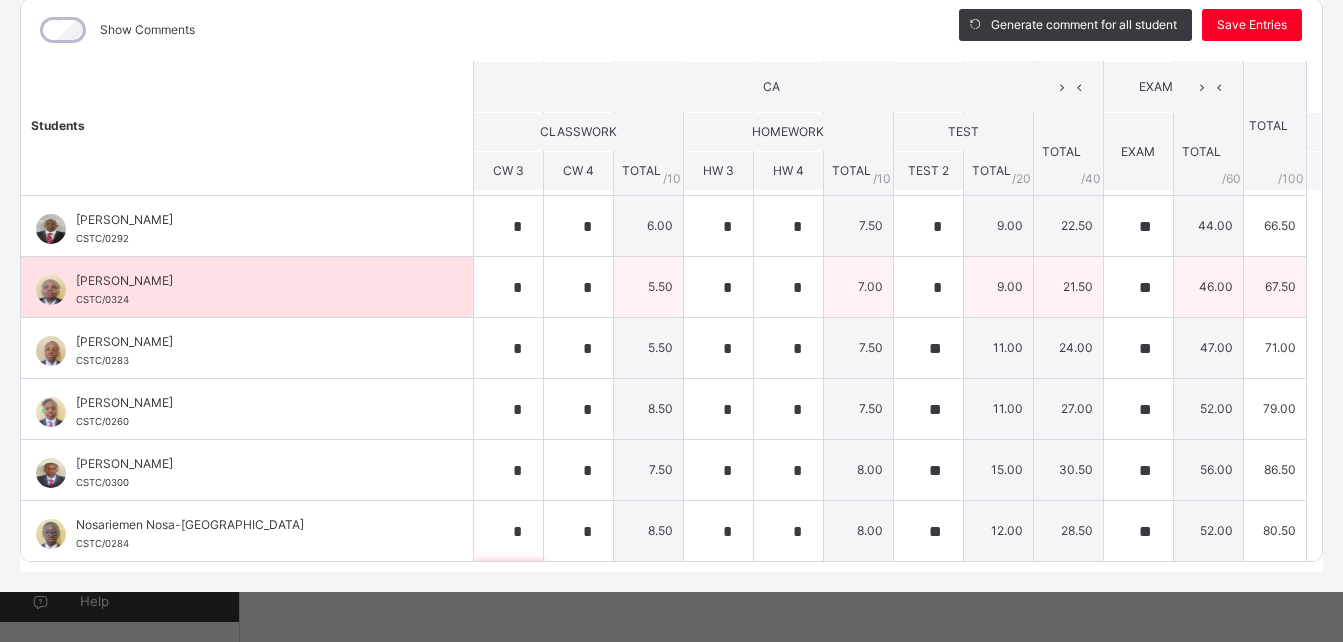 scroll, scrollTop: 764, scrollLeft: 0, axis: vertical 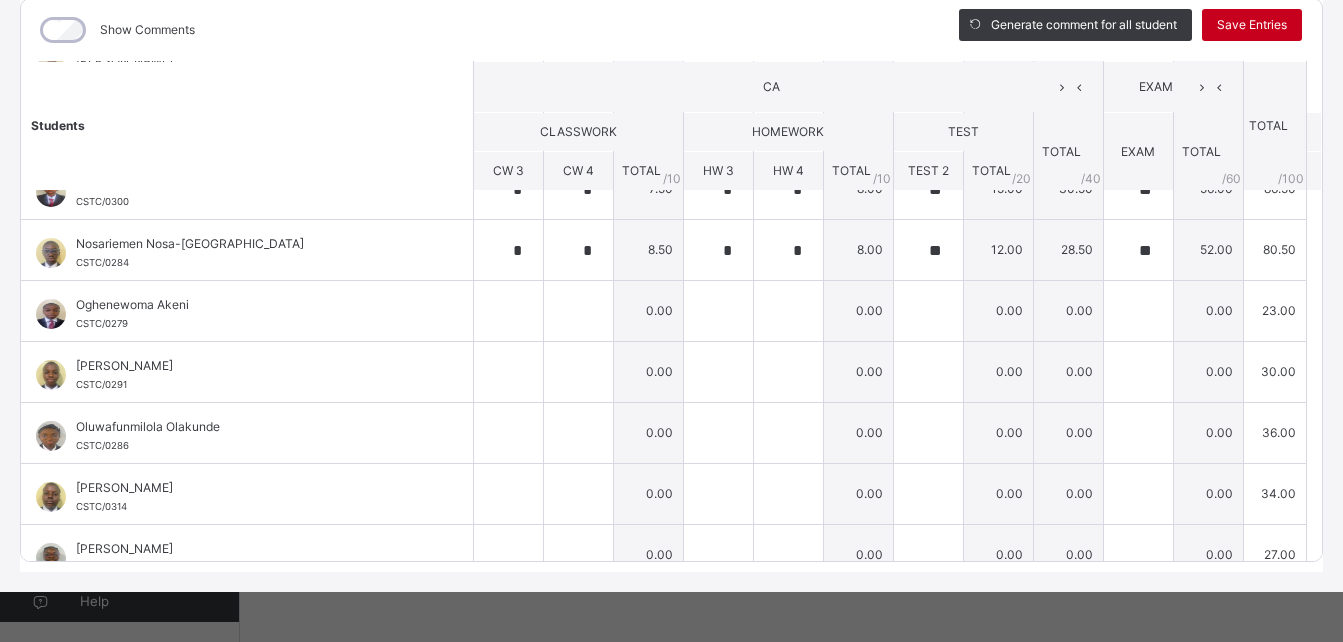 click on "Save Entries" at bounding box center [1252, 25] 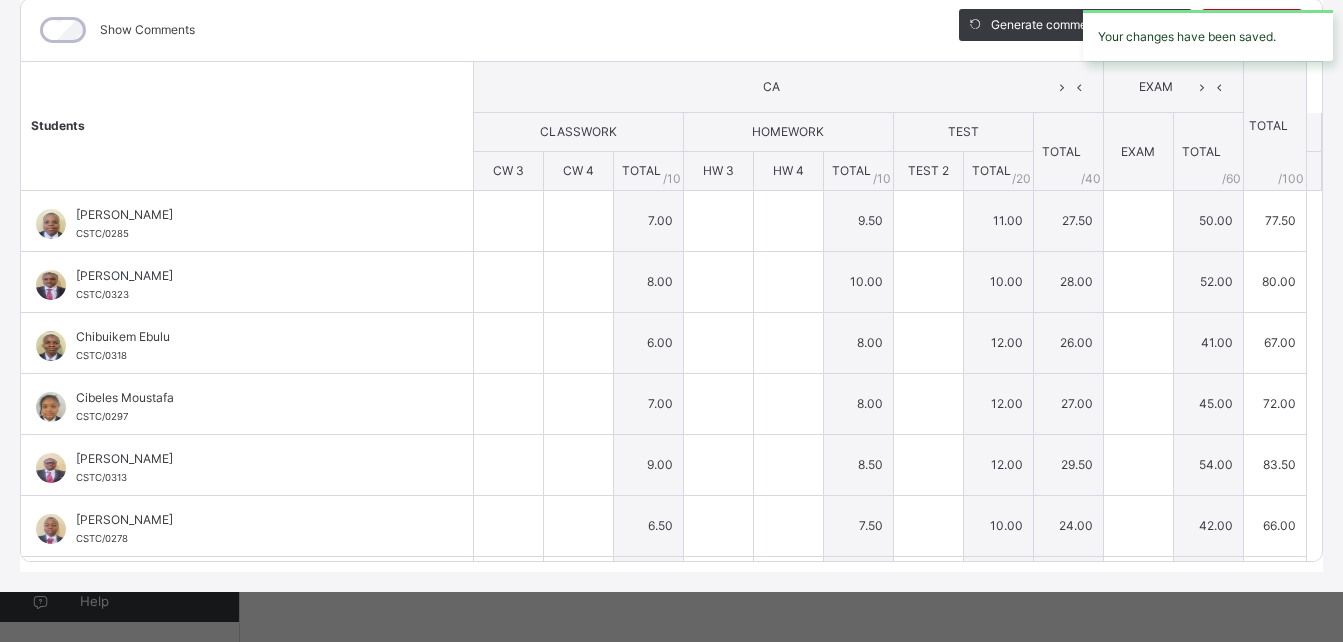 type on "*" 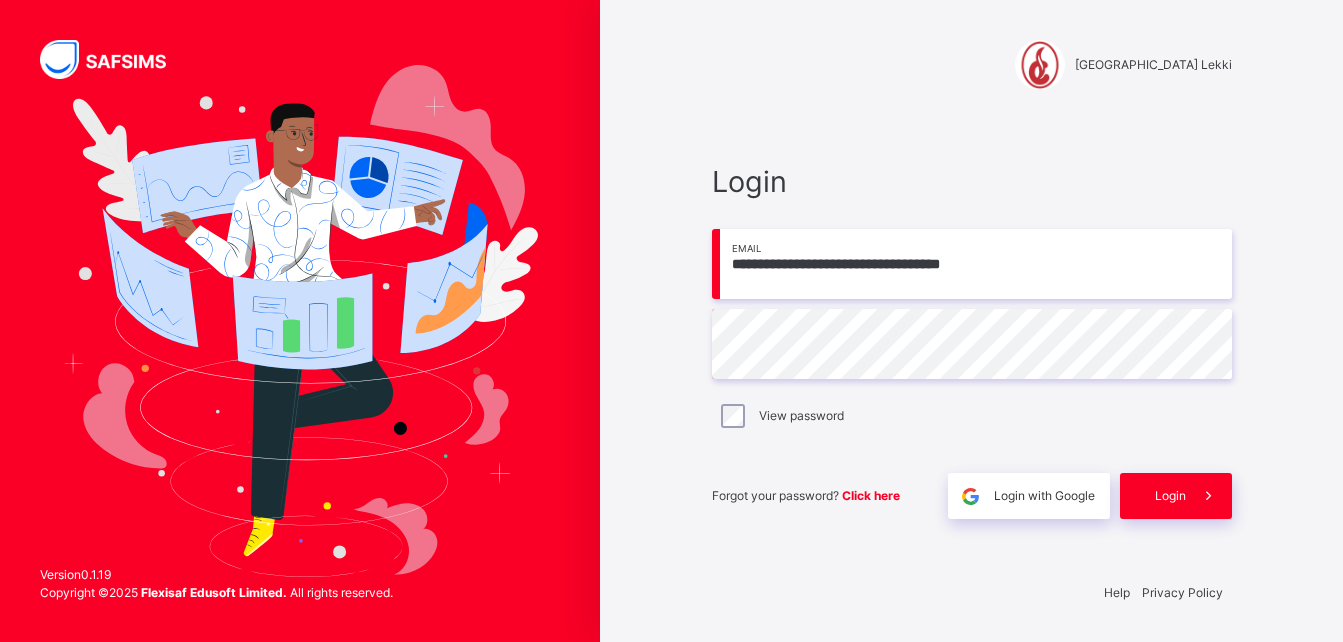 scroll, scrollTop: 0, scrollLeft: 0, axis: both 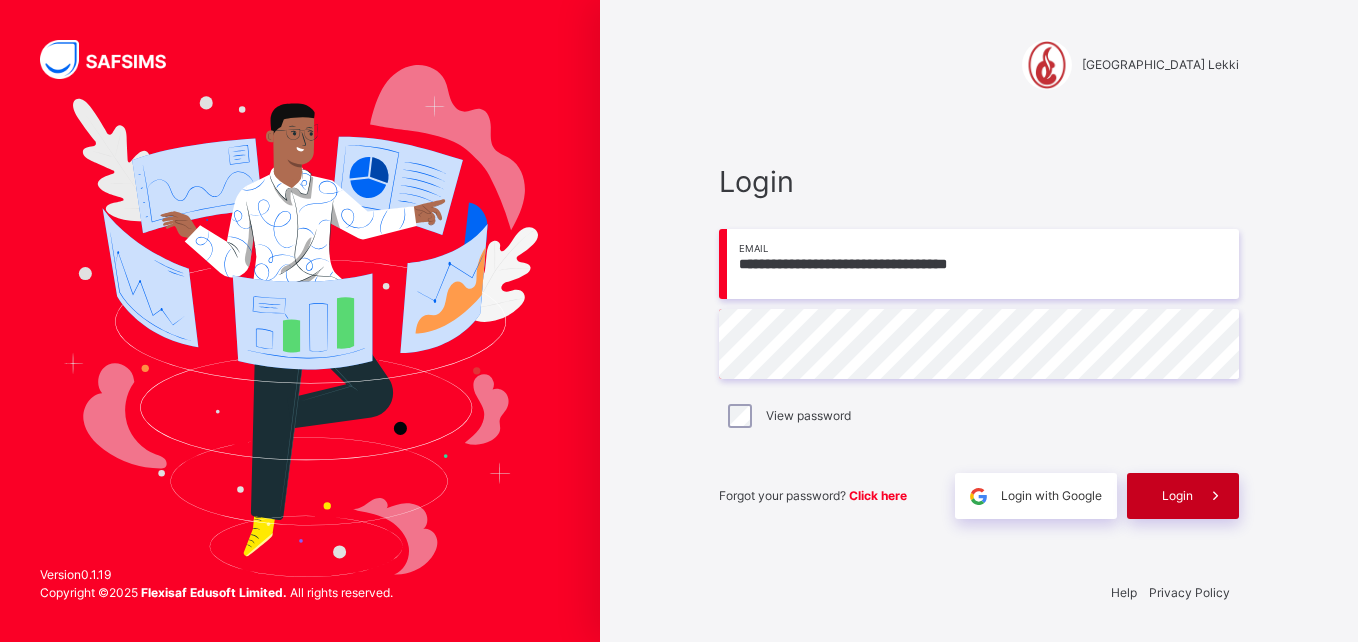 click on "Login" at bounding box center [1177, 496] 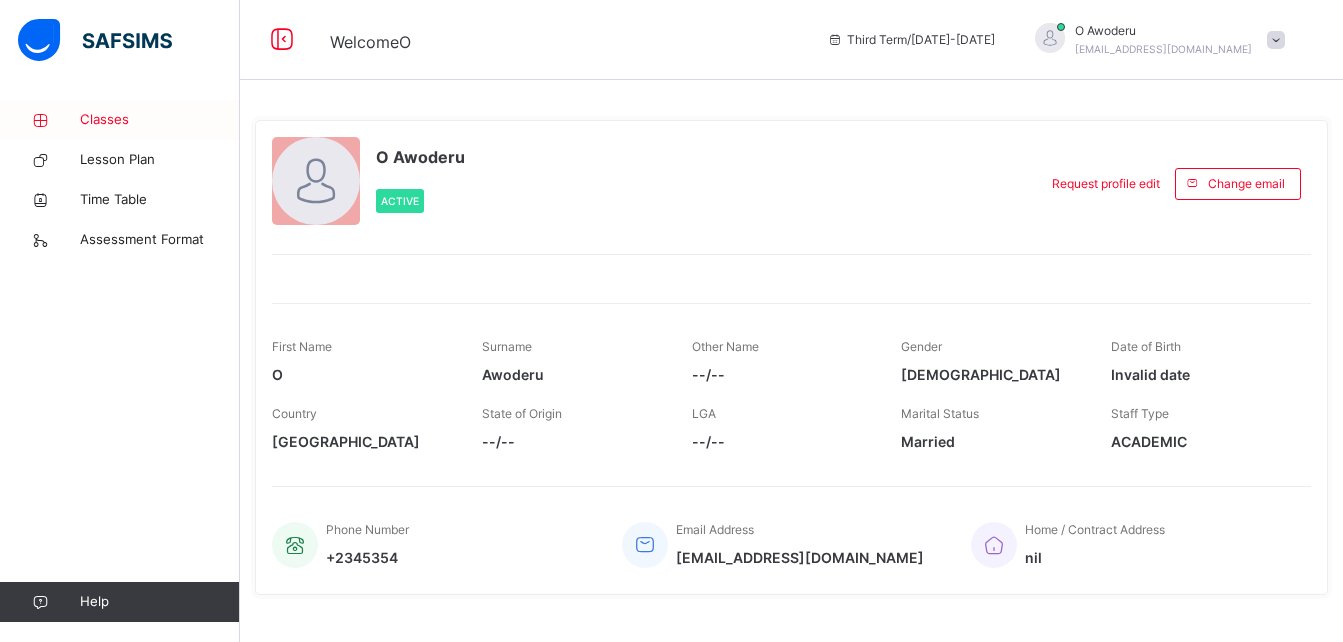click on "Classes" at bounding box center [160, 120] 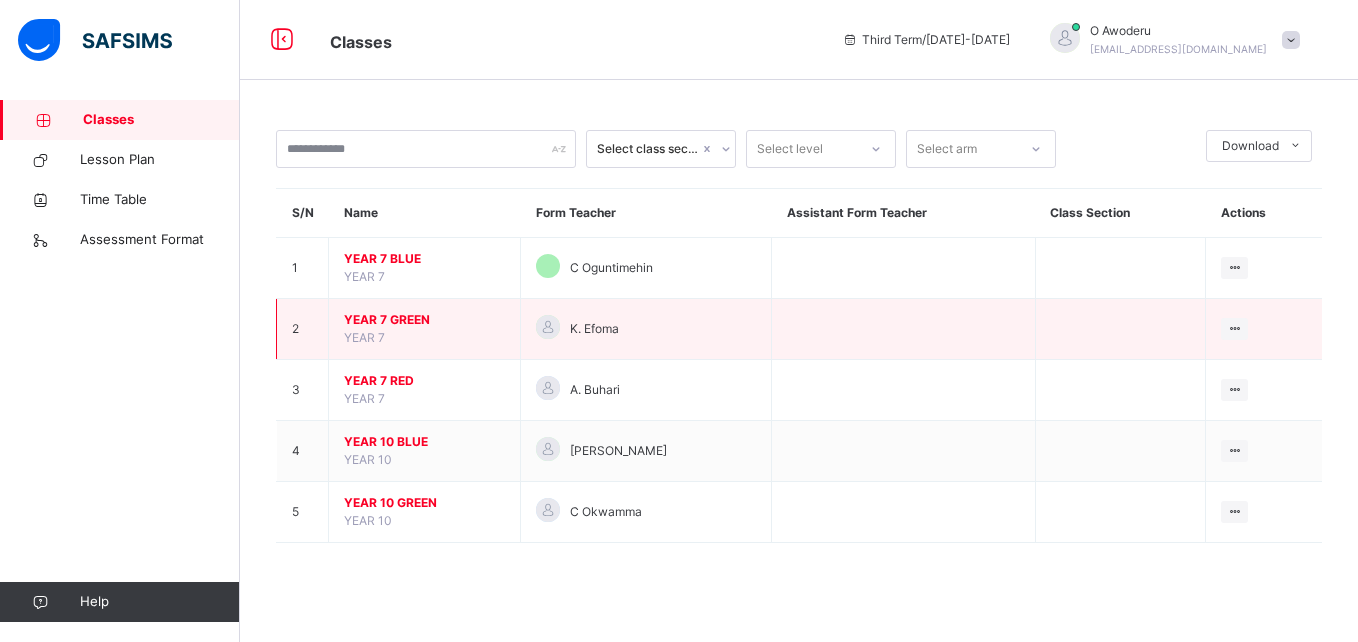 click on "YEAR 7   GREEN" at bounding box center (424, 320) 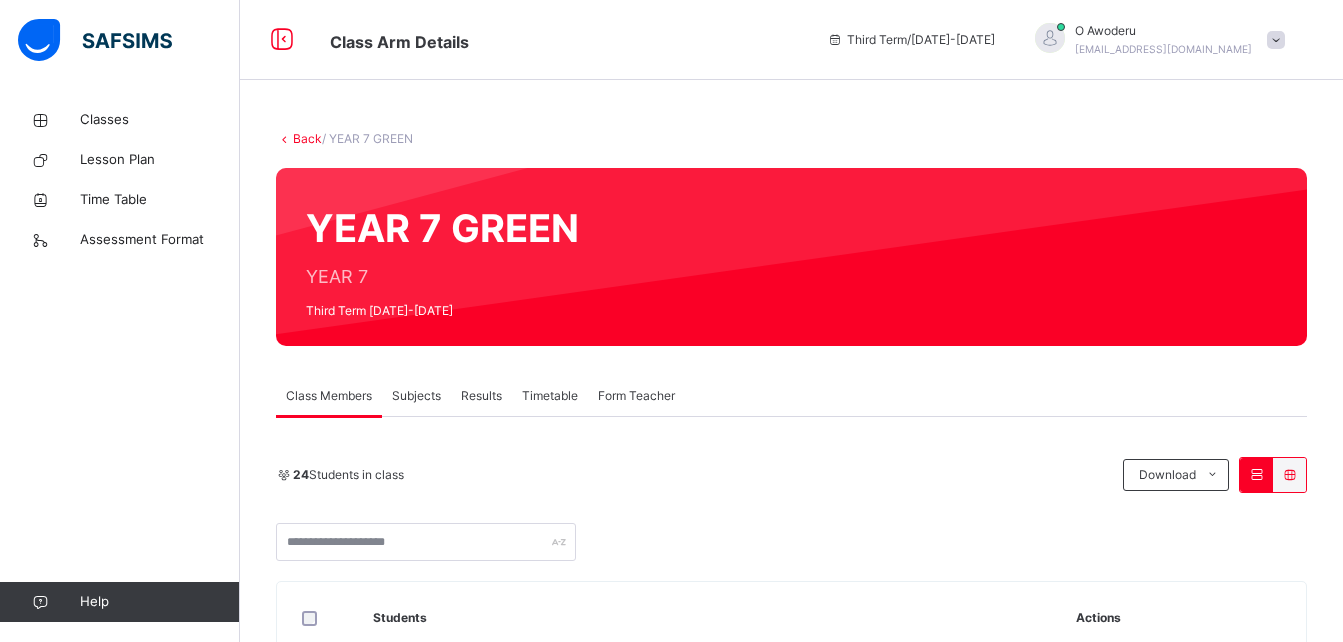 click on "Subjects" at bounding box center [416, 396] 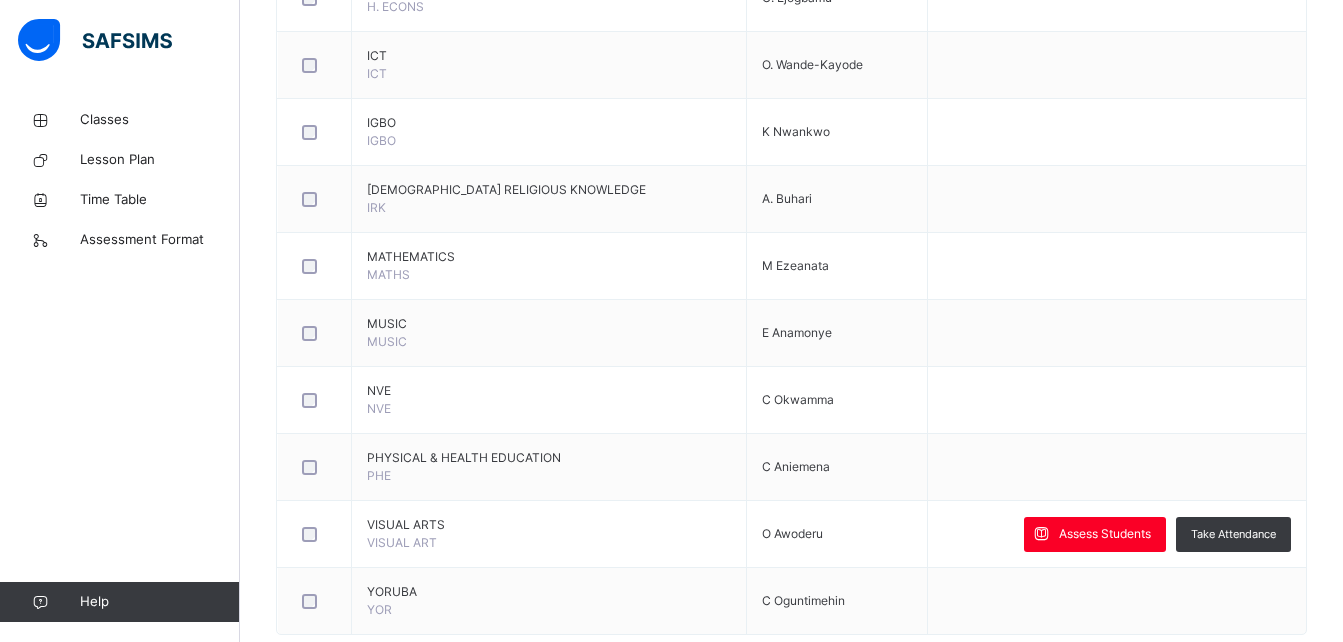scroll, scrollTop: 1321, scrollLeft: 0, axis: vertical 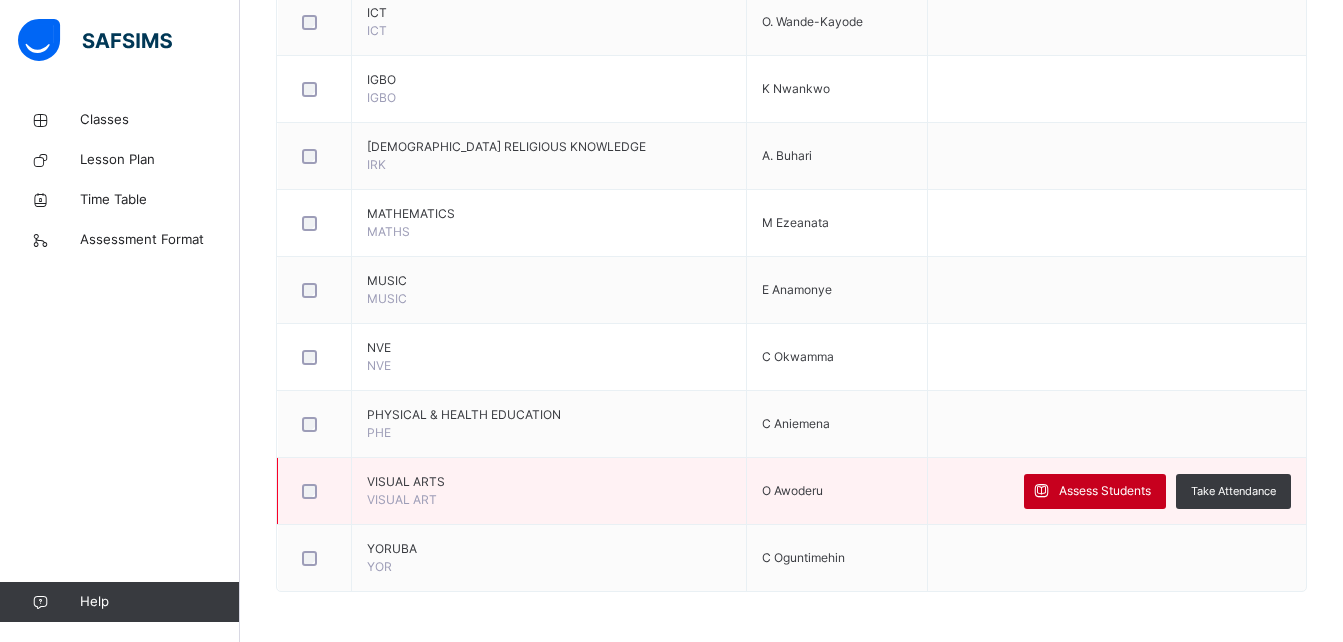 click on "Assess Students" at bounding box center [1105, 491] 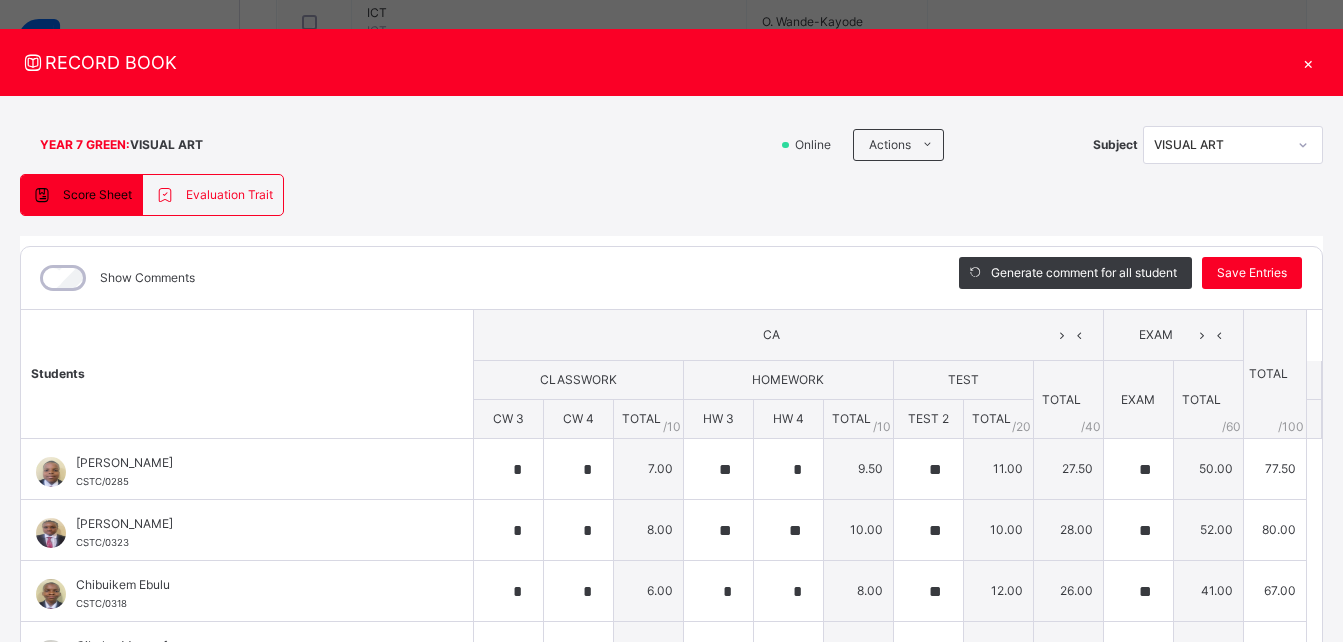 scroll, scrollTop: 0, scrollLeft: 0, axis: both 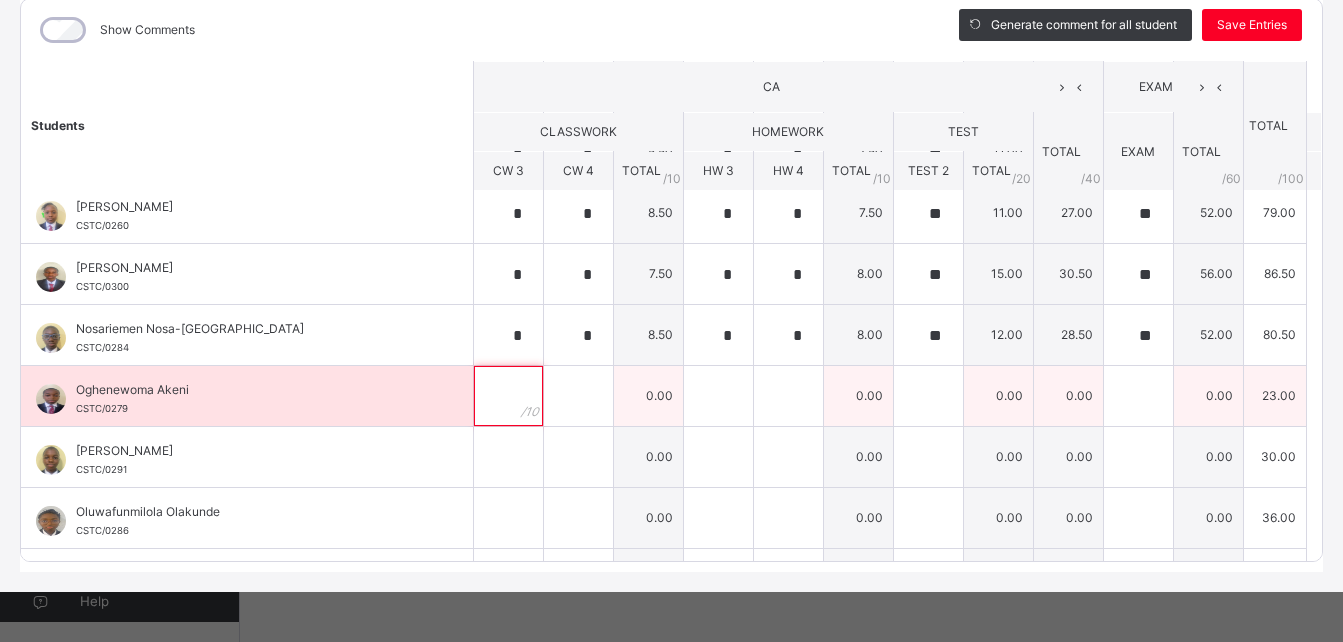 click at bounding box center (508, 396) 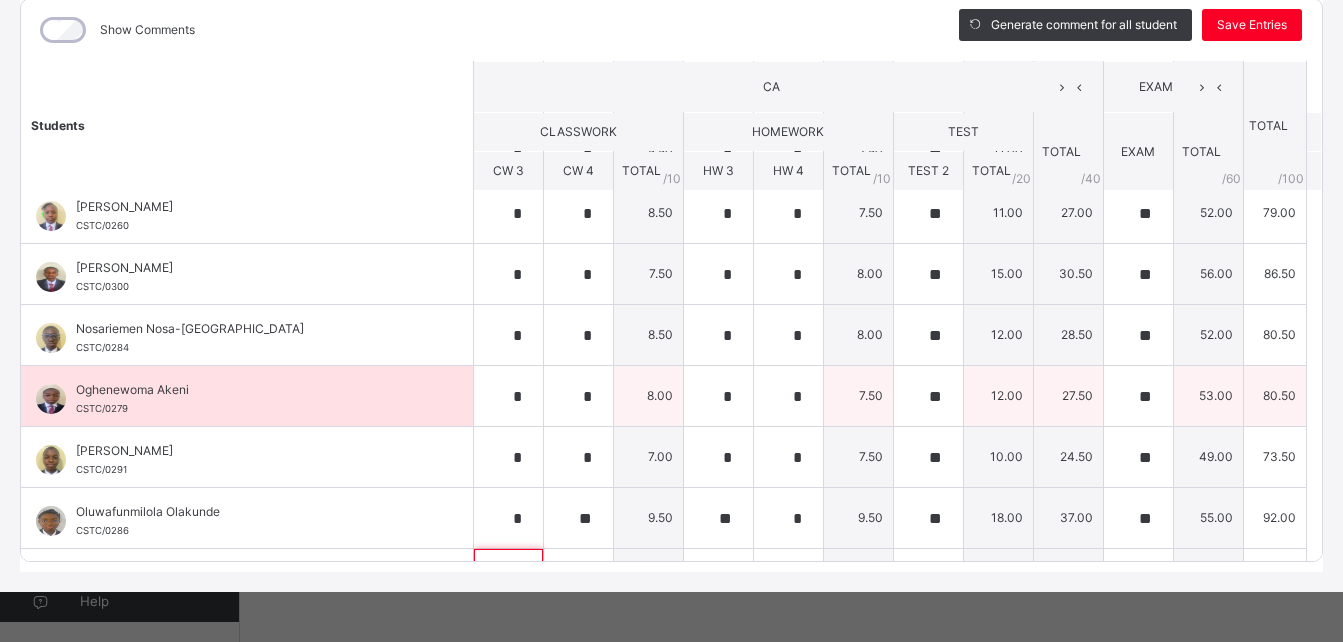scroll, scrollTop: 727, scrollLeft: 0, axis: vertical 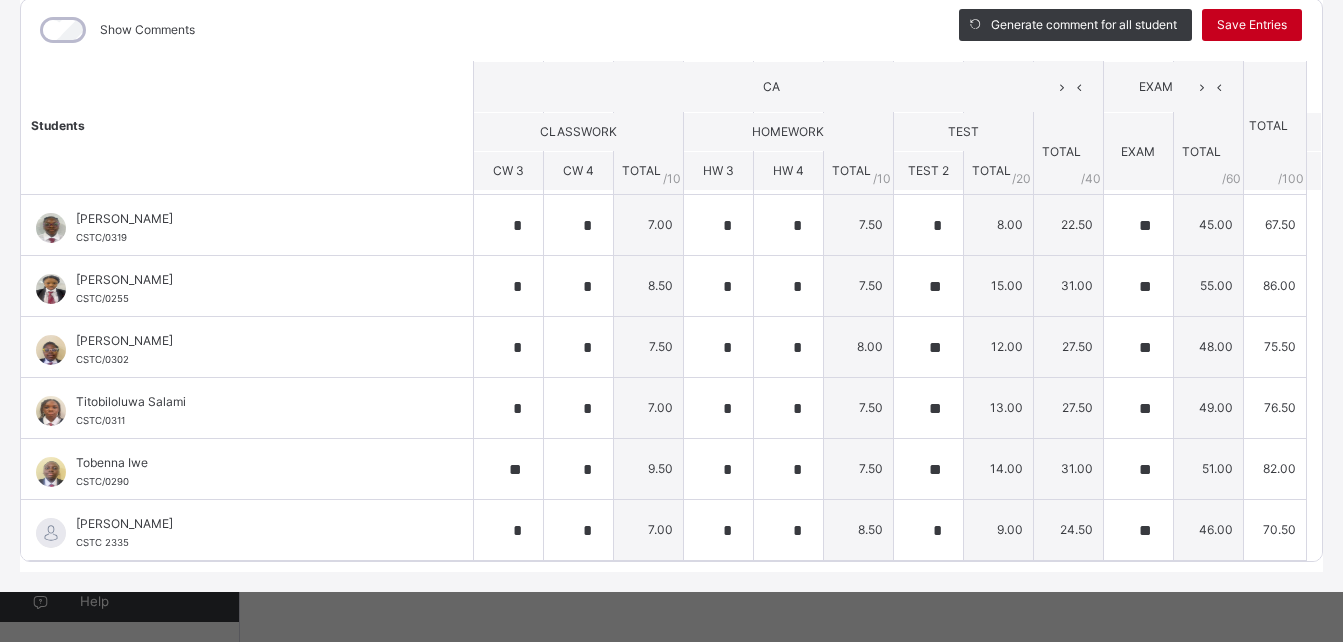 click on "Save Entries" at bounding box center [1252, 25] 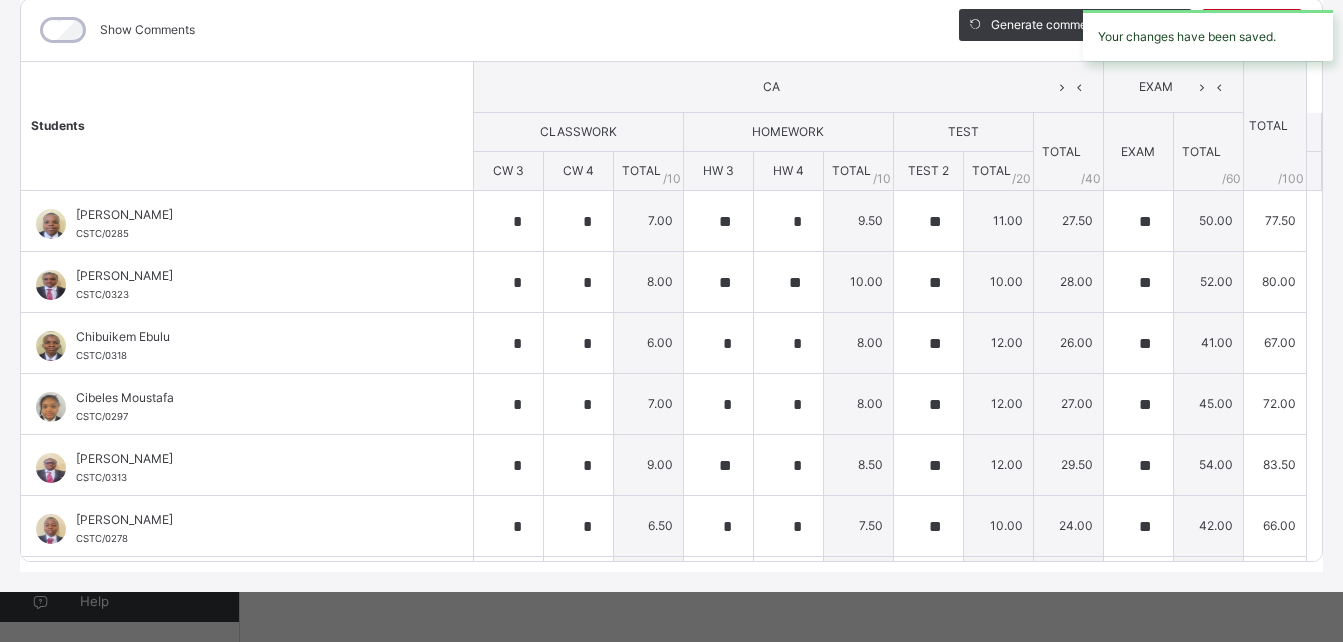 click on "Your changes have been saved." at bounding box center [1208, 35] 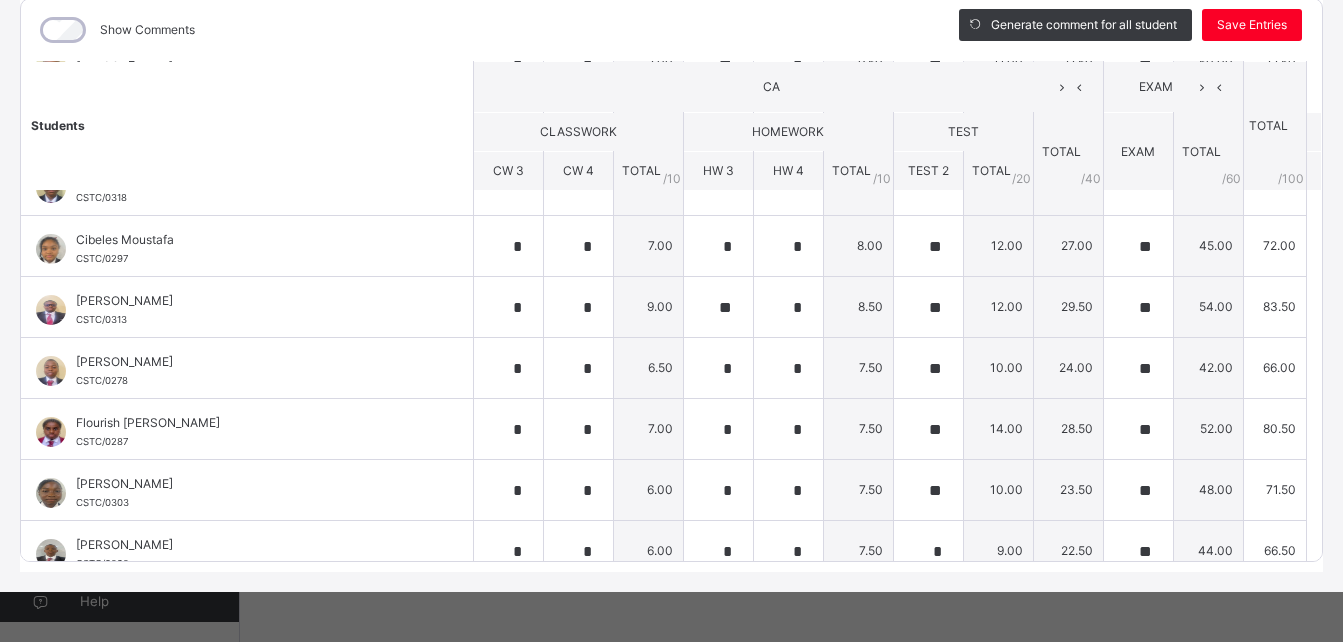 scroll, scrollTop: 0, scrollLeft: 0, axis: both 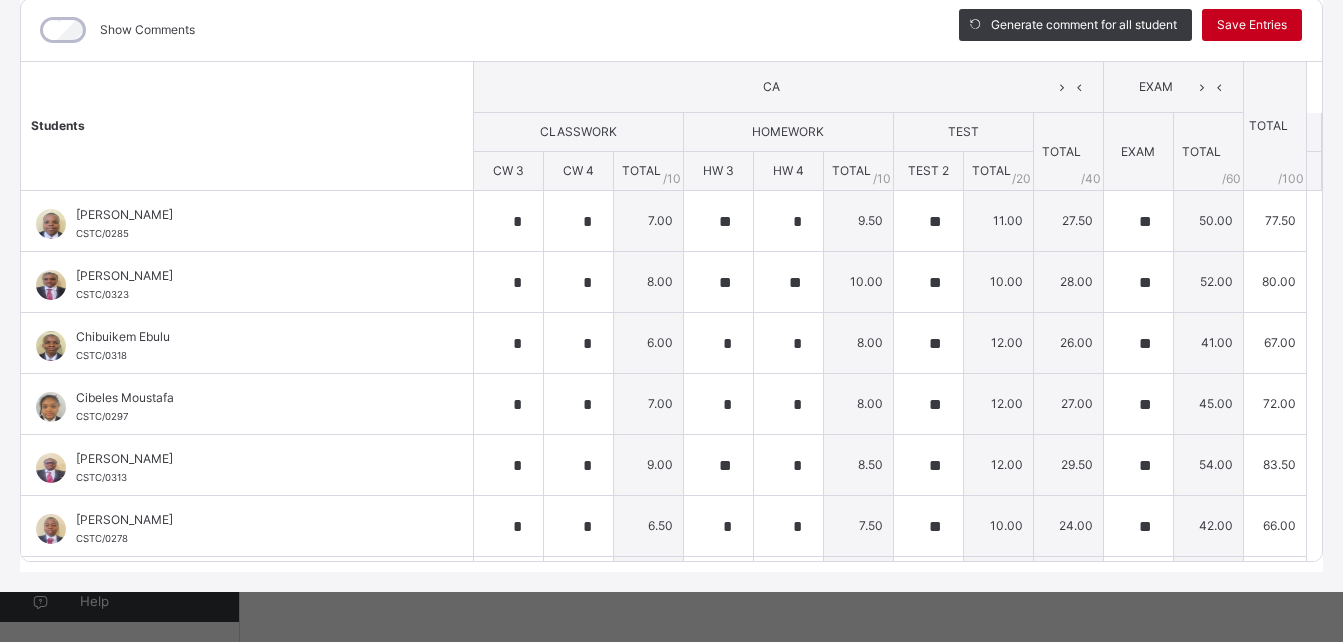 click on "Save Entries" at bounding box center (1252, 25) 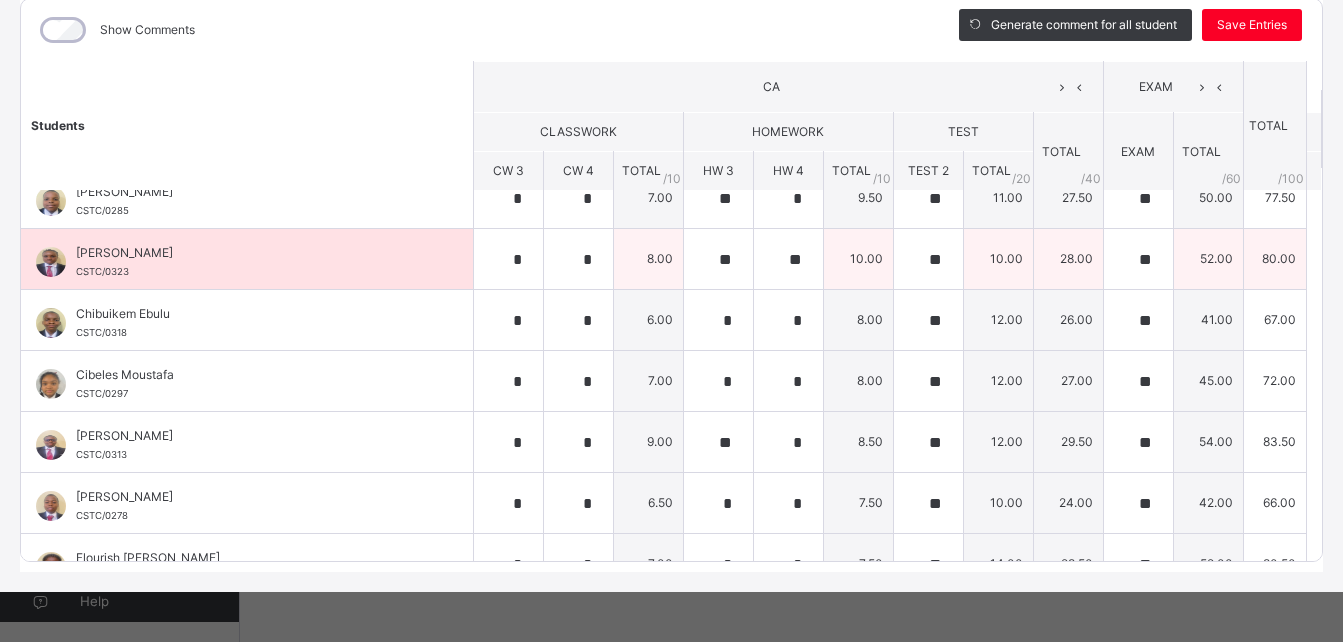 scroll, scrollTop: 0, scrollLeft: 0, axis: both 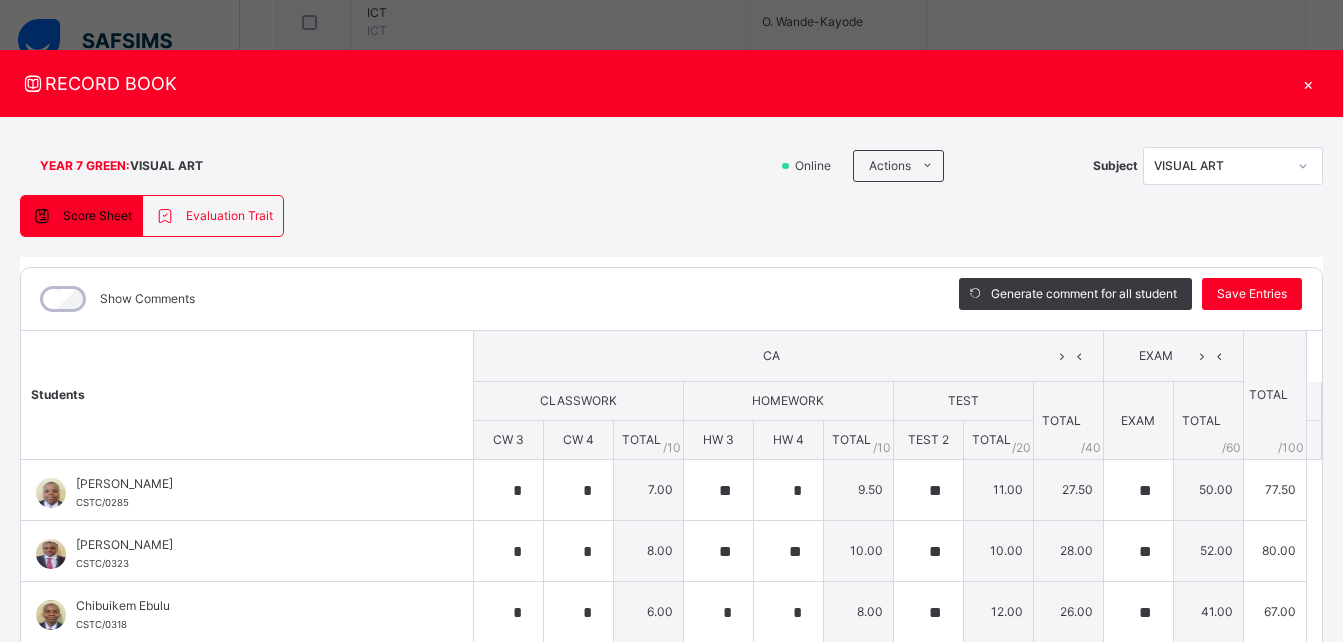 click on "×" at bounding box center (1308, 83) 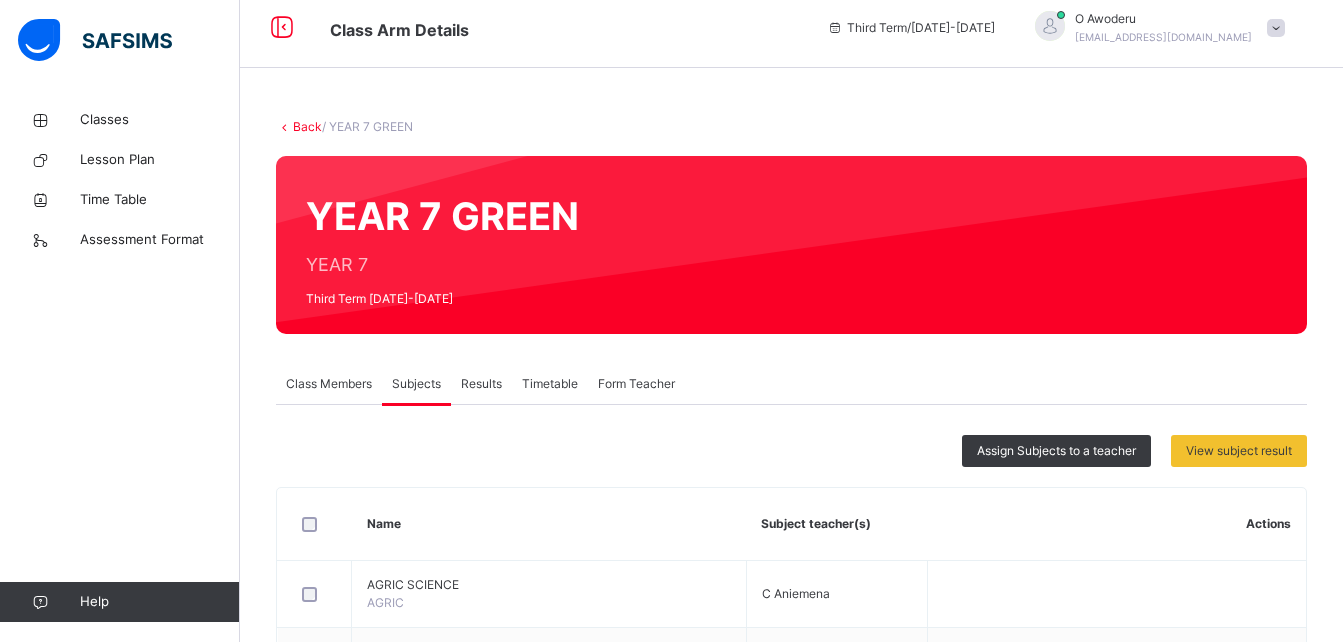 scroll, scrollTop: 0, scrollLeft: 0, axis: both 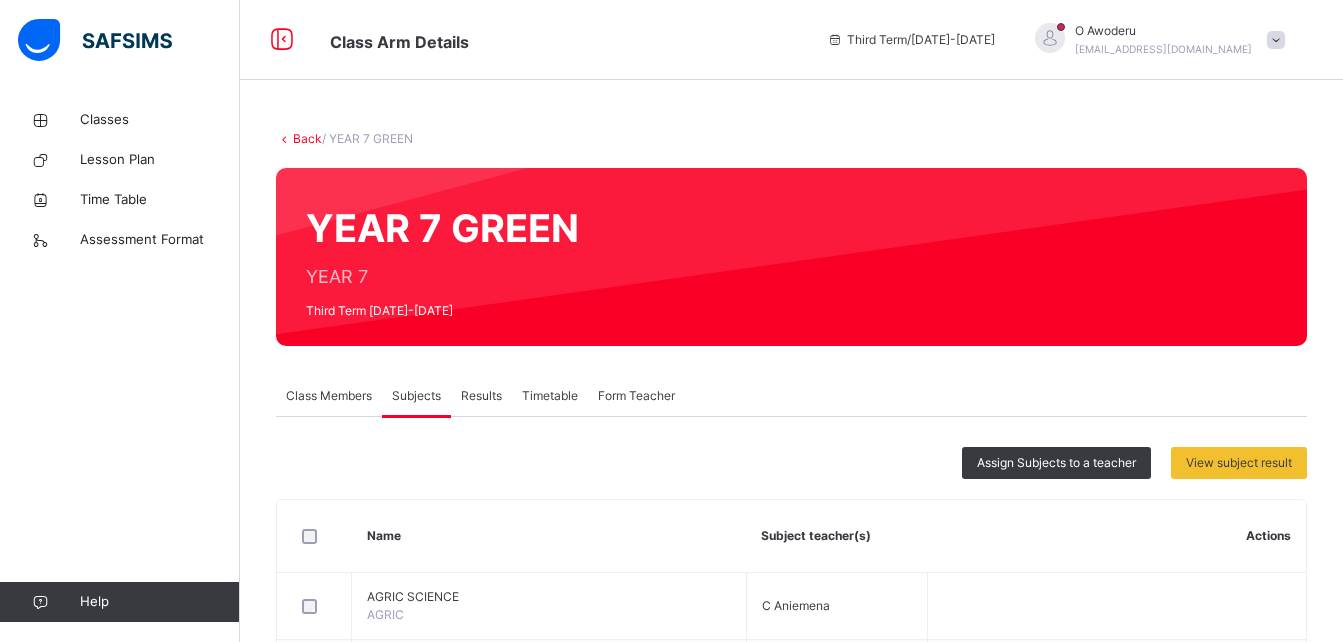 click on "Back" at bounding box center (307, 138) 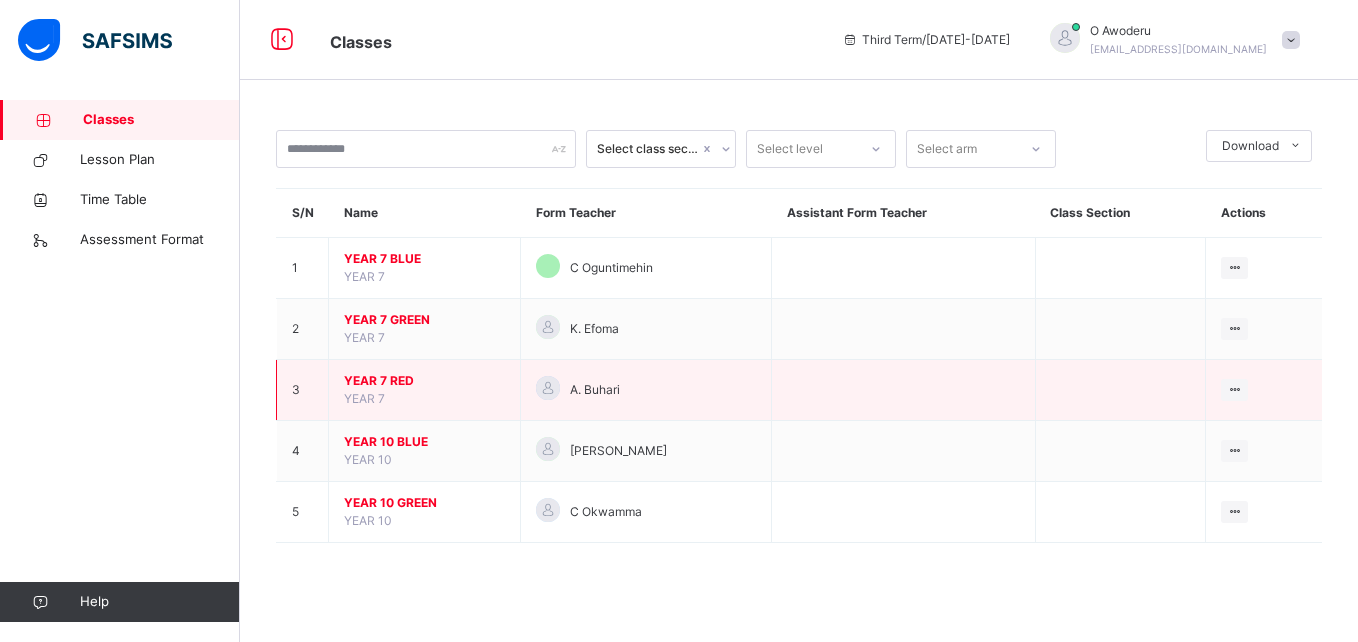 click on "YEAR 7   RED" at bounding box center [424, 381] 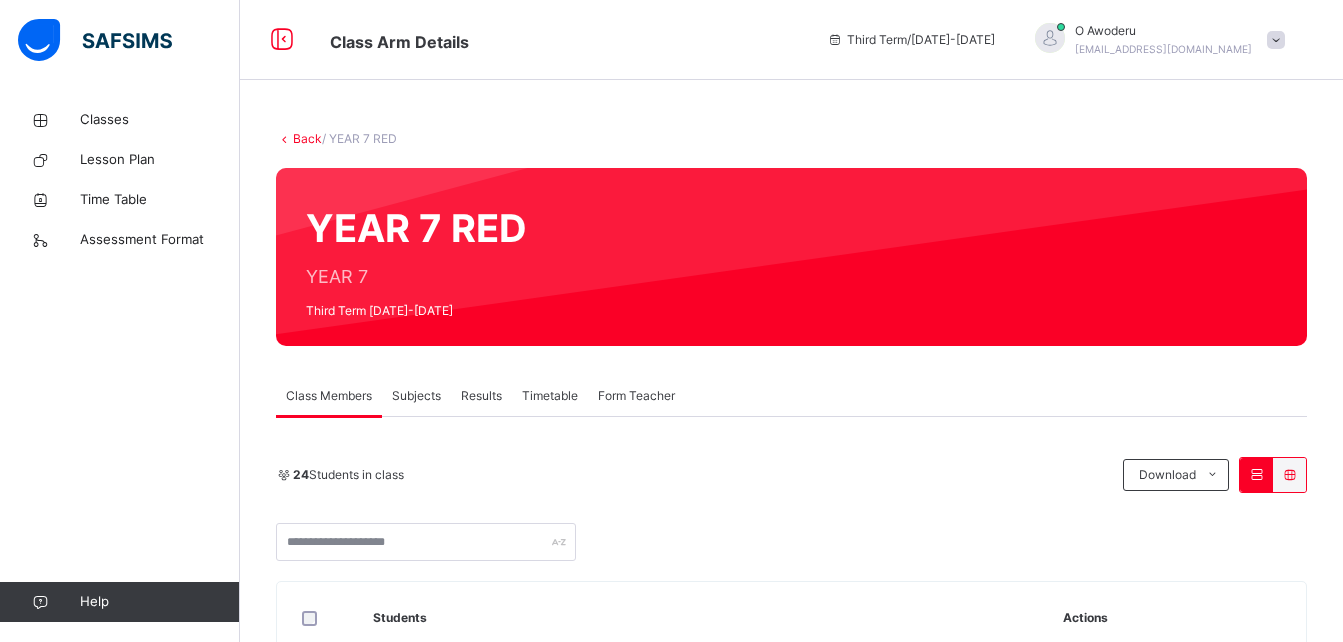 click on "Subjects" at bounding box center (416, 396) 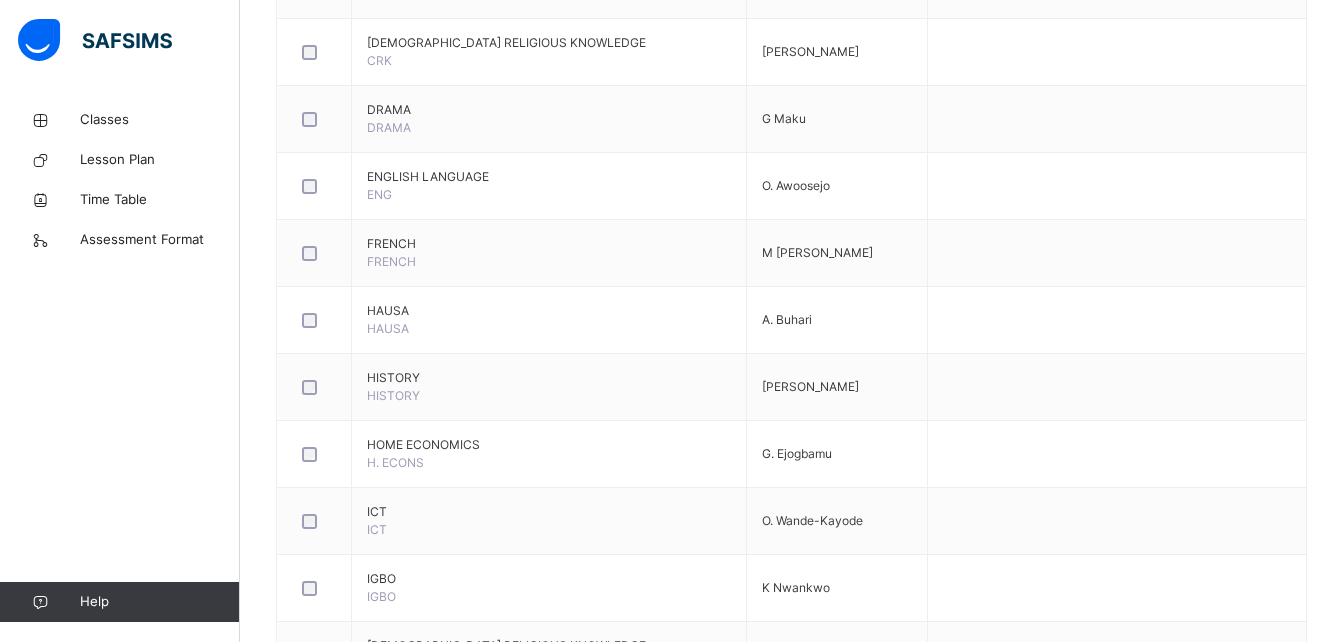 scroll, scrollTop: 1321, scrollLeft: 0, axis: vertical 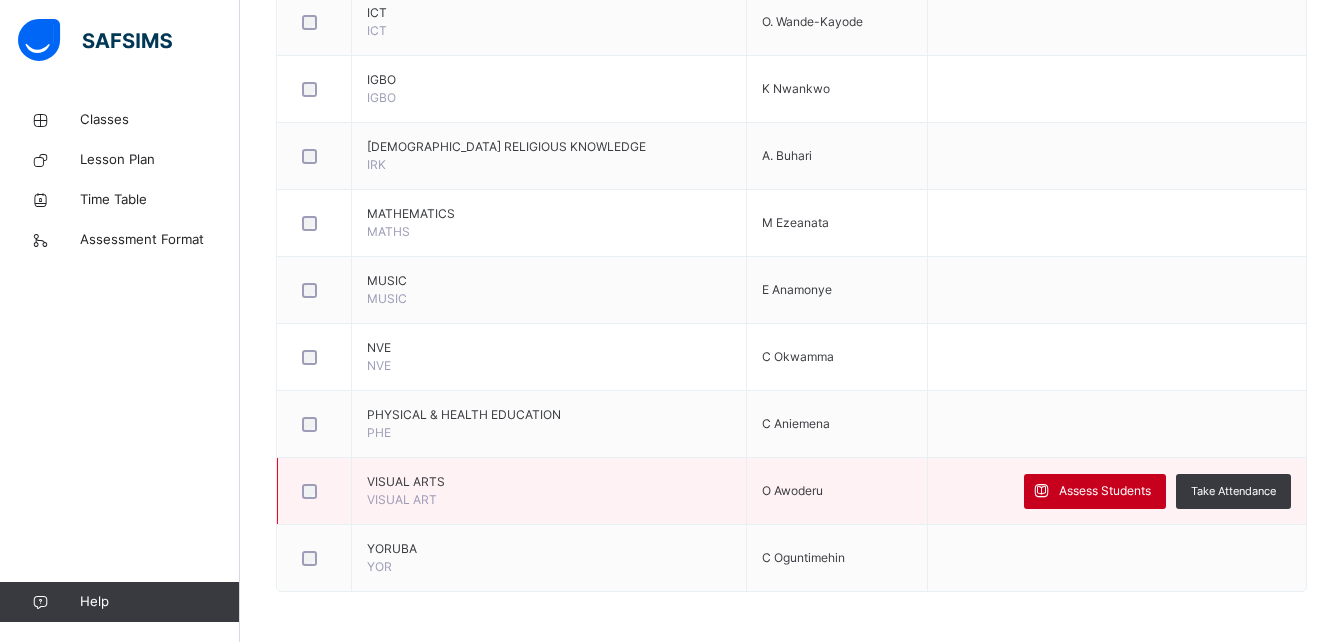 click on "Assess Students" at bounding box center [1105, 491] 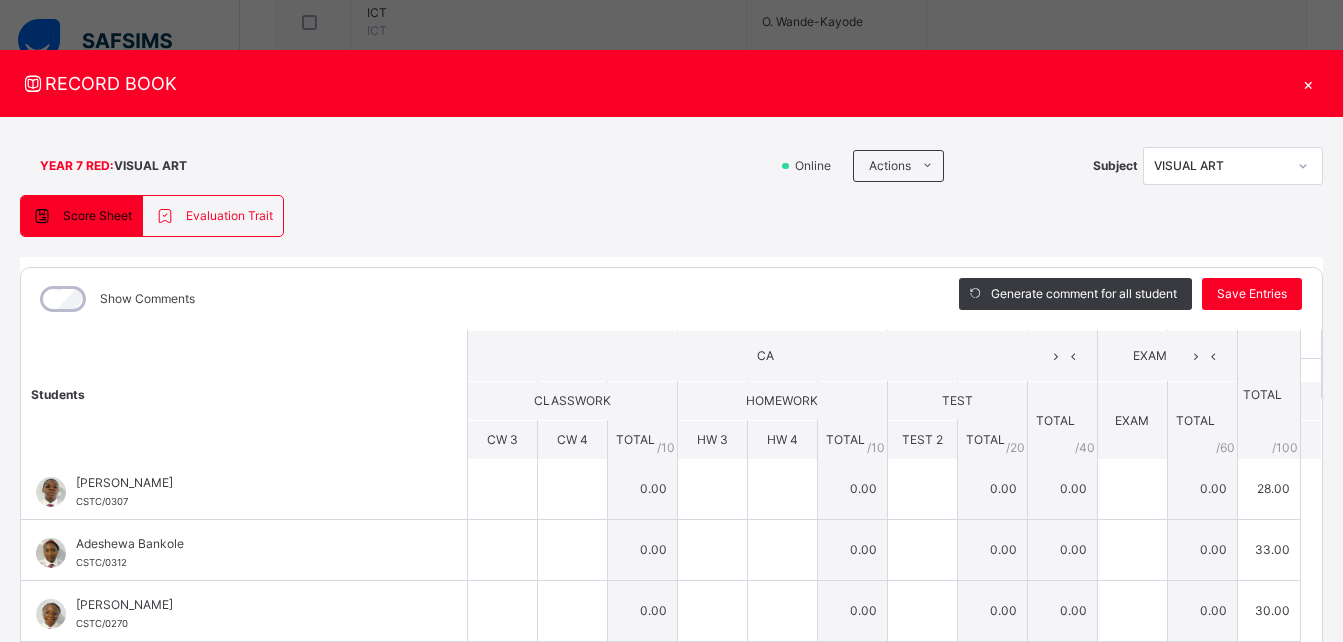 scroll, scrollTop: 0, scrollLeft: 0, axis: both 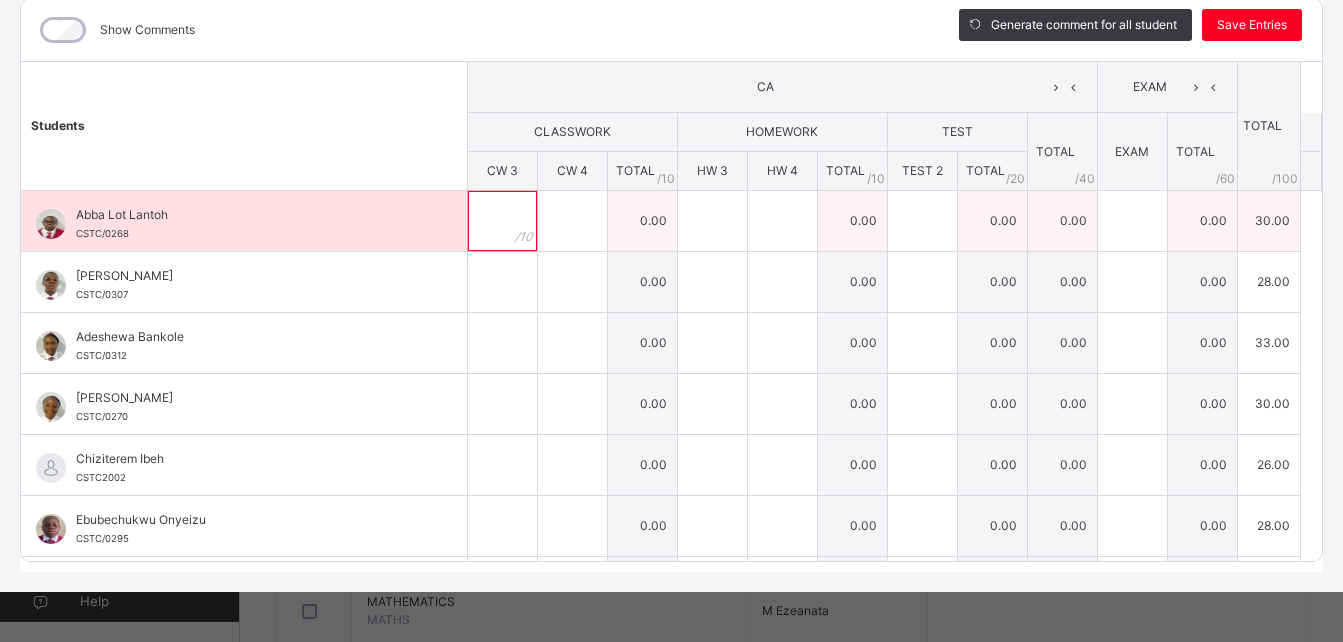 click at bounding box center [502, 221] 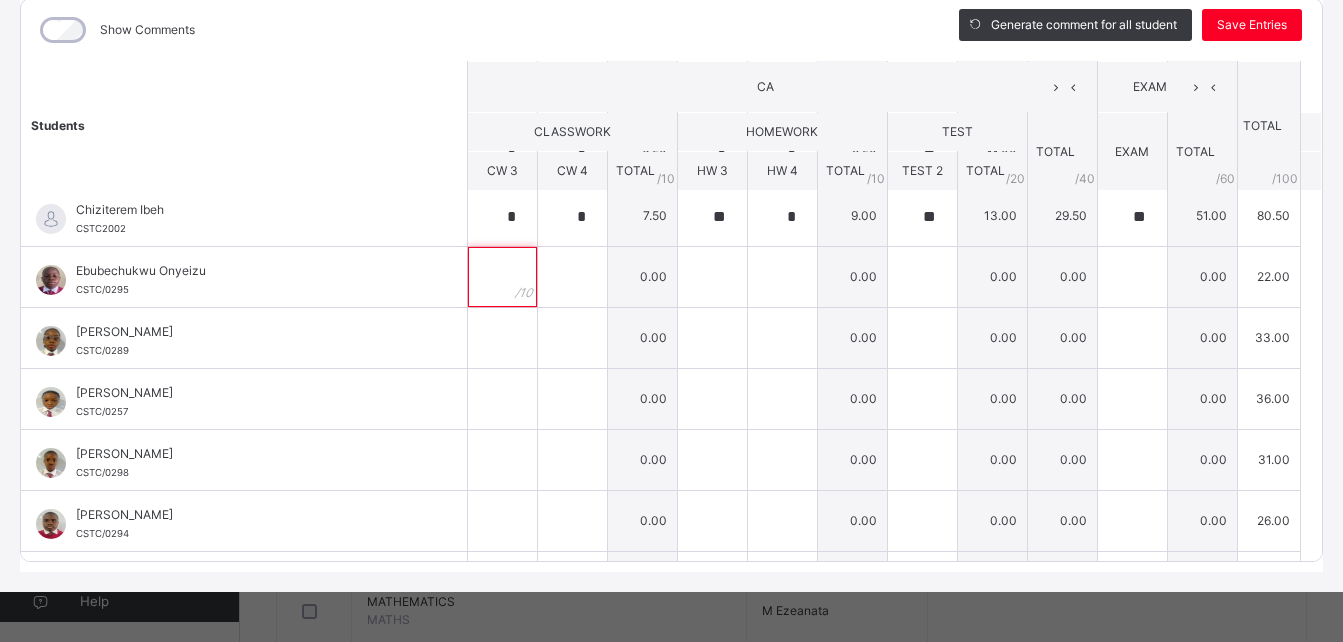 scroll, scrollTop: 250, scrollLeft: 0, axis: vertical 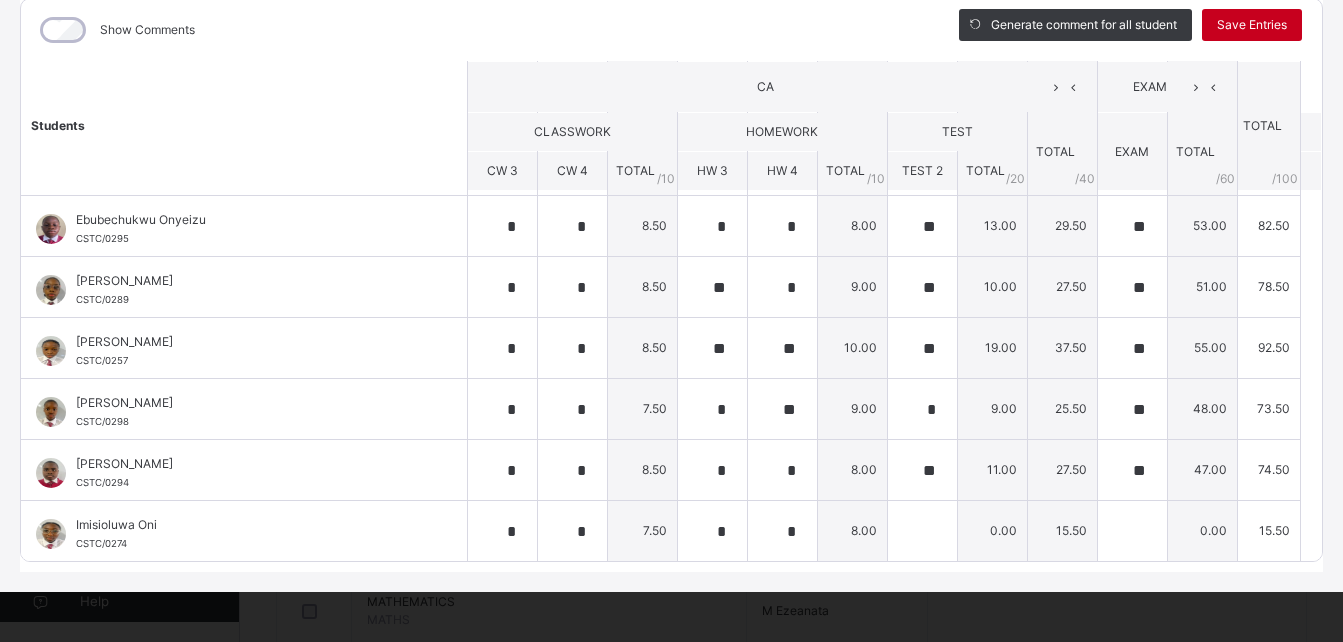 click on "Save Entries" at bounding box center (1252, 25) 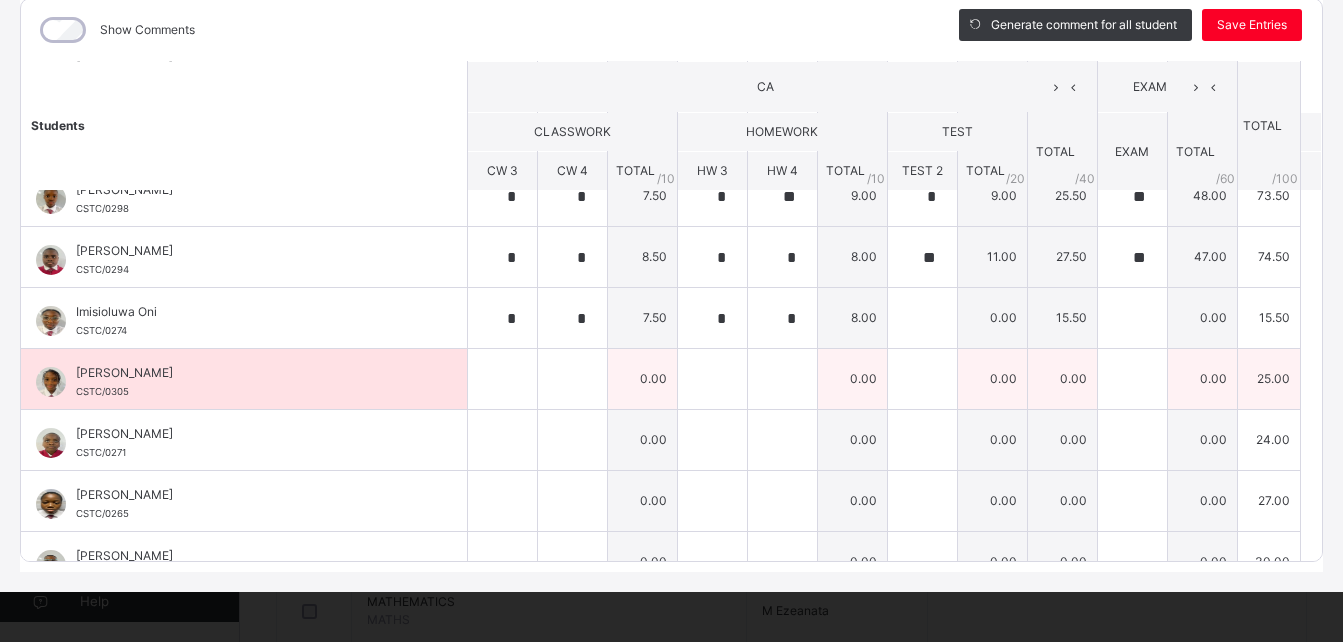 scroll, scrollTop: 502, scrollLeft: 0, axis: vertical 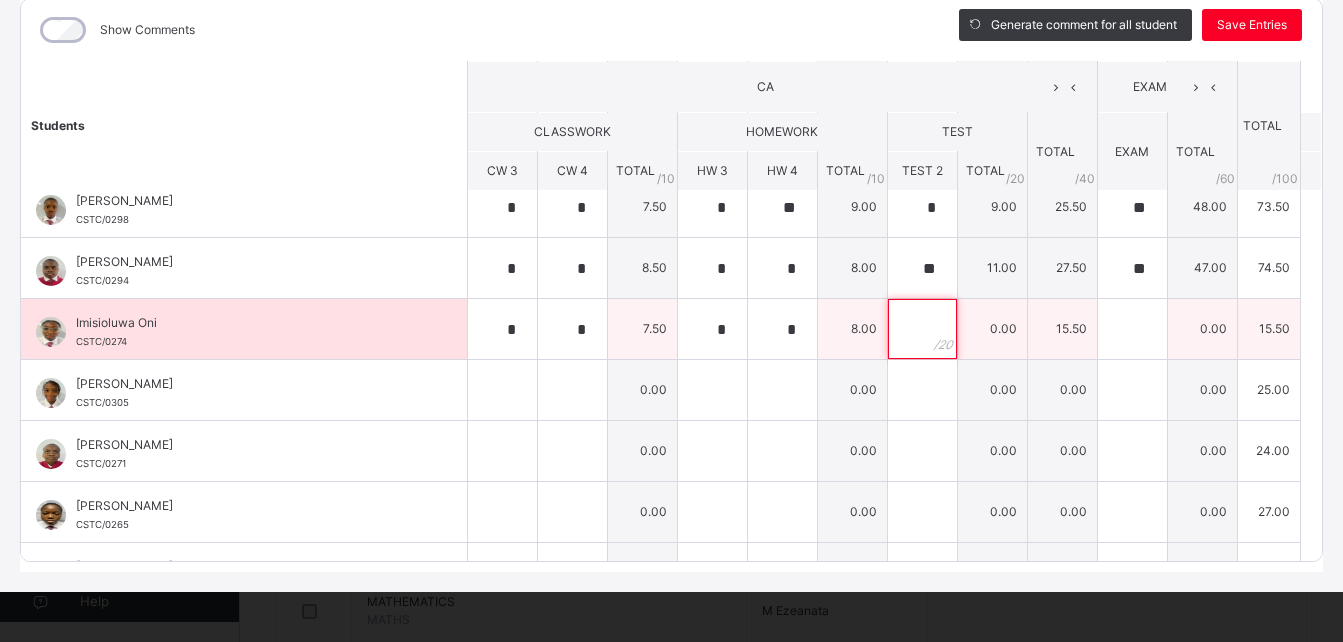 click at bounding box center (922, 329) 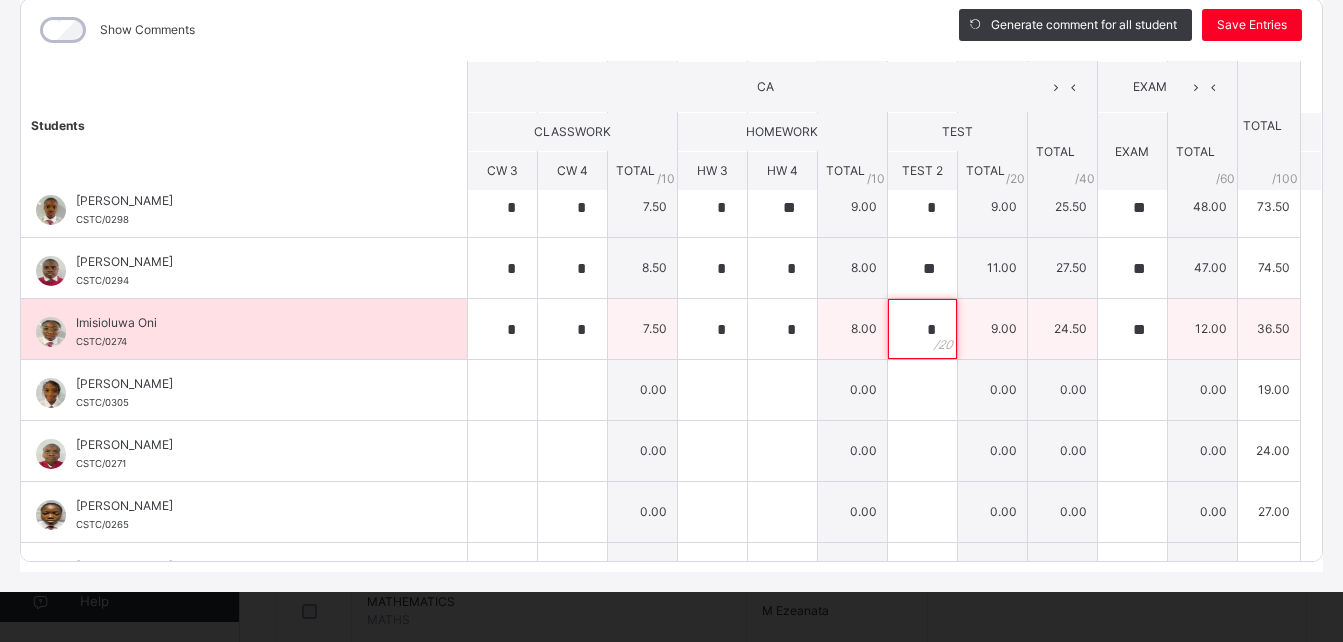 click on "*" at bounding box center (922, 329) 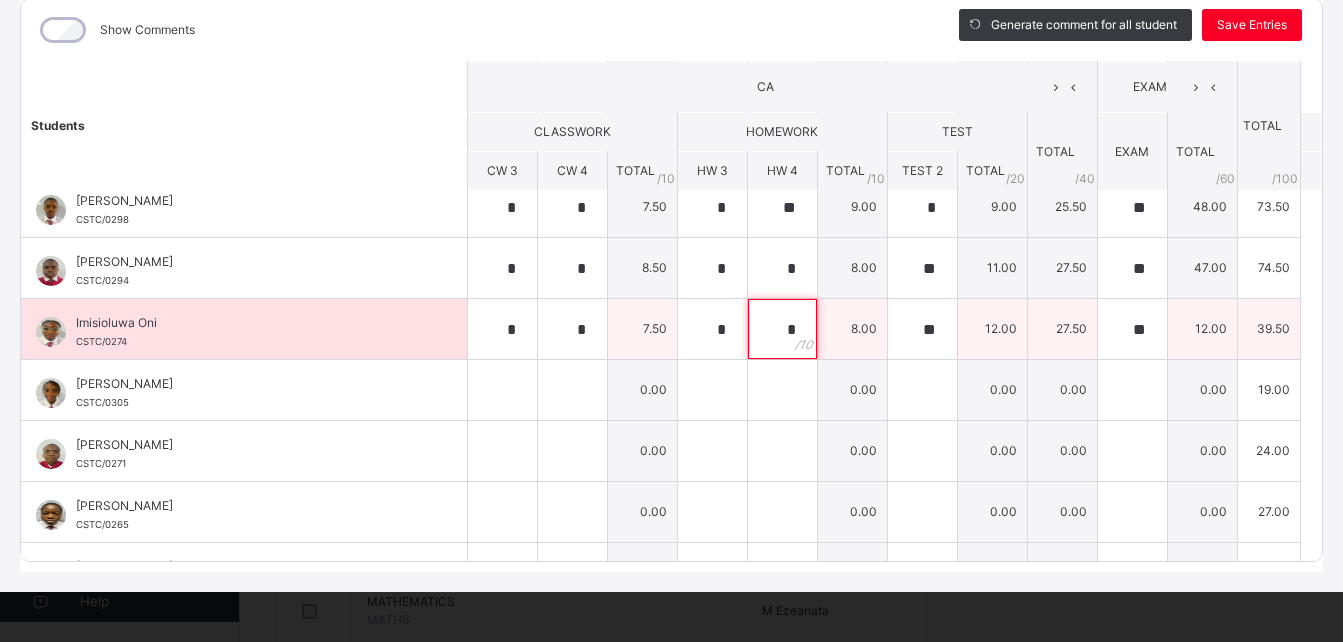 click on "*" at bounding box center [782, 329] 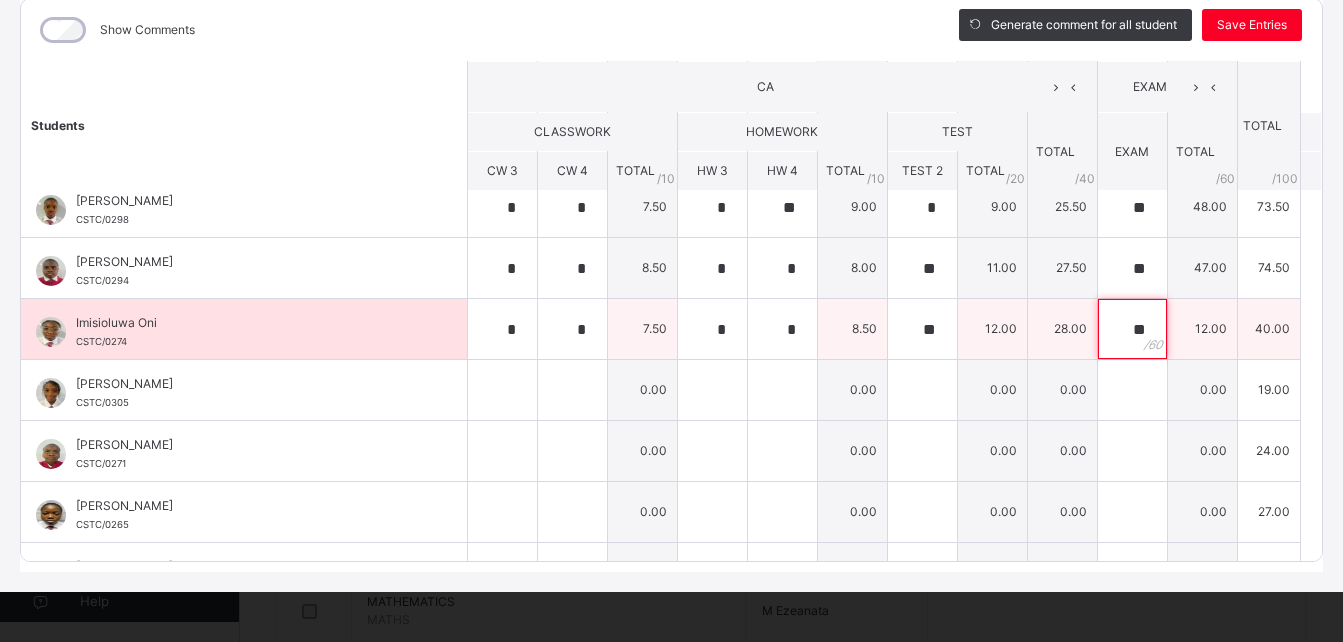 click on "**" at bounding box center [1132, 329] 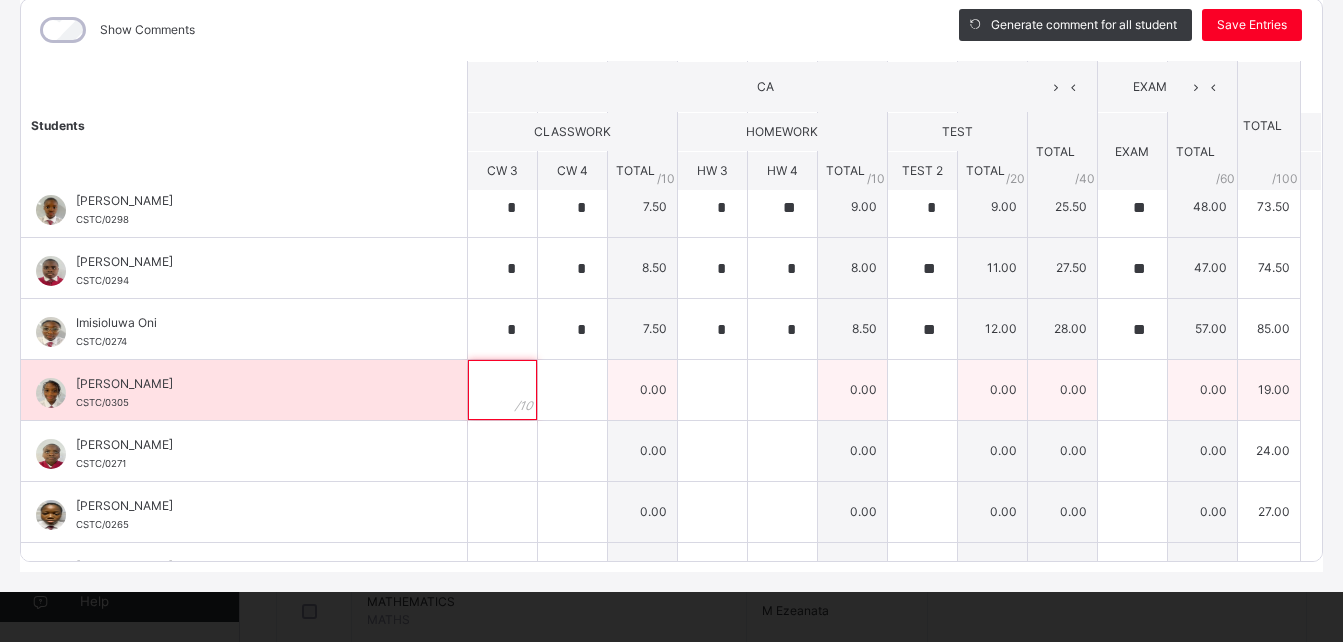 click at bounding box center [502, 390] 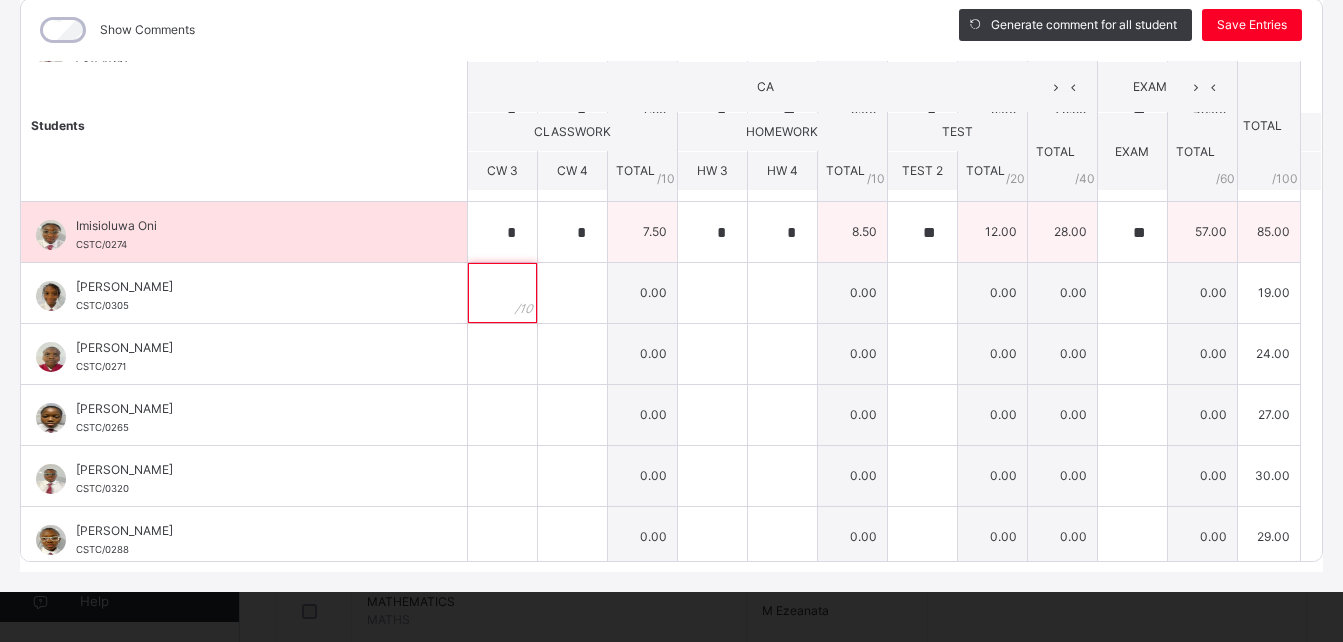 scroll, scrollTop: 598, scrollLeft: 0, axis: vertical 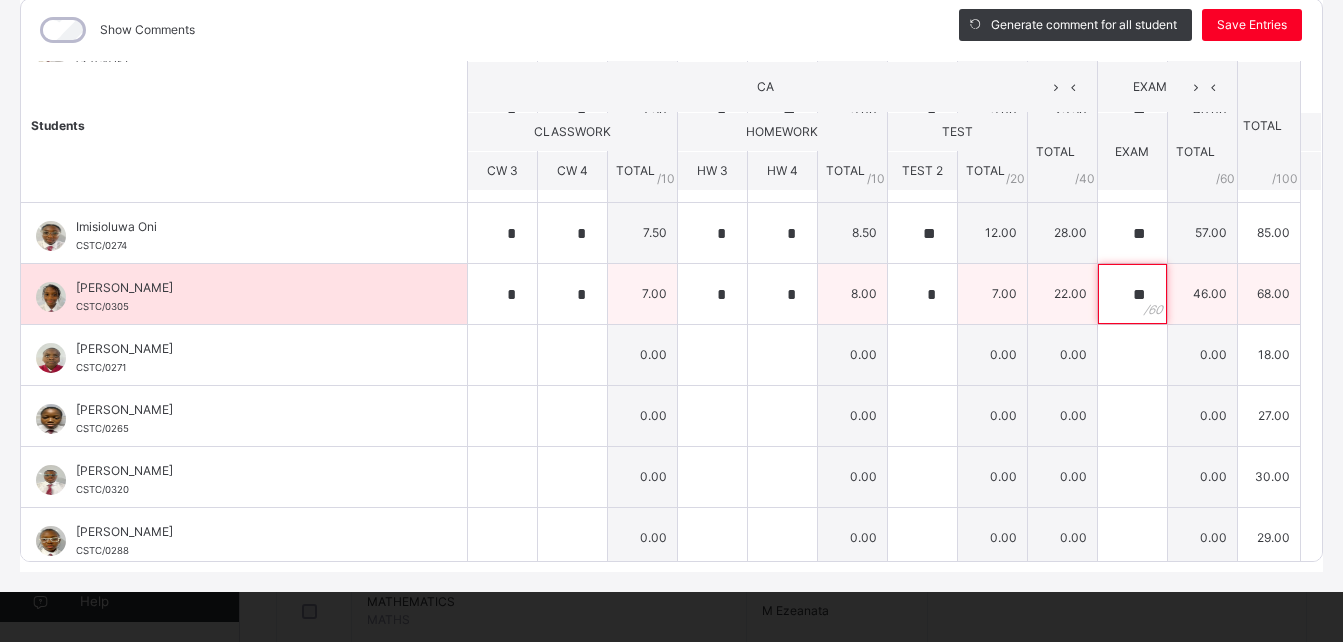 click on "**" at bounding box center (1132, 294) 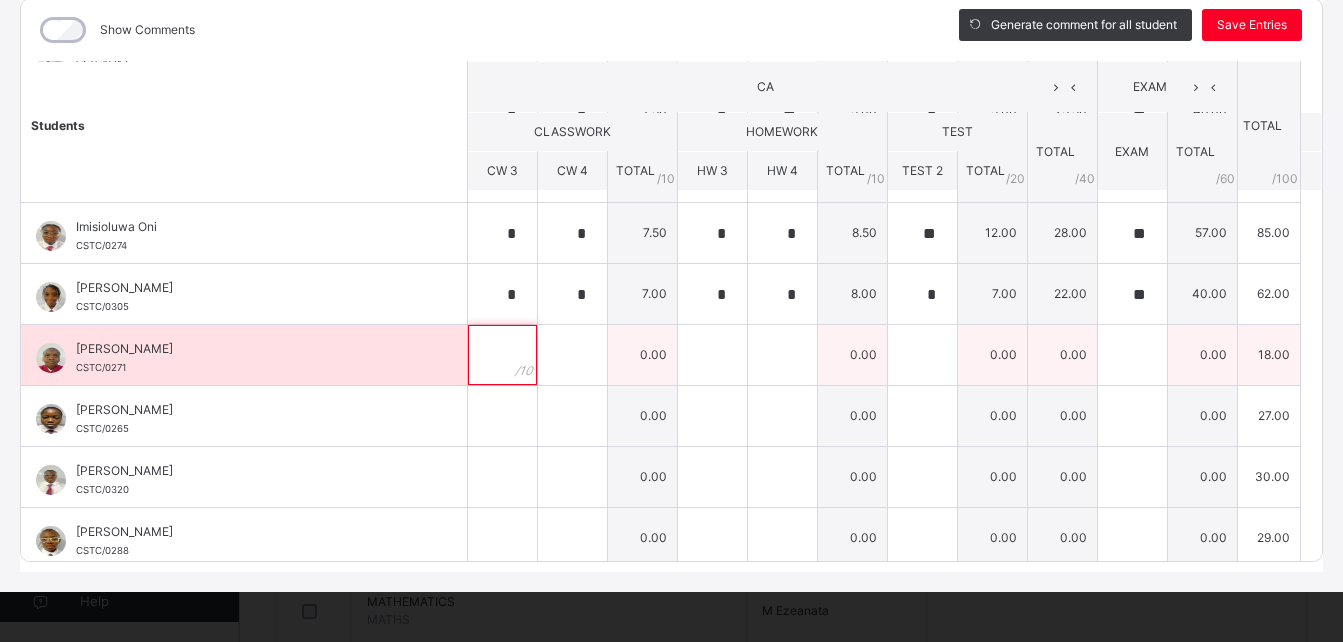 click at bounding box center [502, 355] 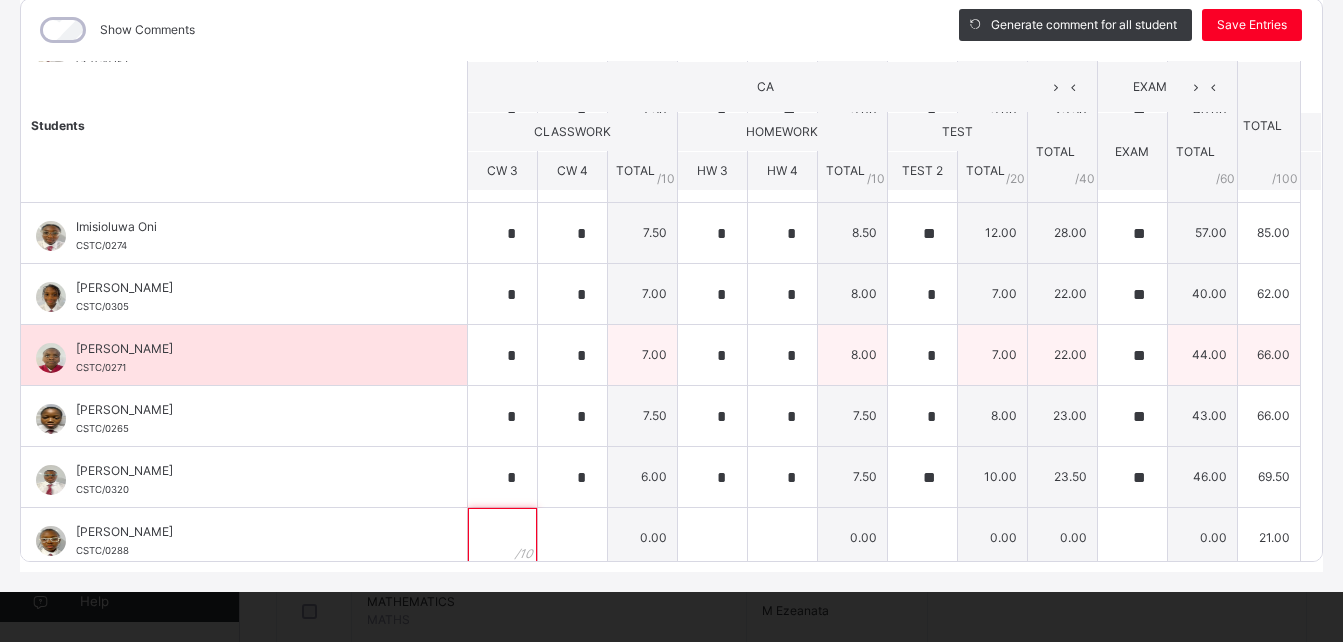 scroll, scrollTop: 605, scrollLeft: 0, axis: vertical 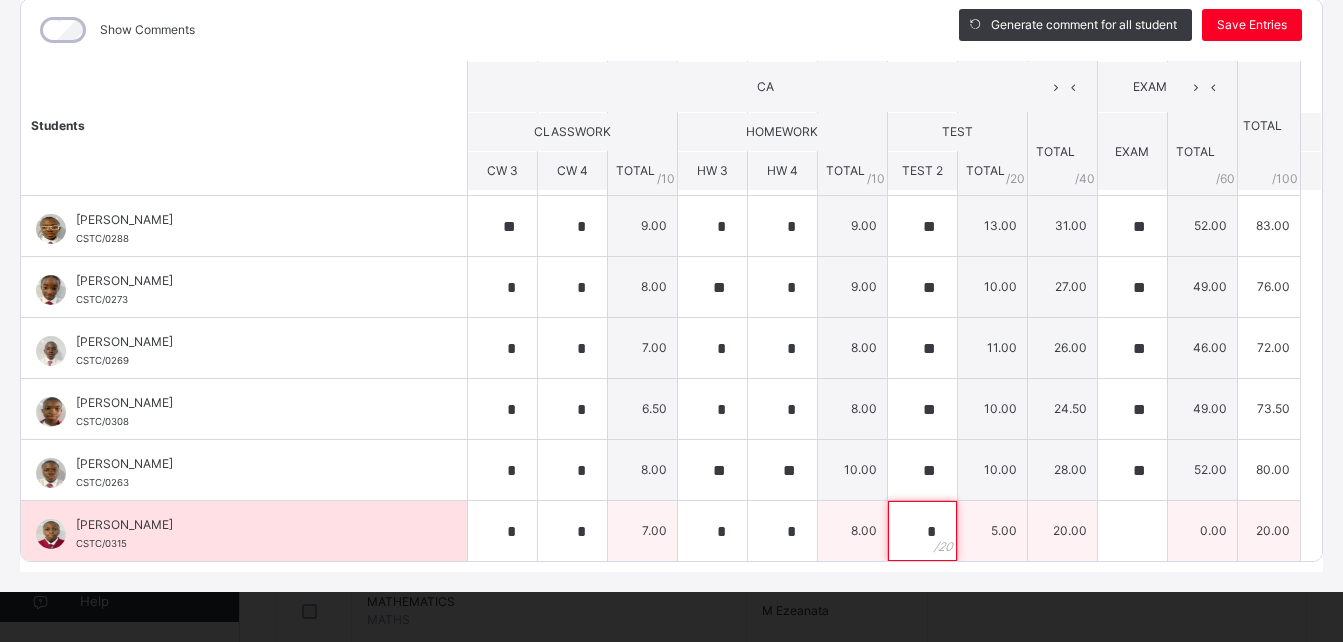 click on "*" at bounding box center (922, 531) 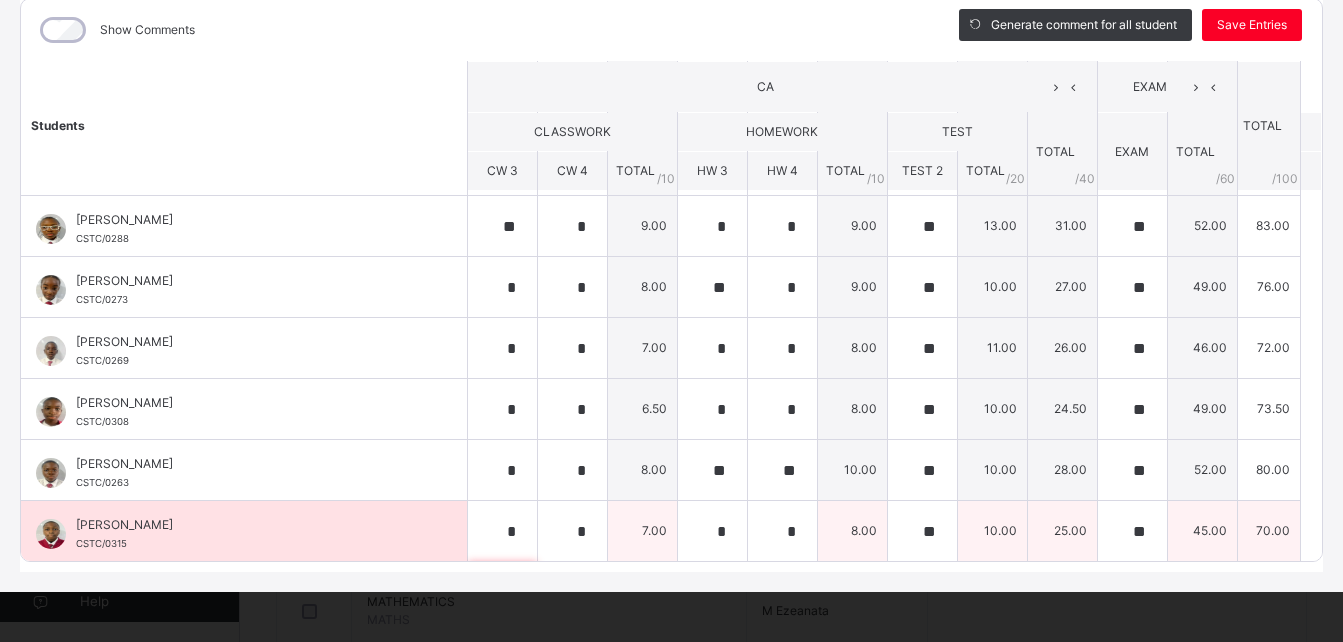 scroll, scrollTop: 1033, scrollLeft: 0, axis: vertical 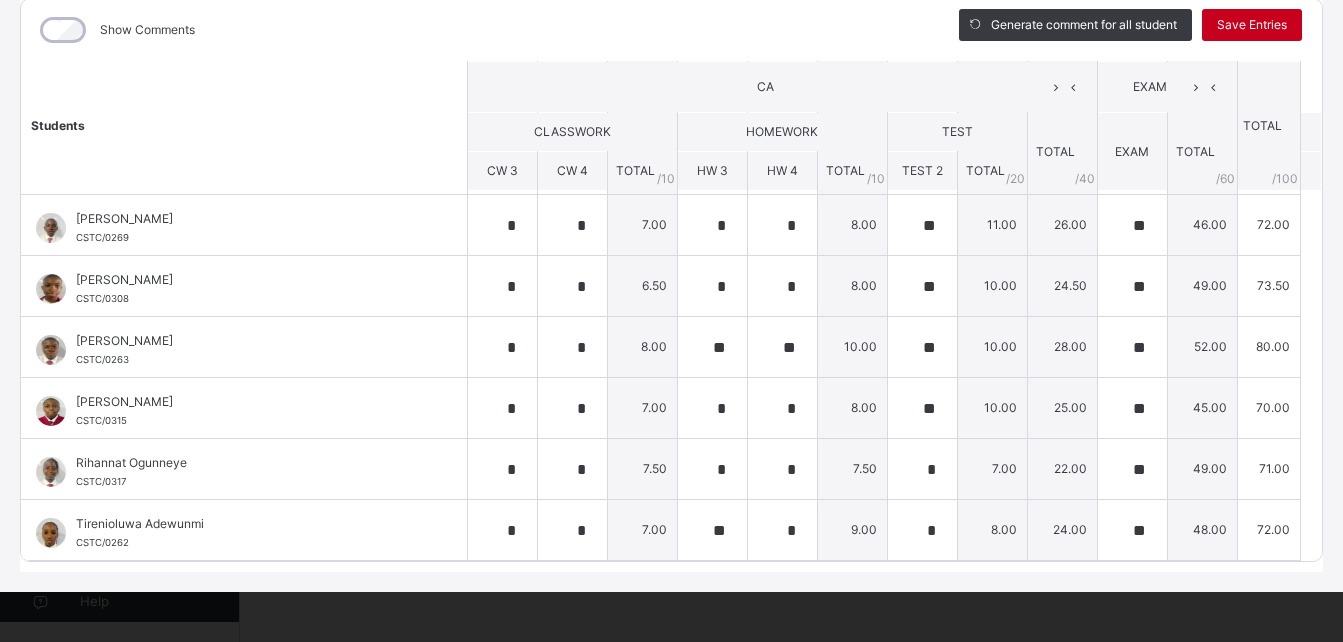 click on "Save Entries" at bounding box center (1252, 25) 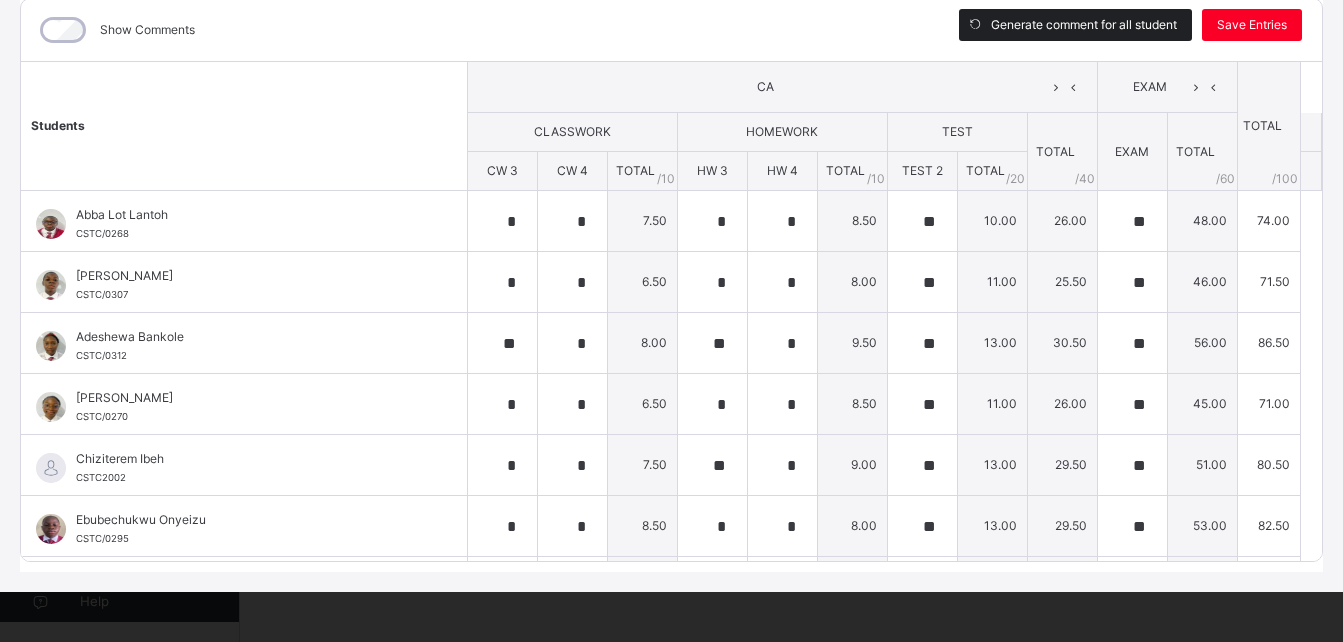 click on "Generate comment for all student" at bounding box center (1084, 25) 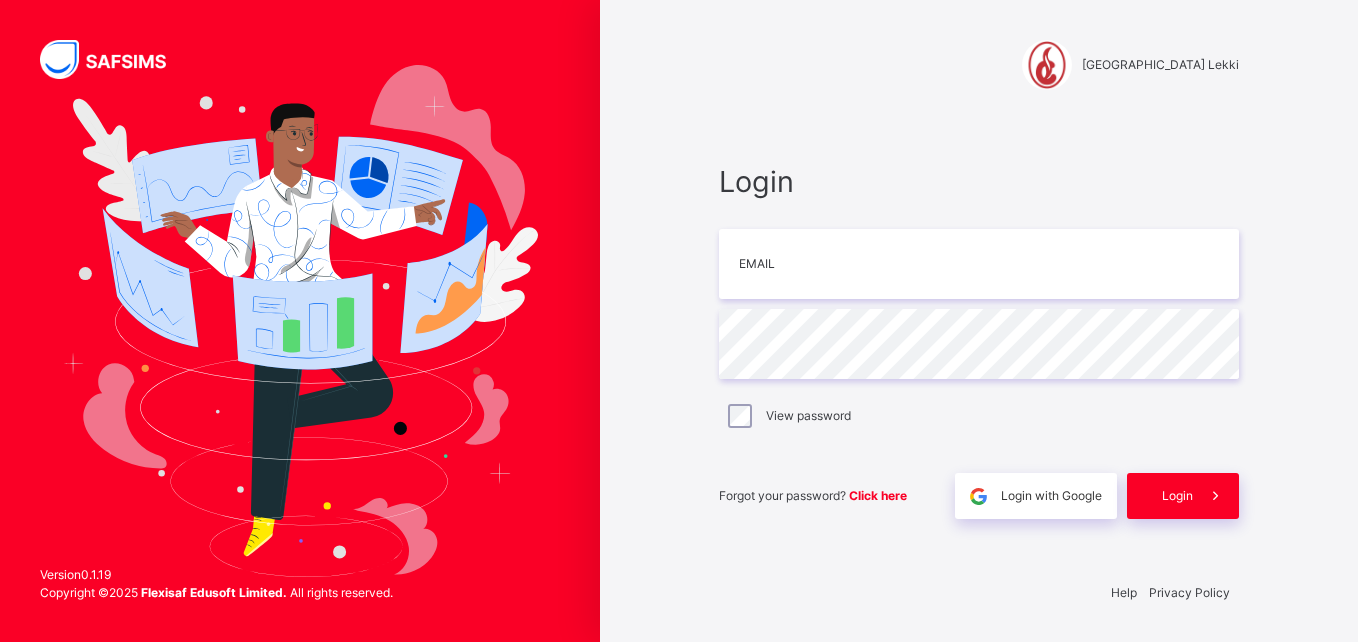 scroll, scrollTop: 0, scrollLeft: 0, axis: both 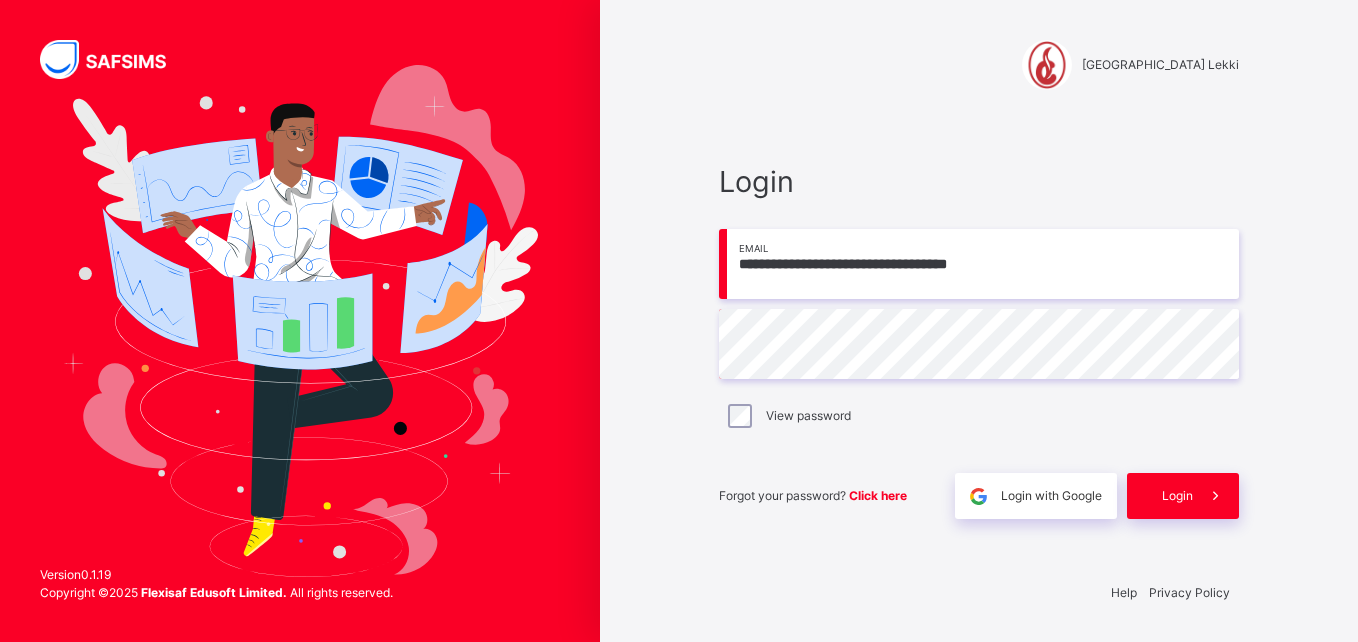 drag, startPoint x: 880, startPoint y: 264, endPoint x: 629, endPoint y: 273, distance: 251.1613 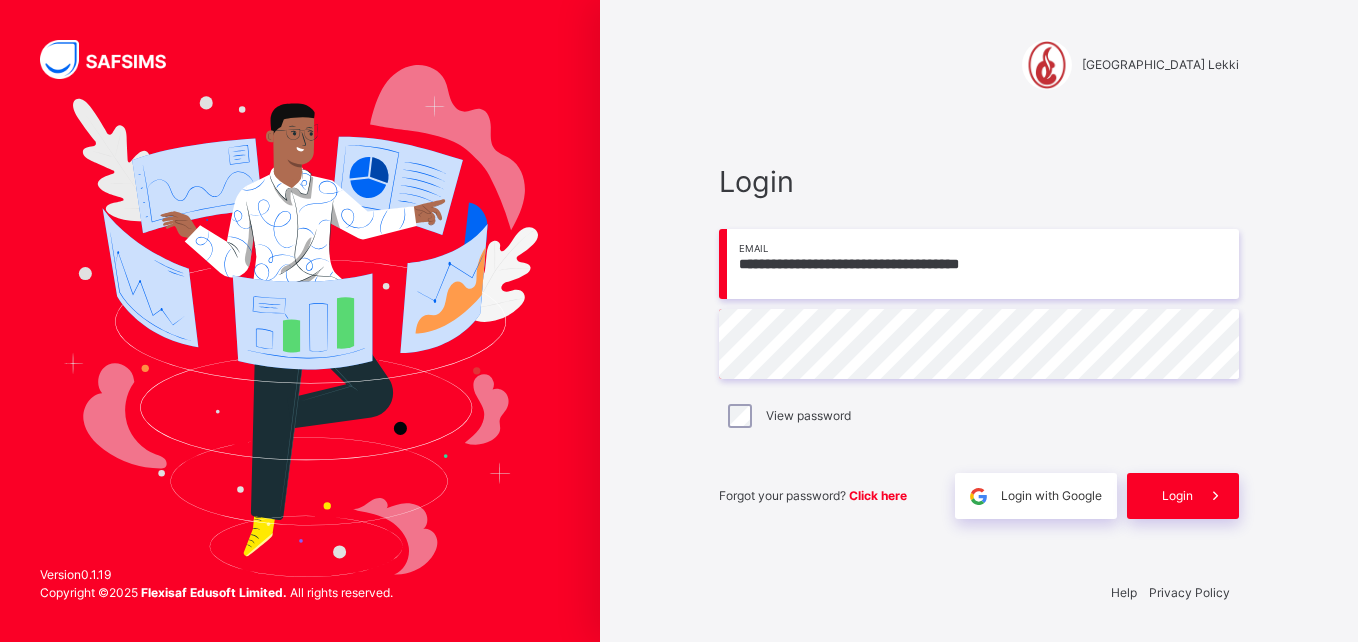 click on "**********" at bounding box center [679, 321] 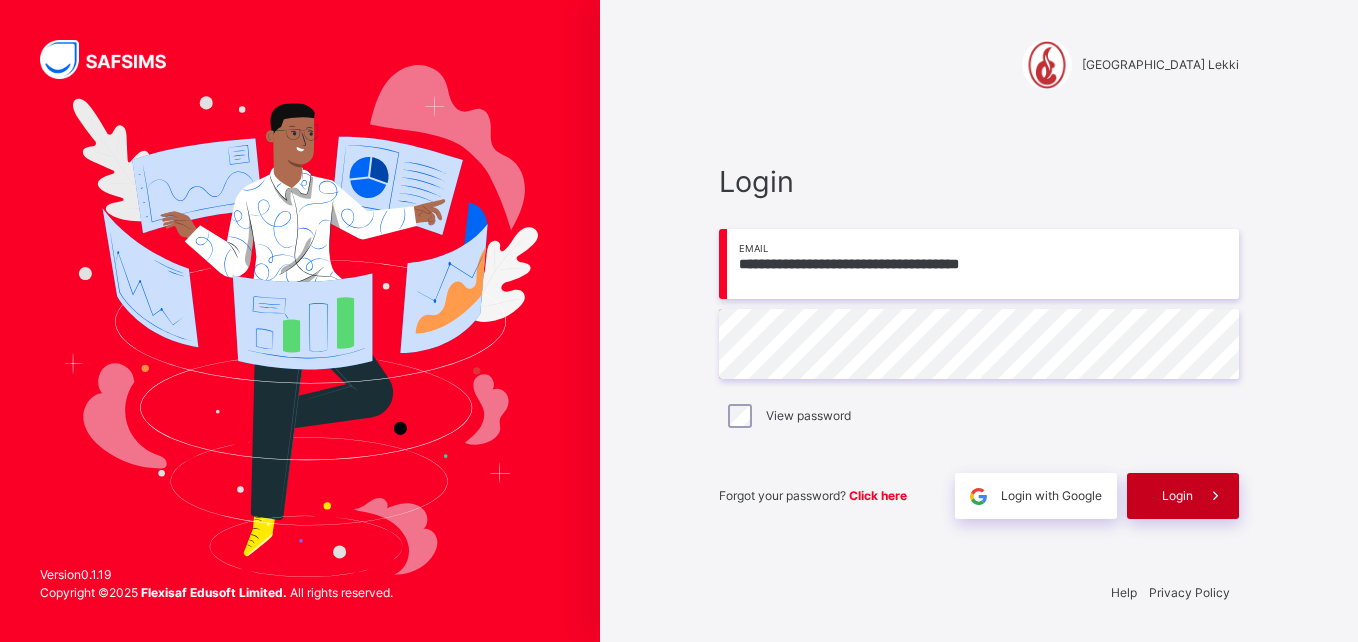 click on "Login" at bounding box center (1183, 496) 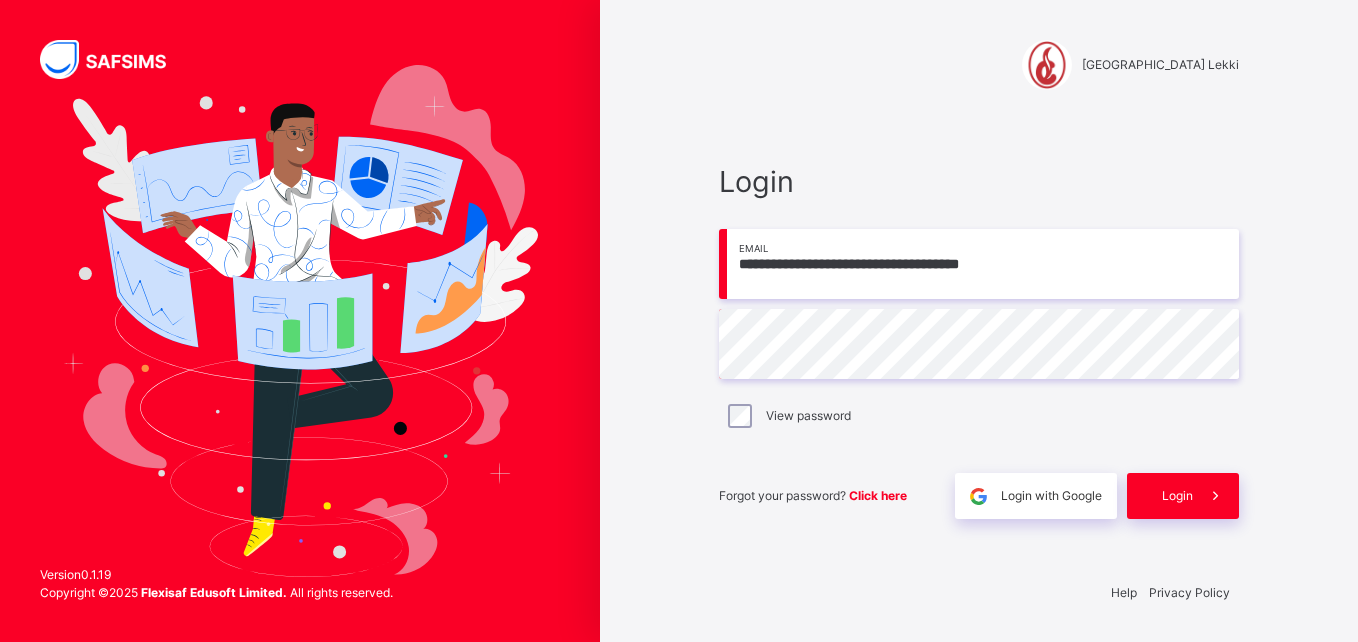 click on "**********" at bounding box center (979, 264) 